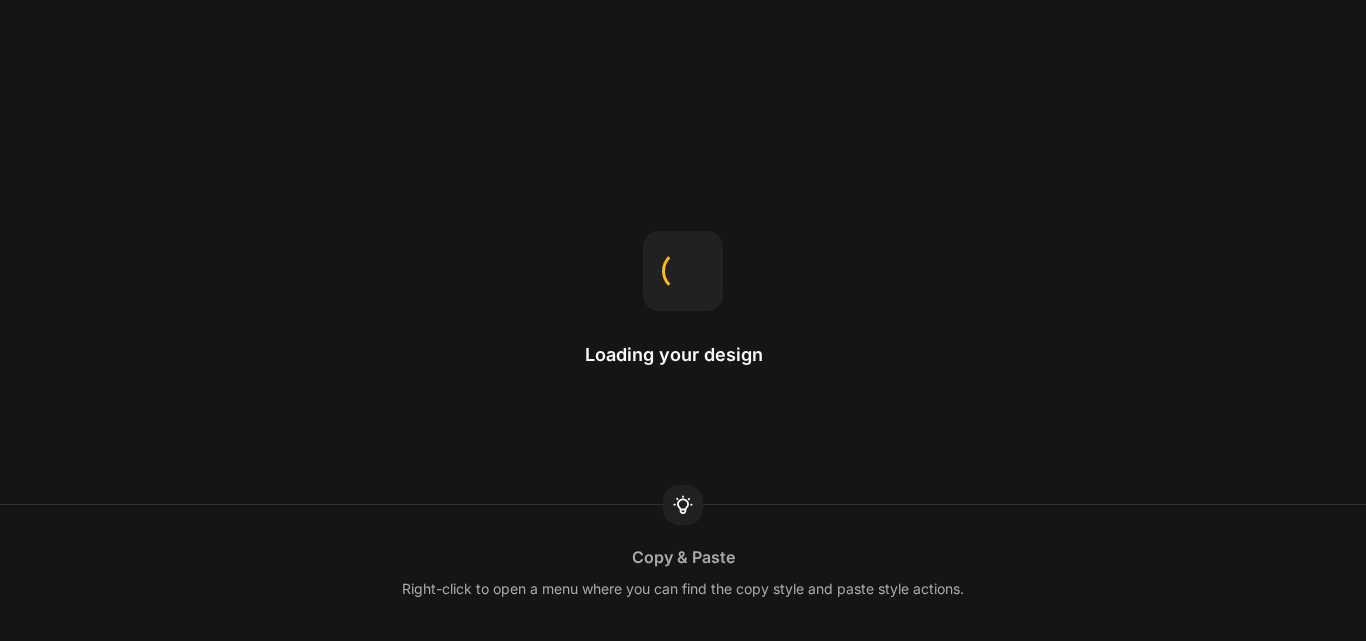 scroll, scrollTop: 0, scrollLeft: 0, axis: both 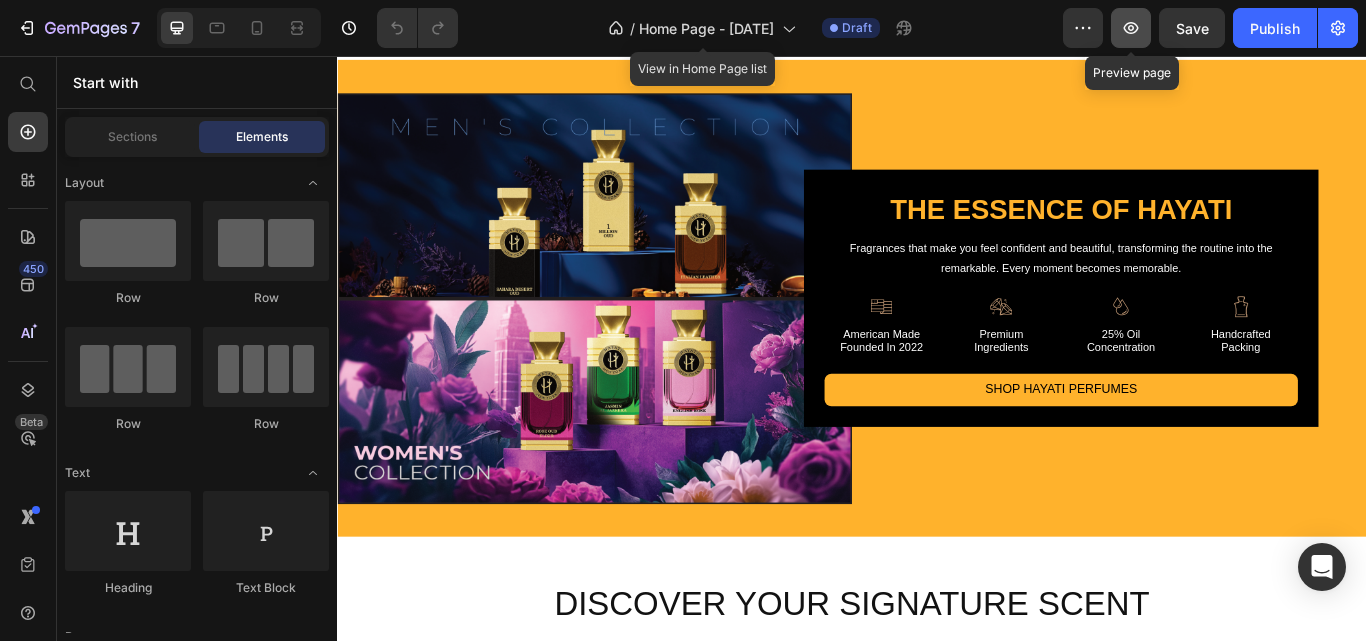 click 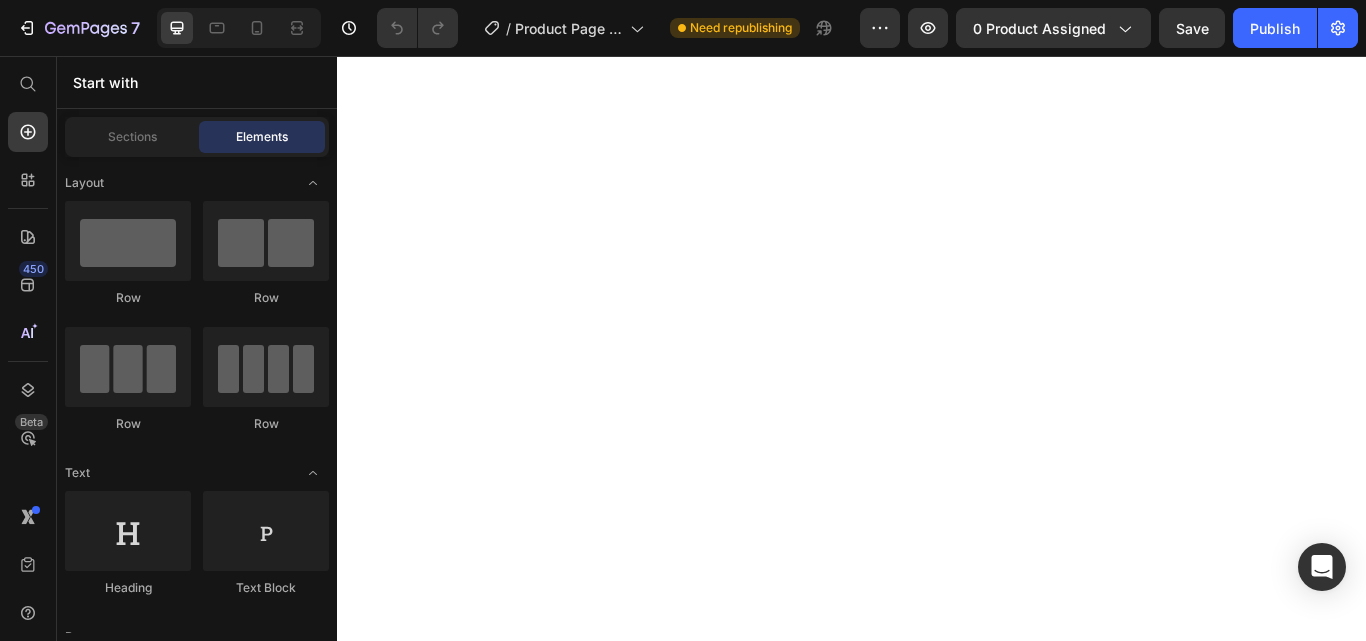 scroll, scrollTop: 0, scrollLeft: 0, axis: both 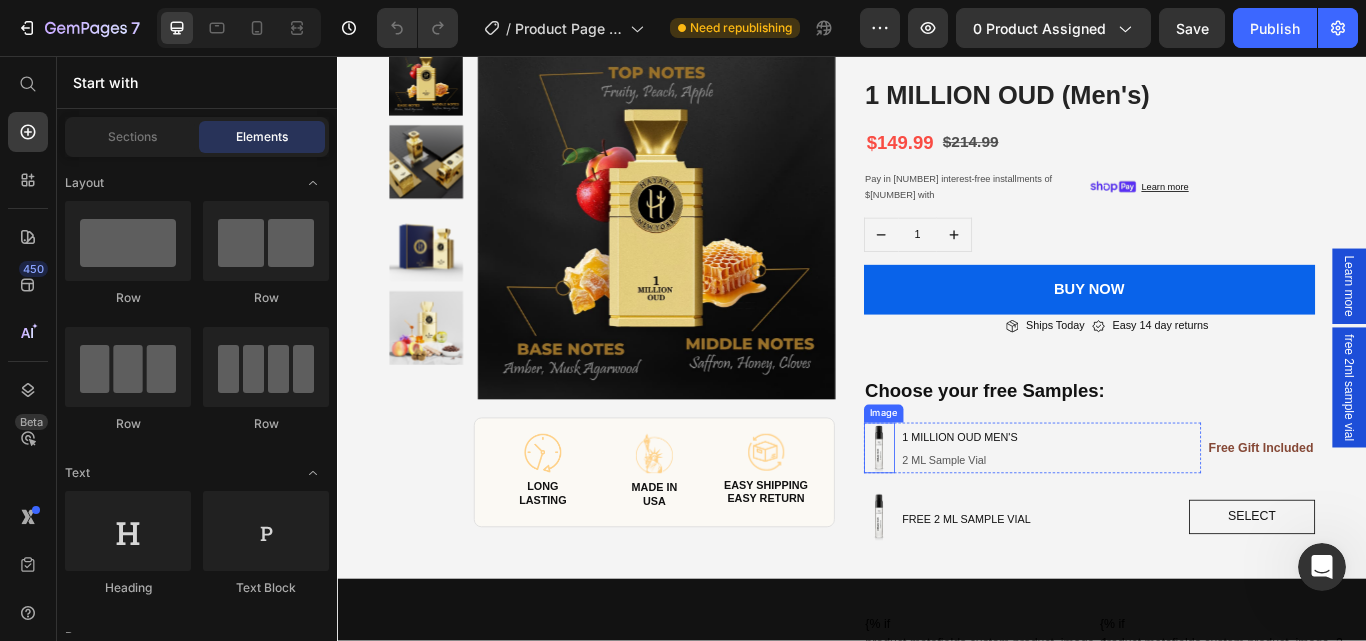 click at bounding box center (969, 513) 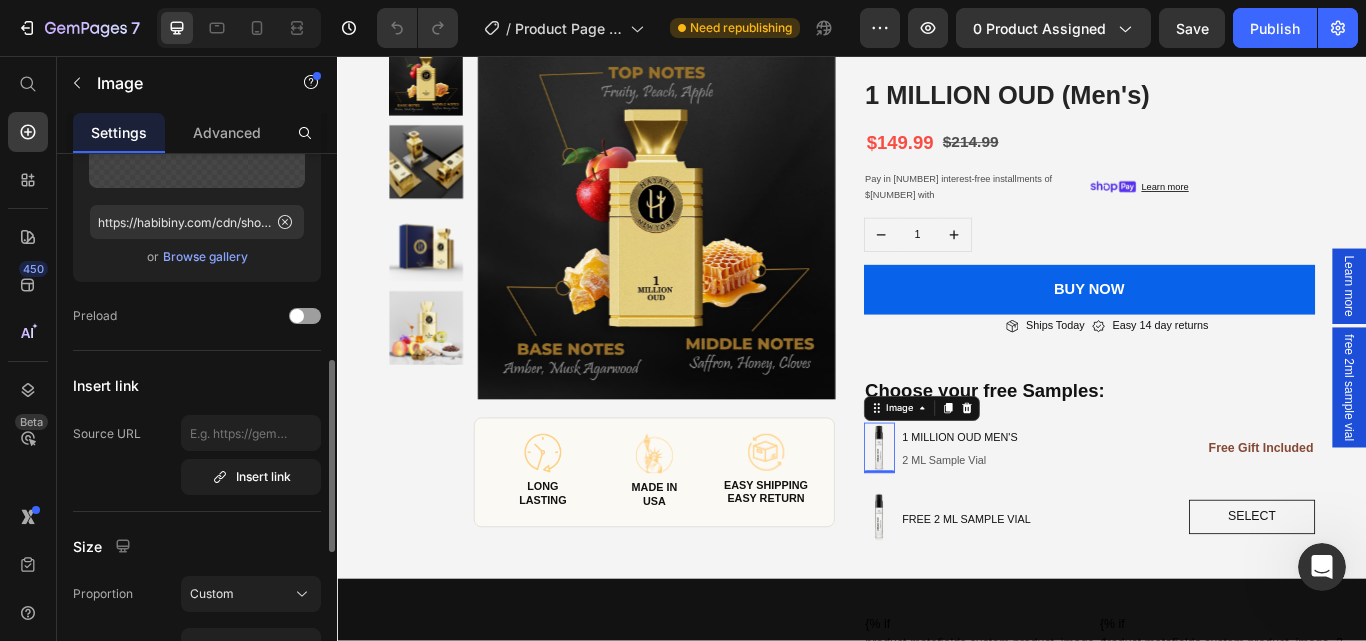 scroll, scrollTop: 100, scrollLeft: 0, axis: vertical 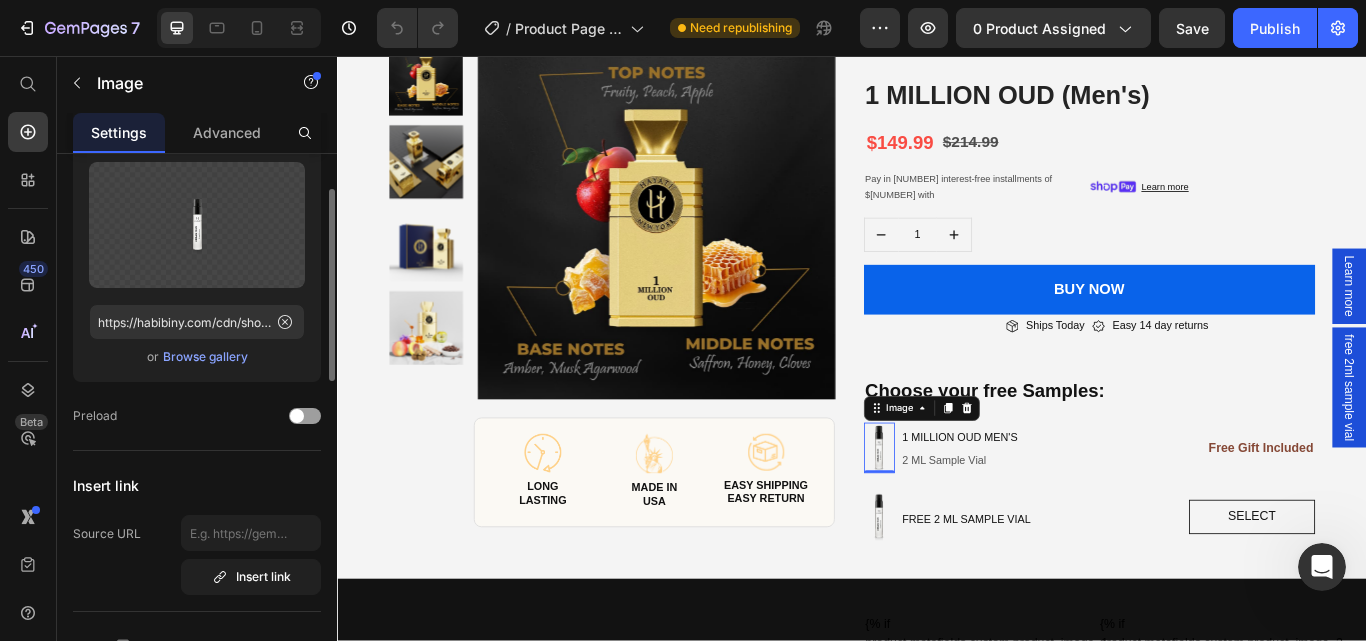 click on "Browse gallery" at bounding box center (205, 357) 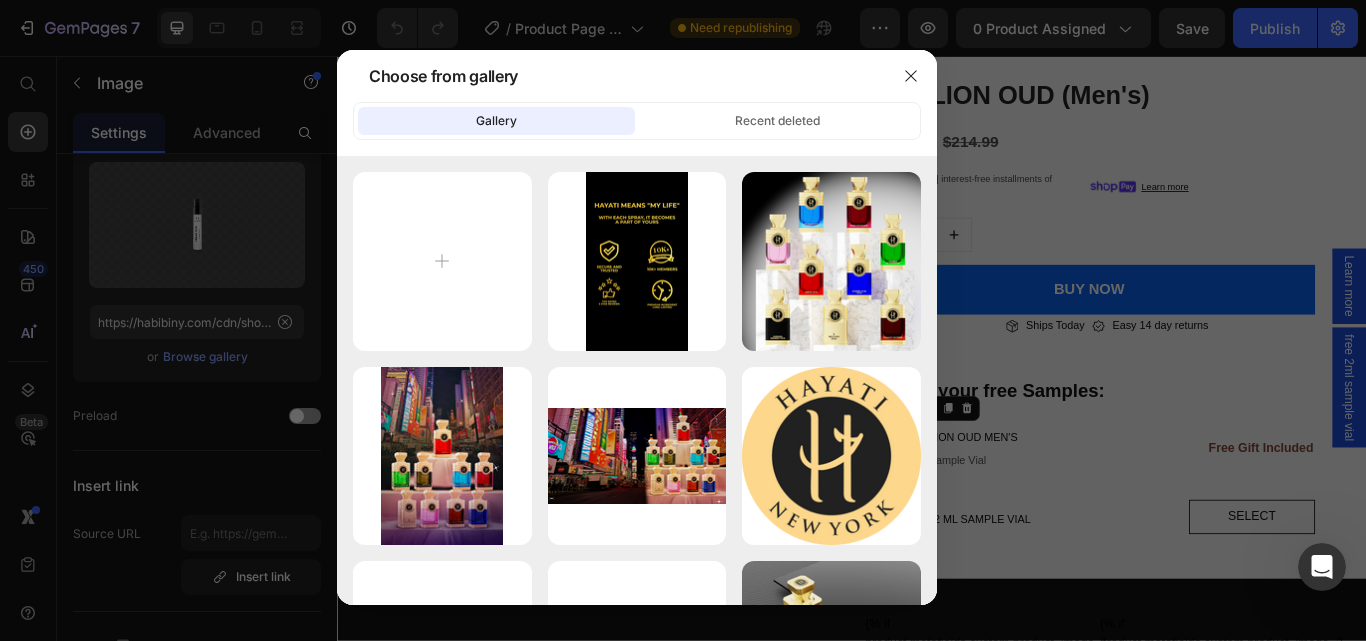 type on "C:\fakepath\[FILENAME].png" 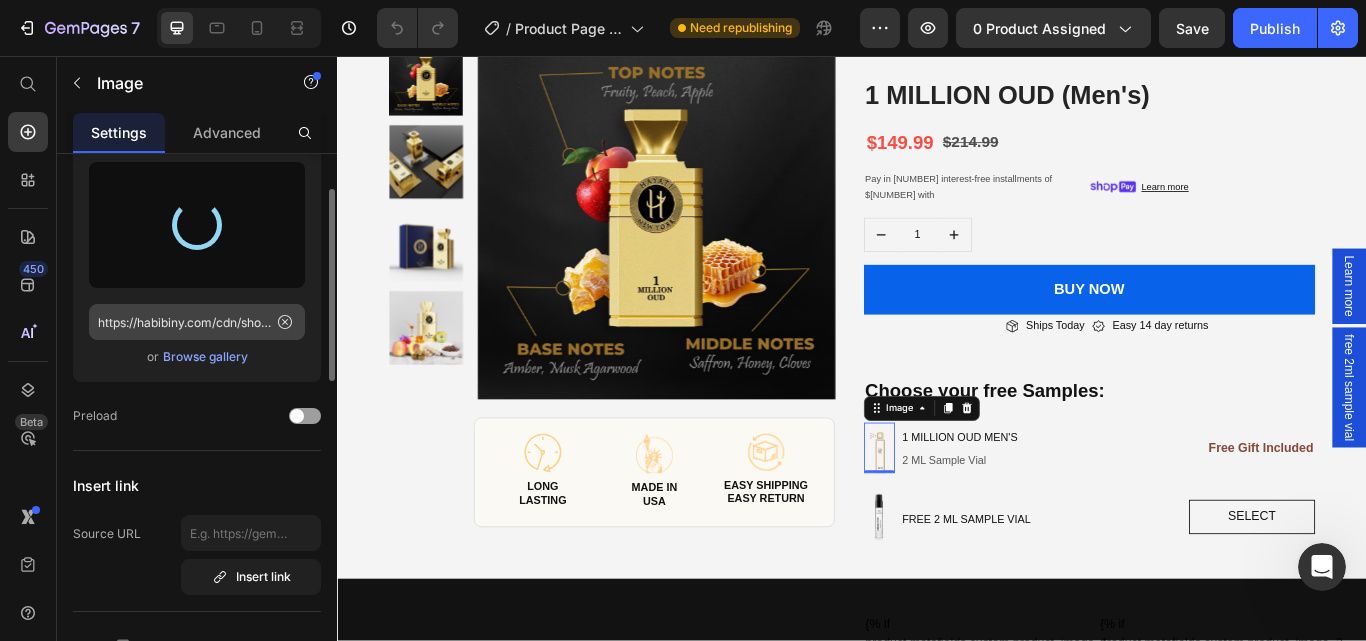 type on "EASY SHIPPING EASY RETURN" 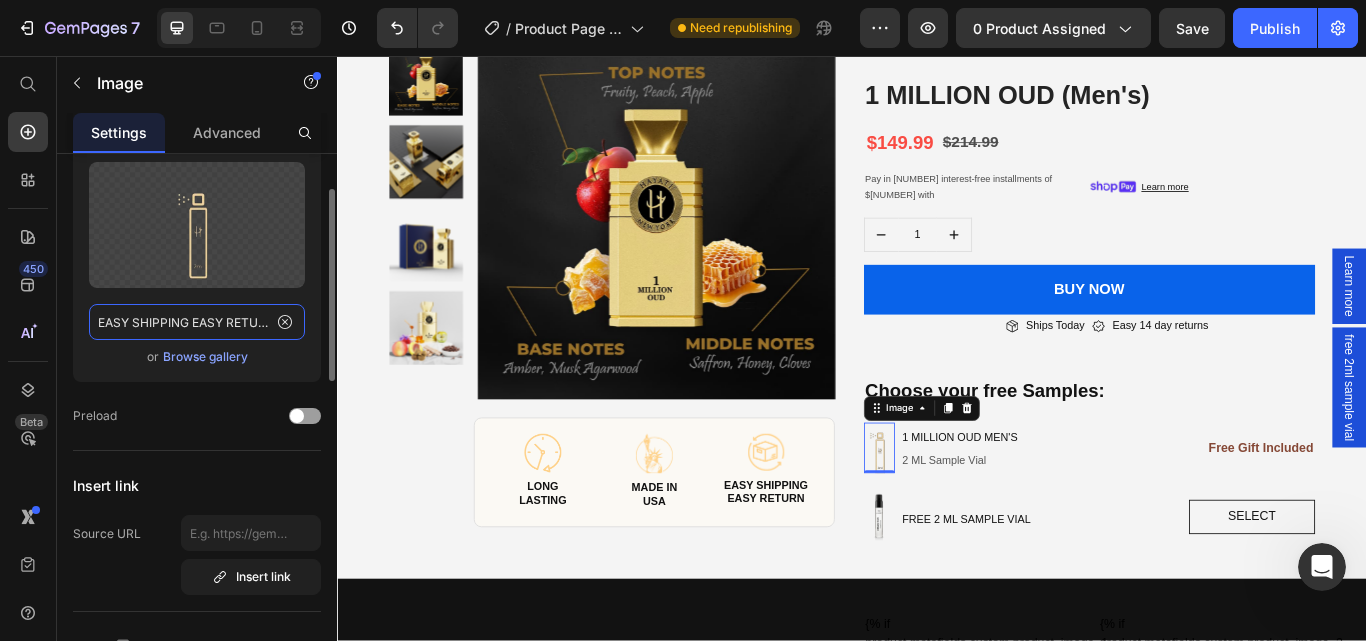 click on "EASY SHIPPING EASY RETURN" 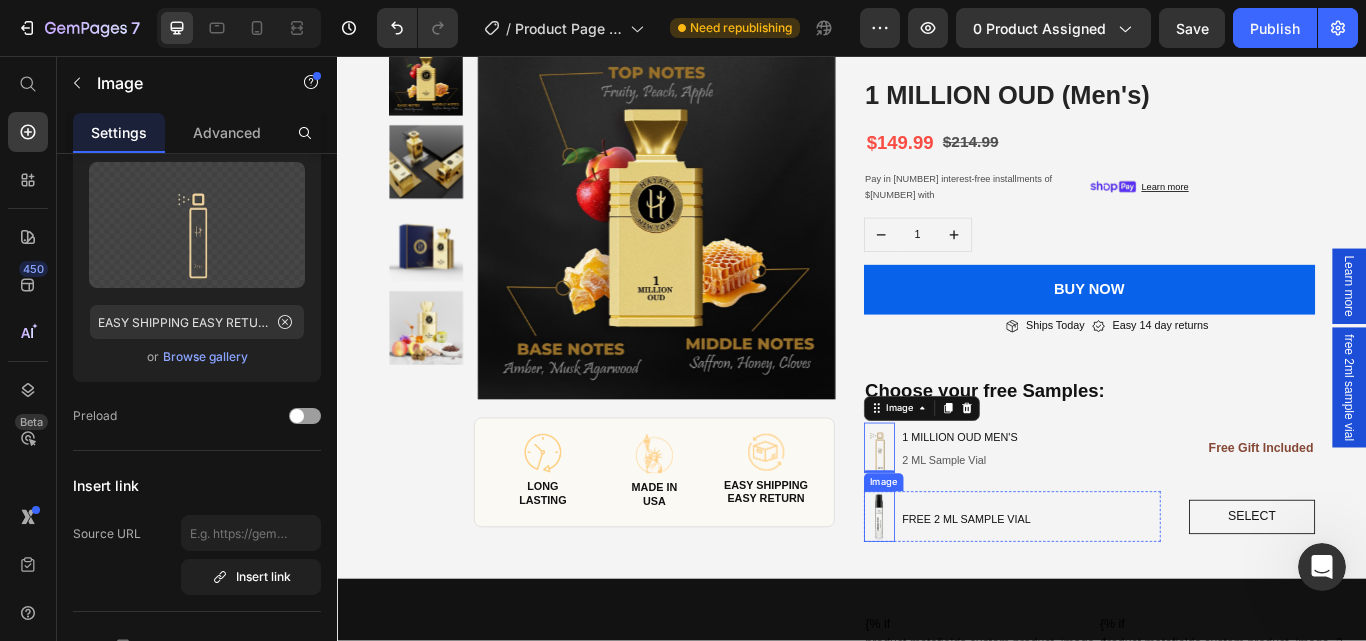 click at bounding box center (969, 593) 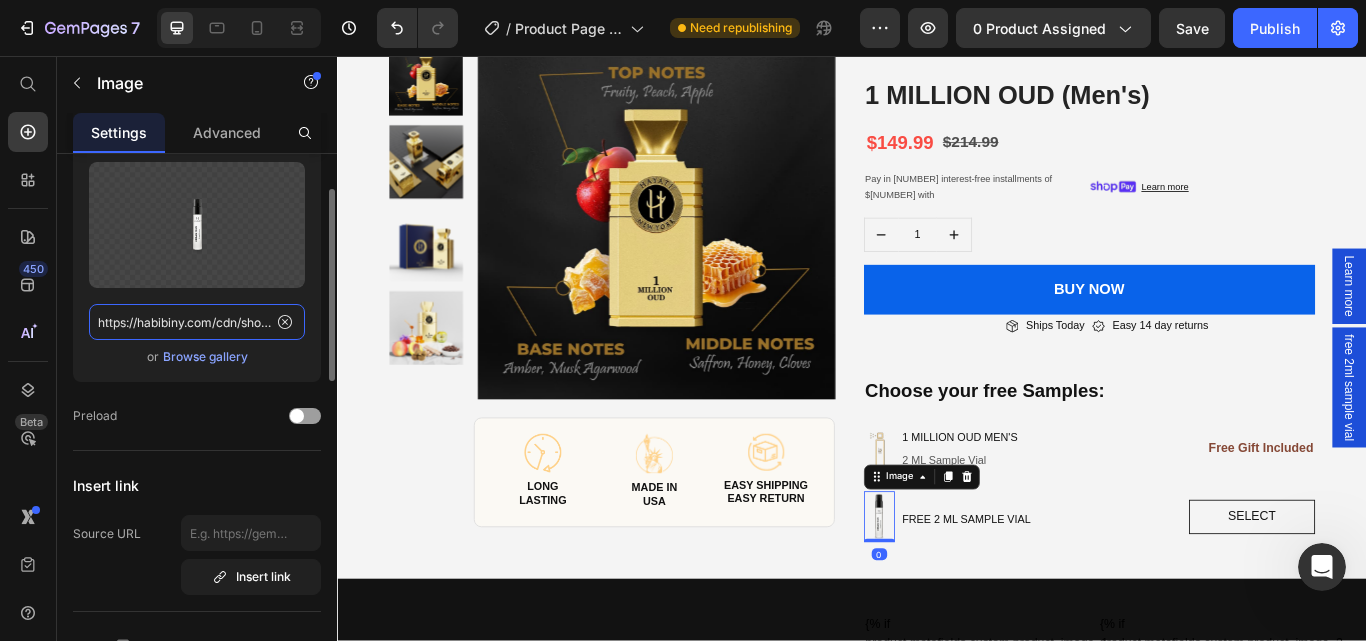 click on "https://habibiny.com/cdn/shop/files/image_1_cbeb5ae7-5ee0-4268-b407-d1cd7929f008.png?v=[NUMBER]" 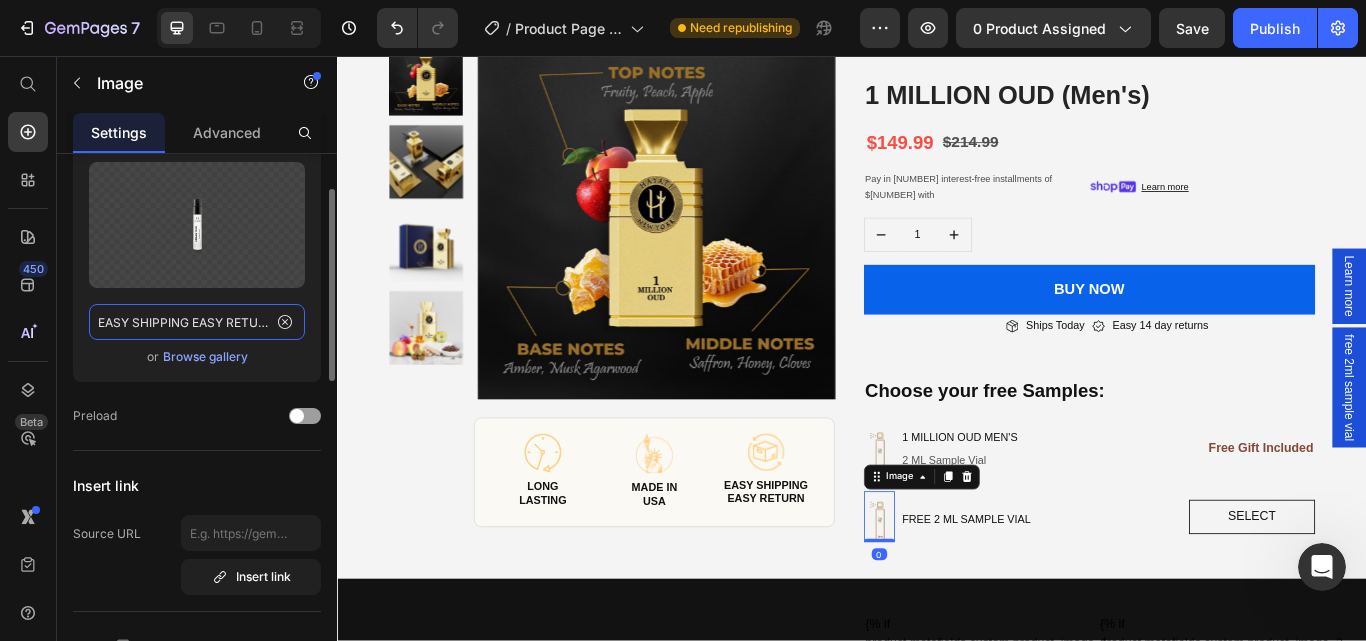 scroll, scrollTop: 0, scrollLeft: 610, axis: horizontal 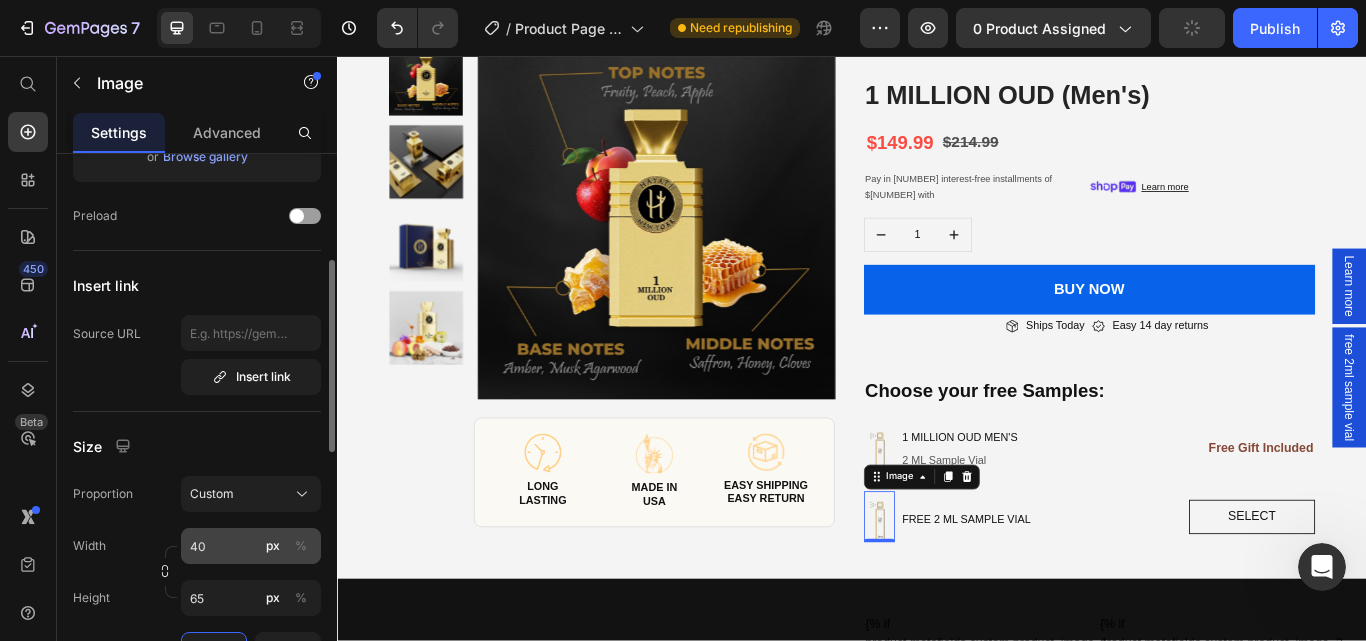 type on "https://cdn.shopify.com/s/files/1/0785/8736/3637/files/gempages_550807993046795512-9692b659-0128-49f4-a9b8-448cc9131ea5.png" 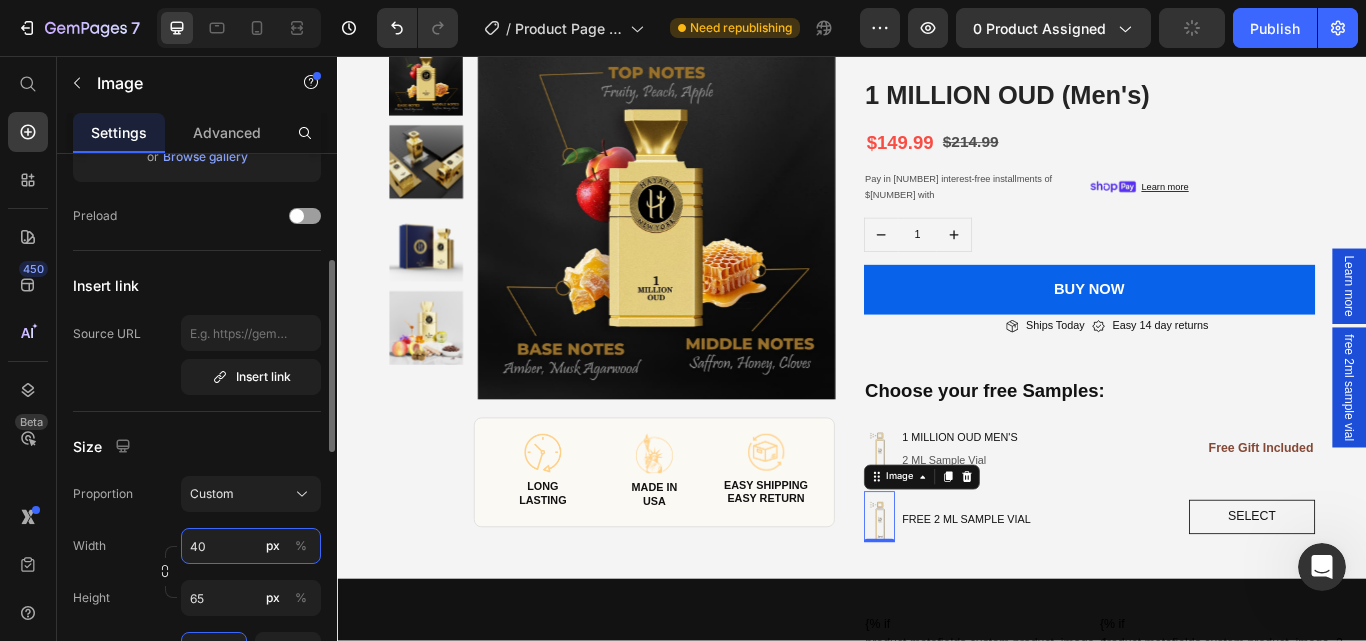 click on "40" at bounding box center [251, 546] 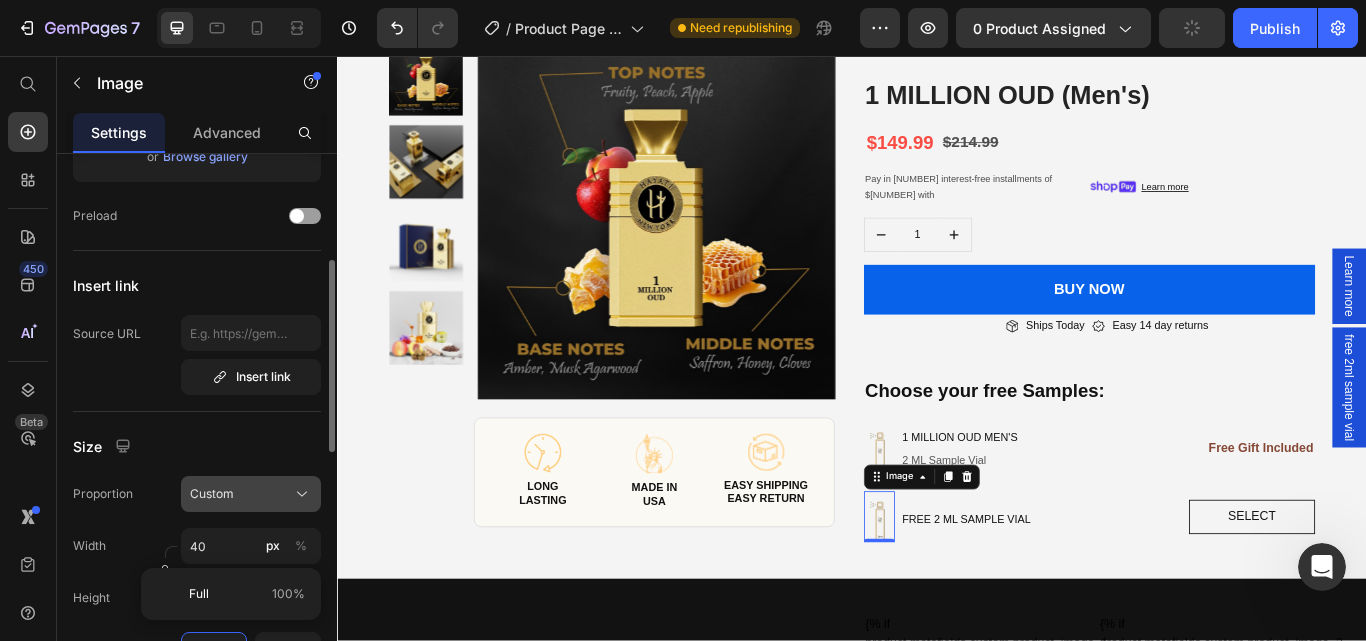 click on "Custom" 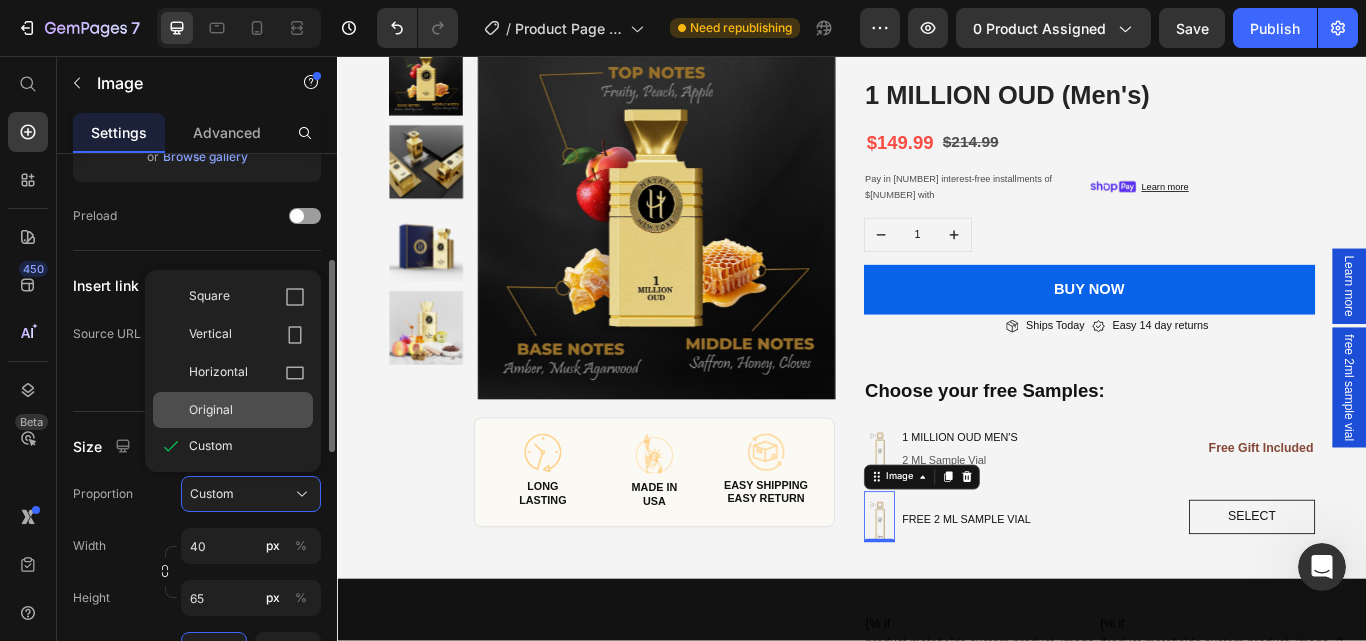click on "Original" 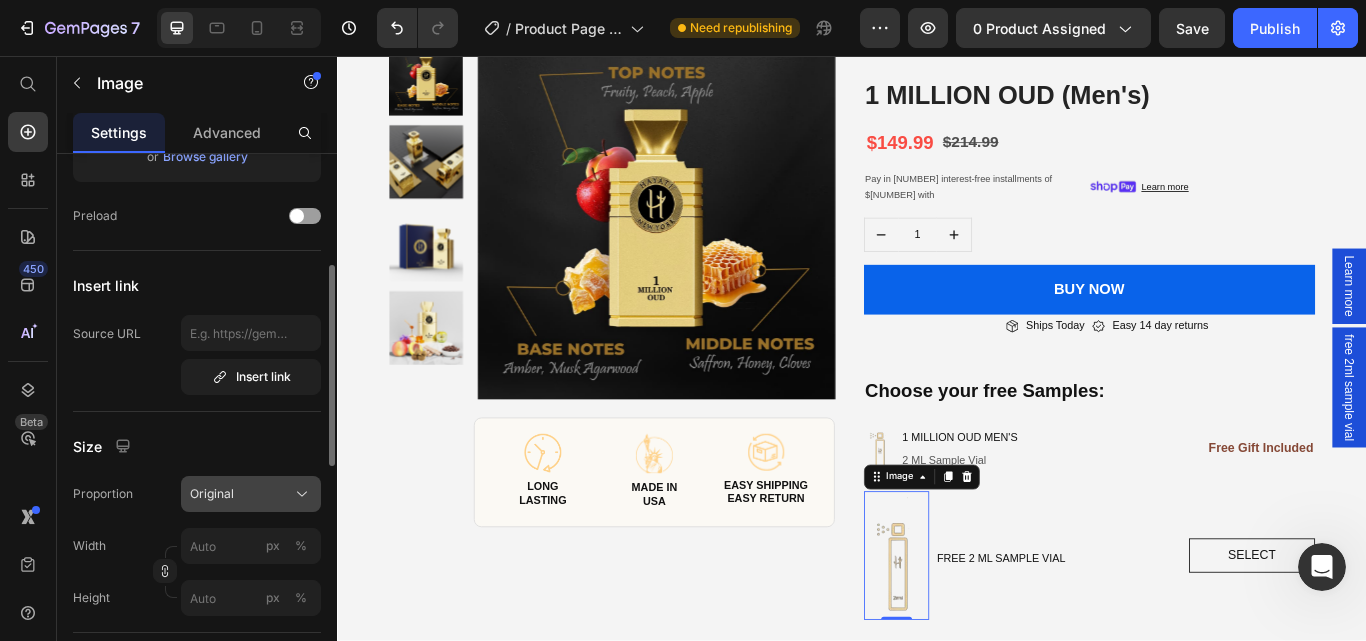 click on "Original" at bounding box center [251, 494] 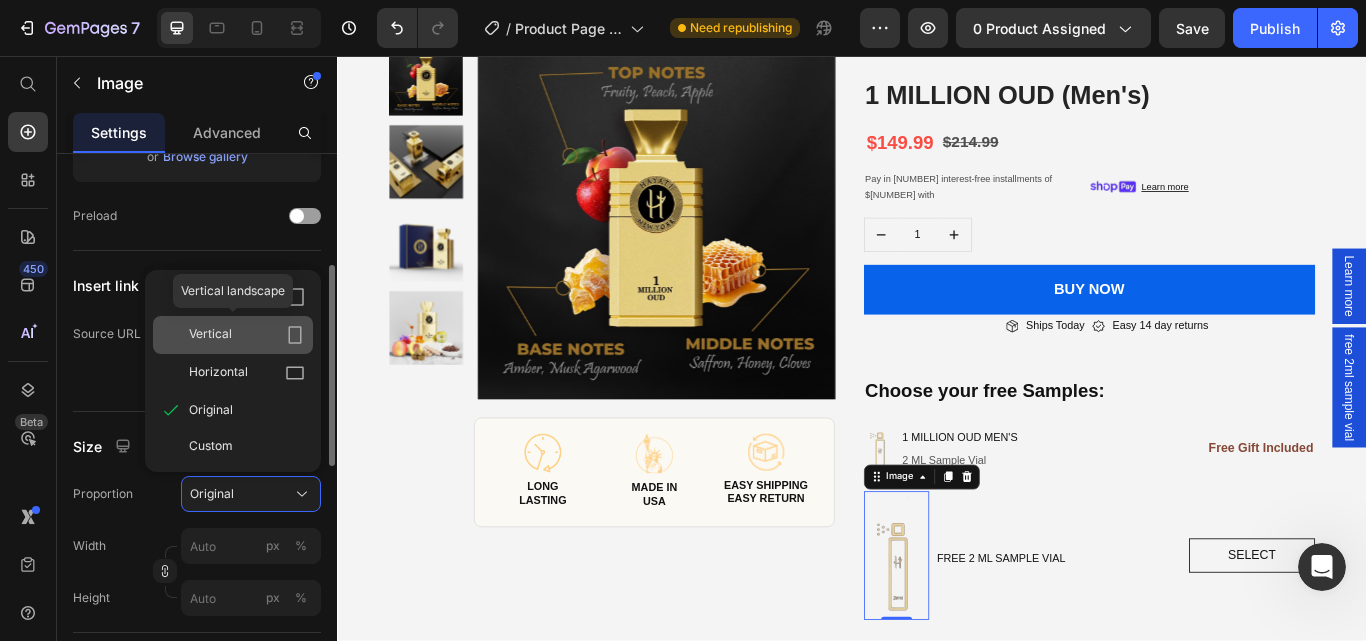 click on "Vertical" 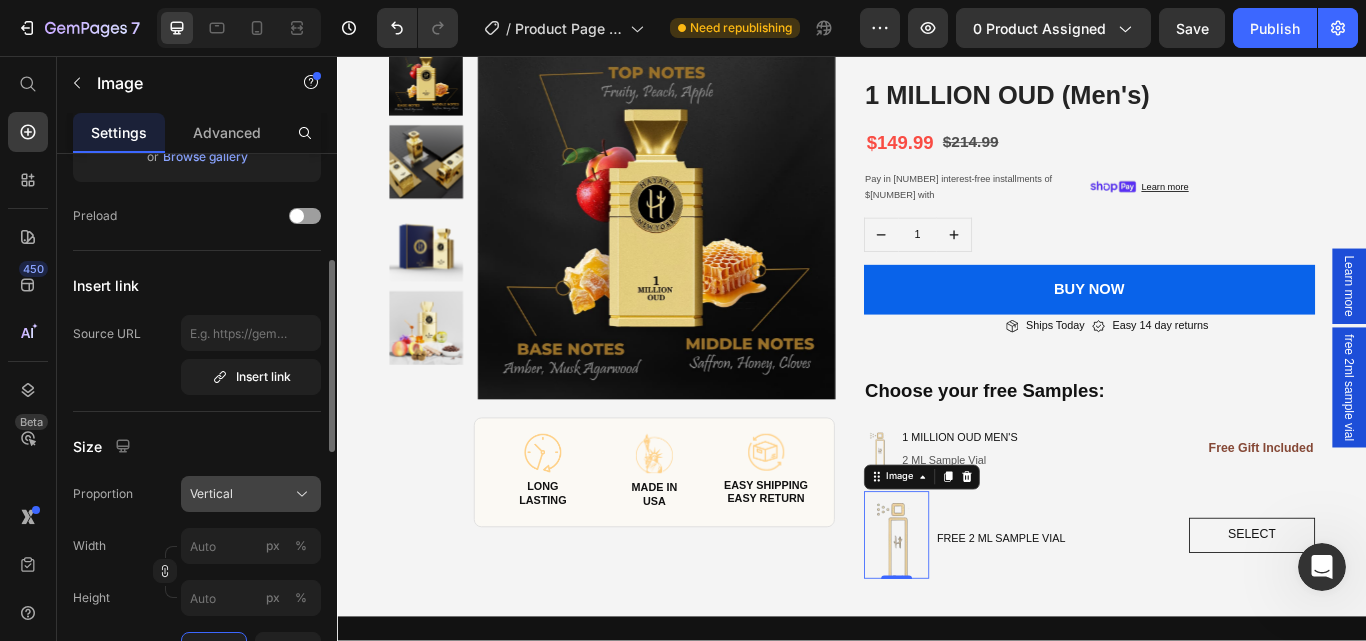 click on "Vertical" 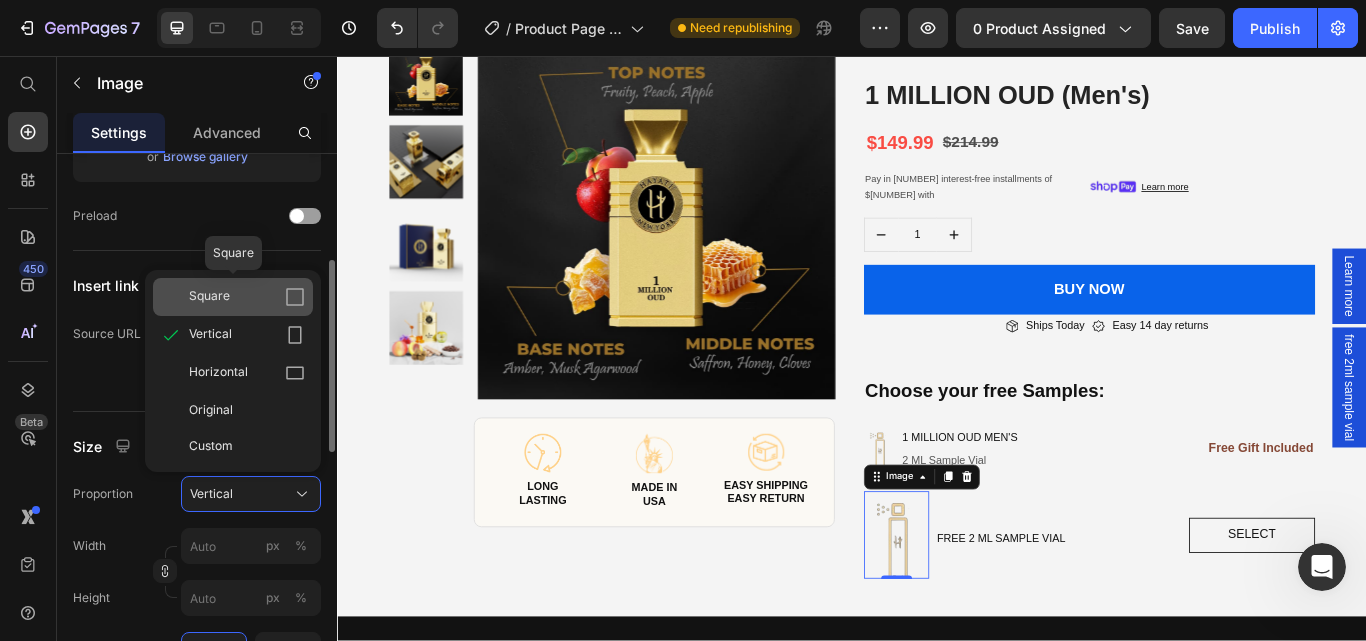 click on "Square" at bounding box center [247, 297] 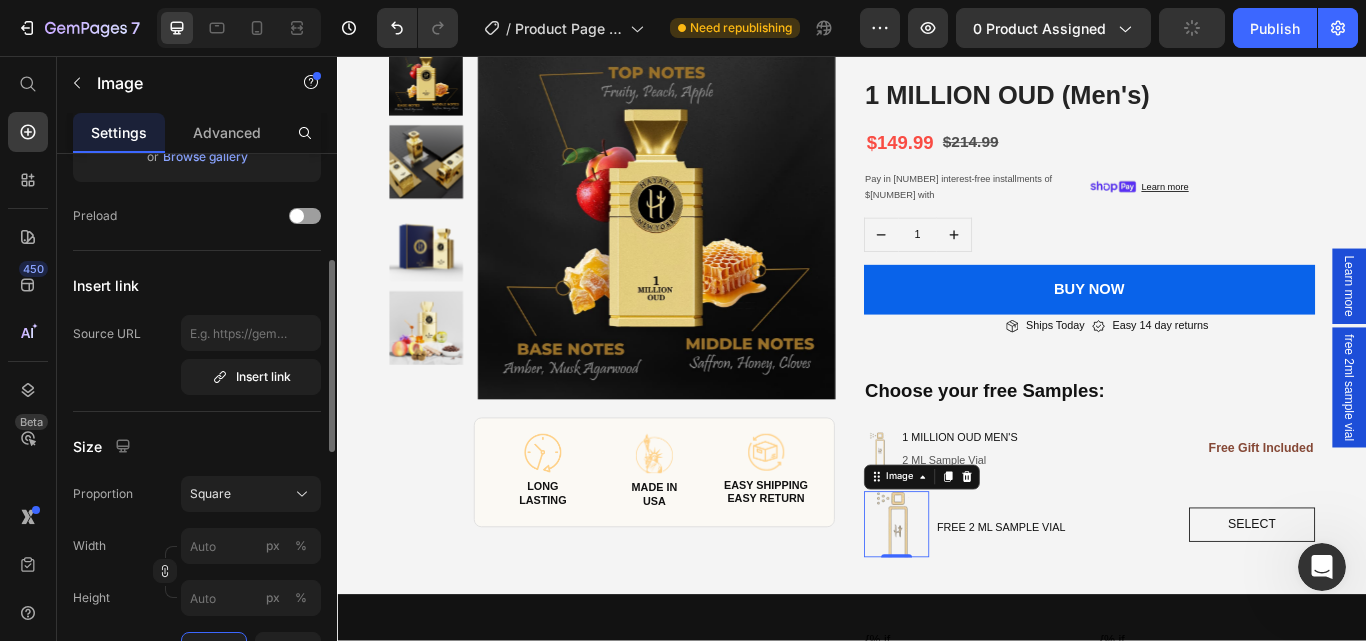 click on "Size Proportion Square Width px % Height px % Image scale" 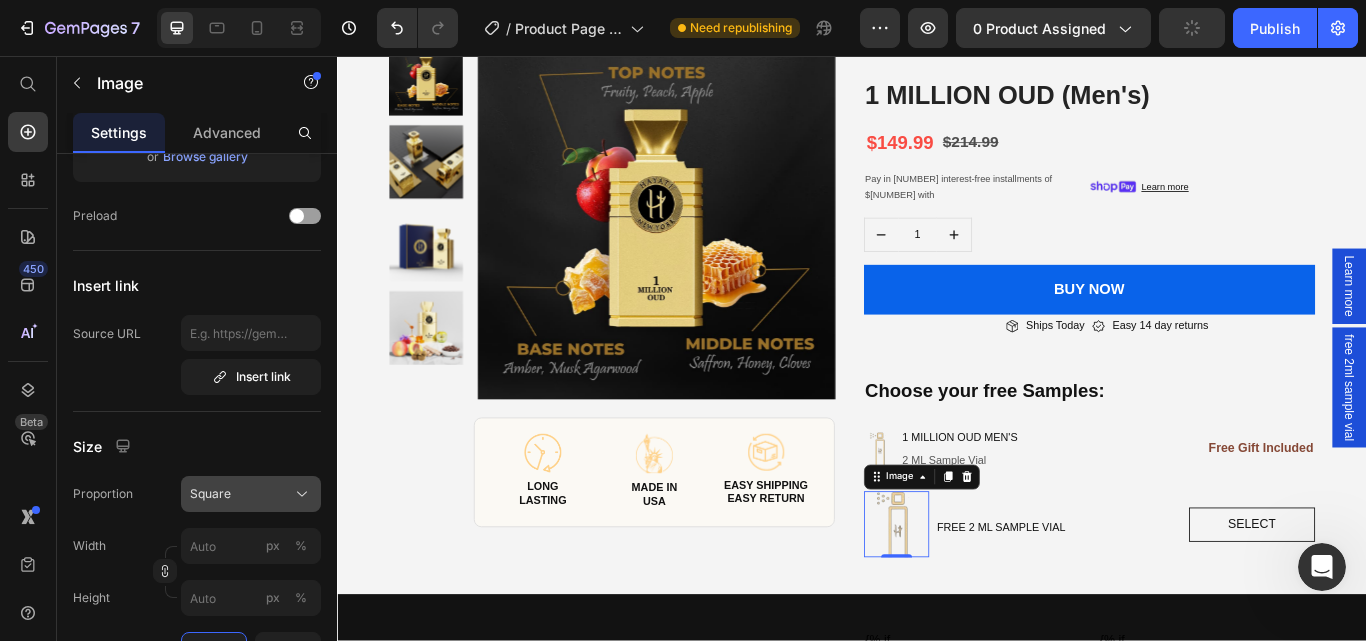 click on "Square" 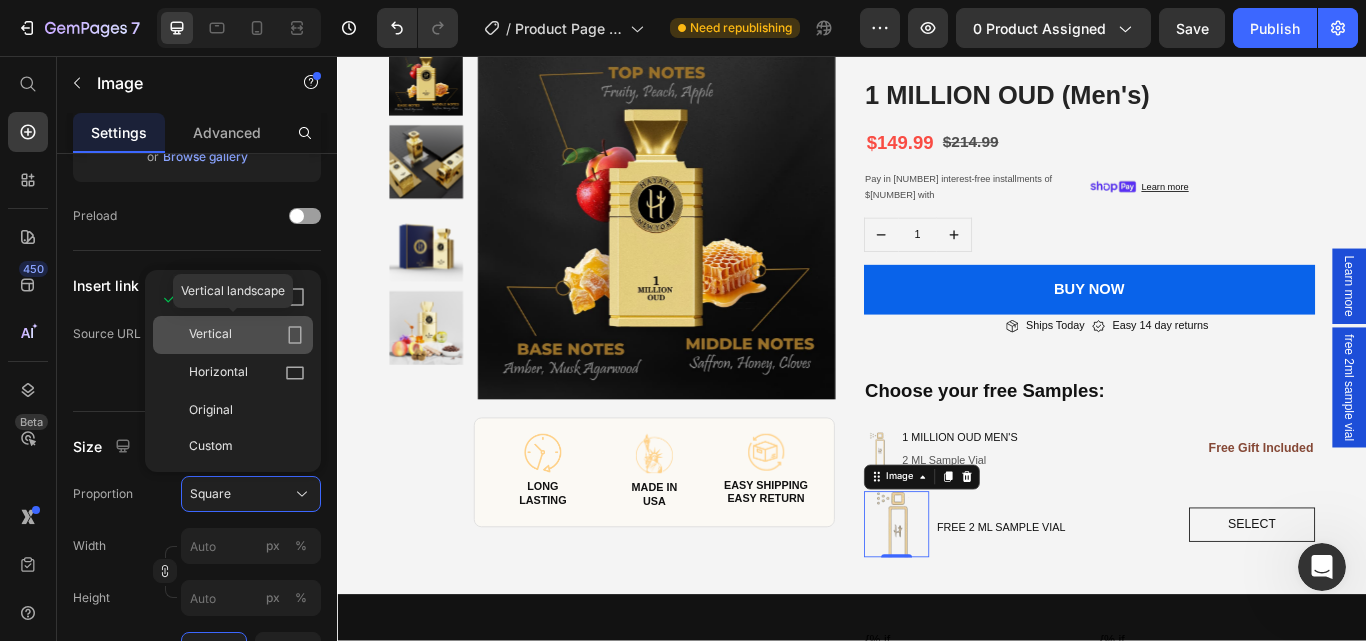 click on "Vertical" 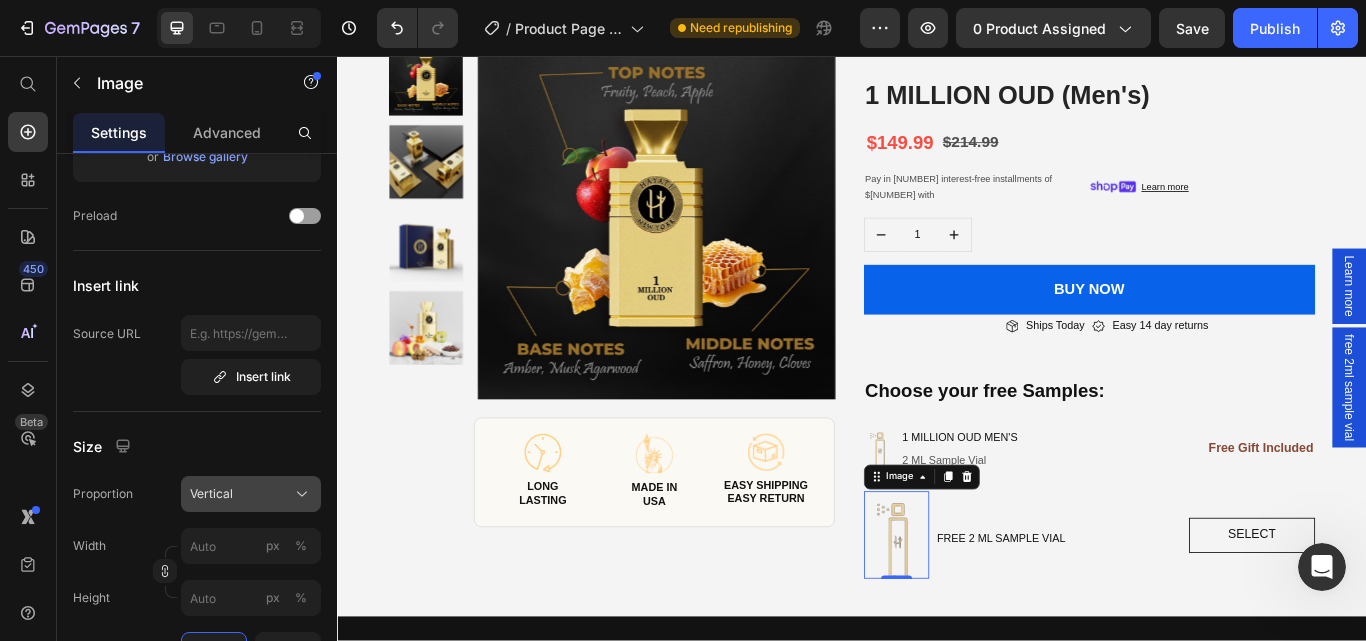 click on "Vertical" 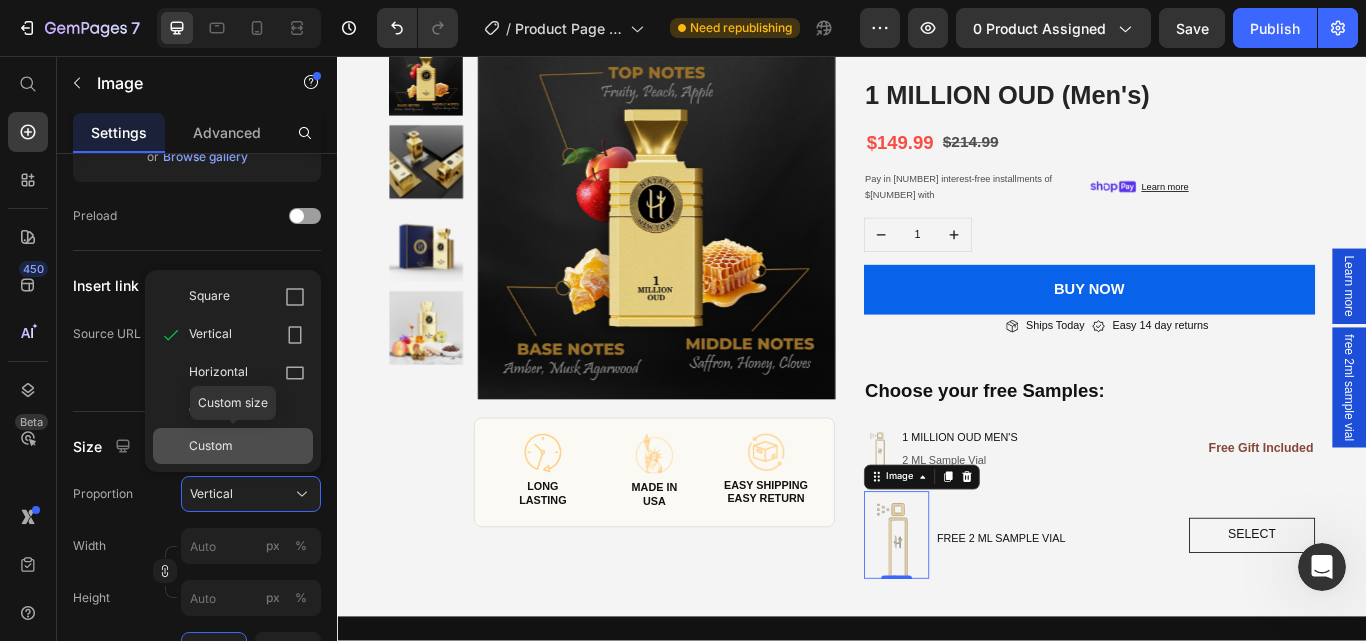 click on "Custom" at bounding box center [247, 446] 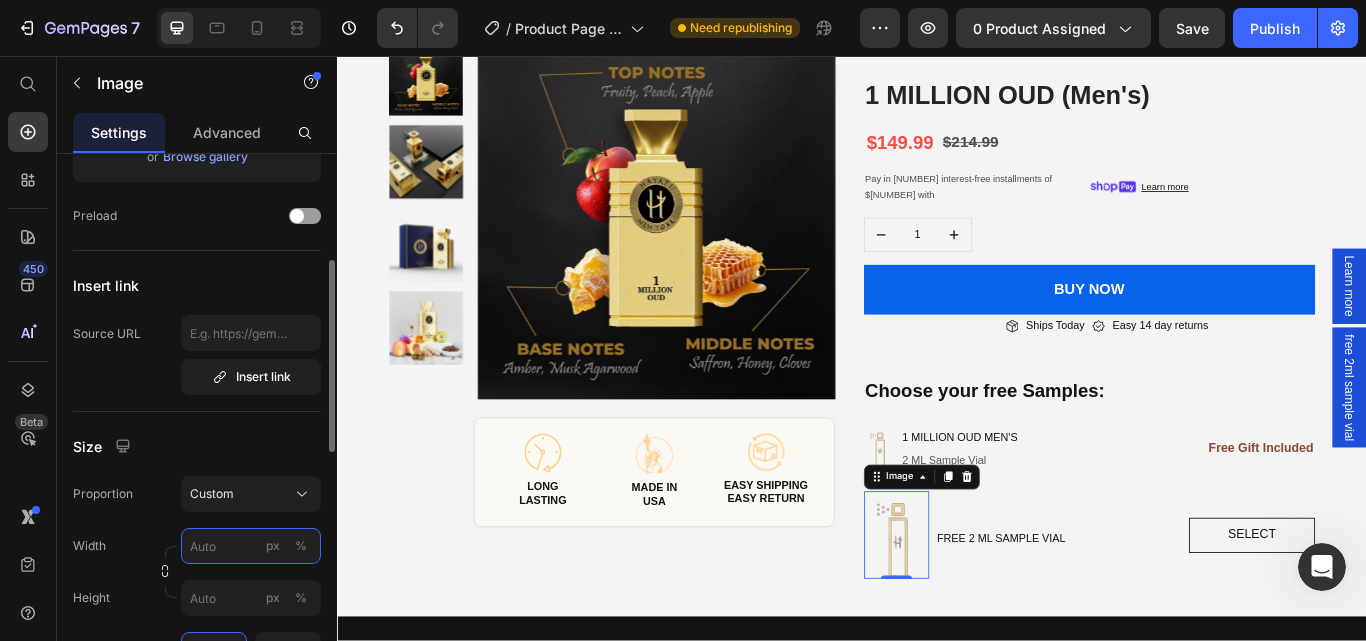scroll, scrollTop: 500, scrollLeft: 0, axis: vertical 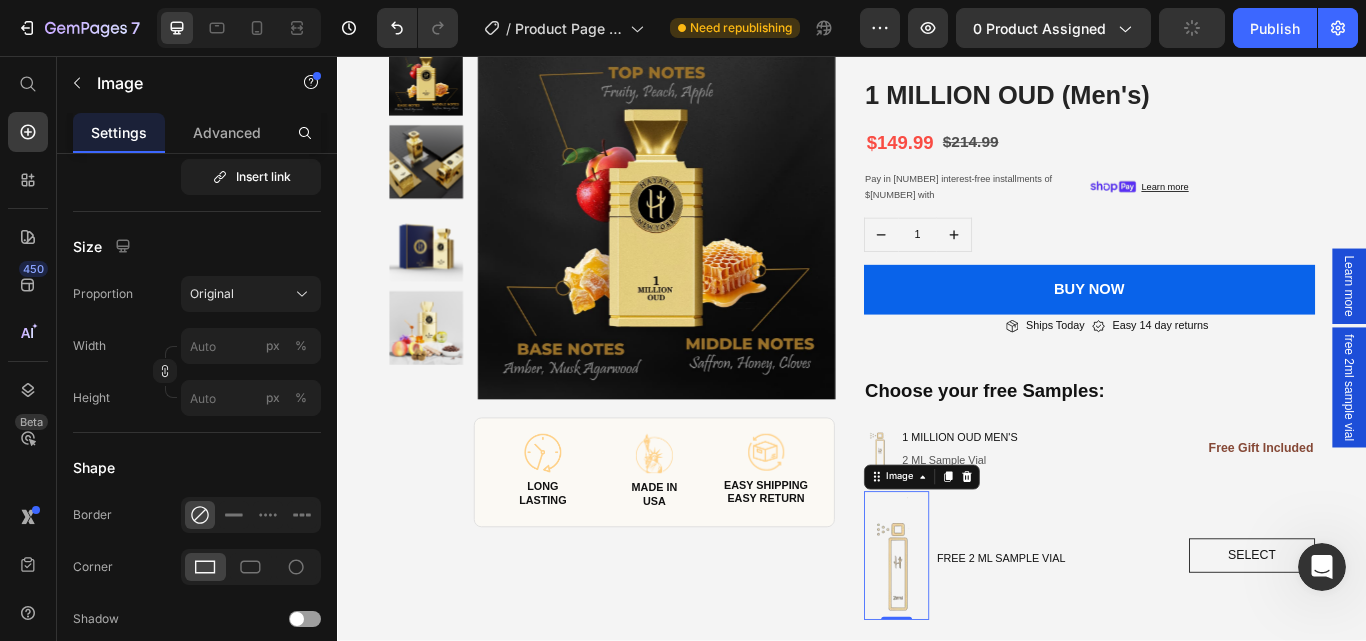 click on "Proportion Original Width px % Height px %" at bounding box center (197, 346) 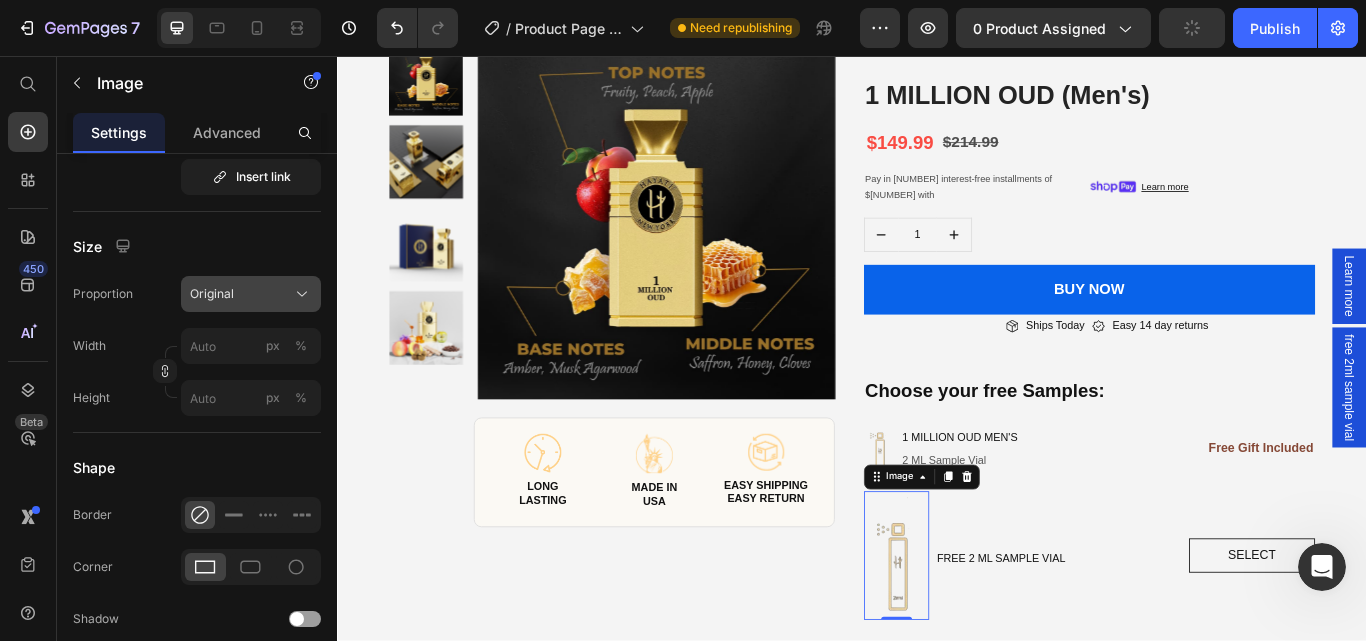 click on "Original" 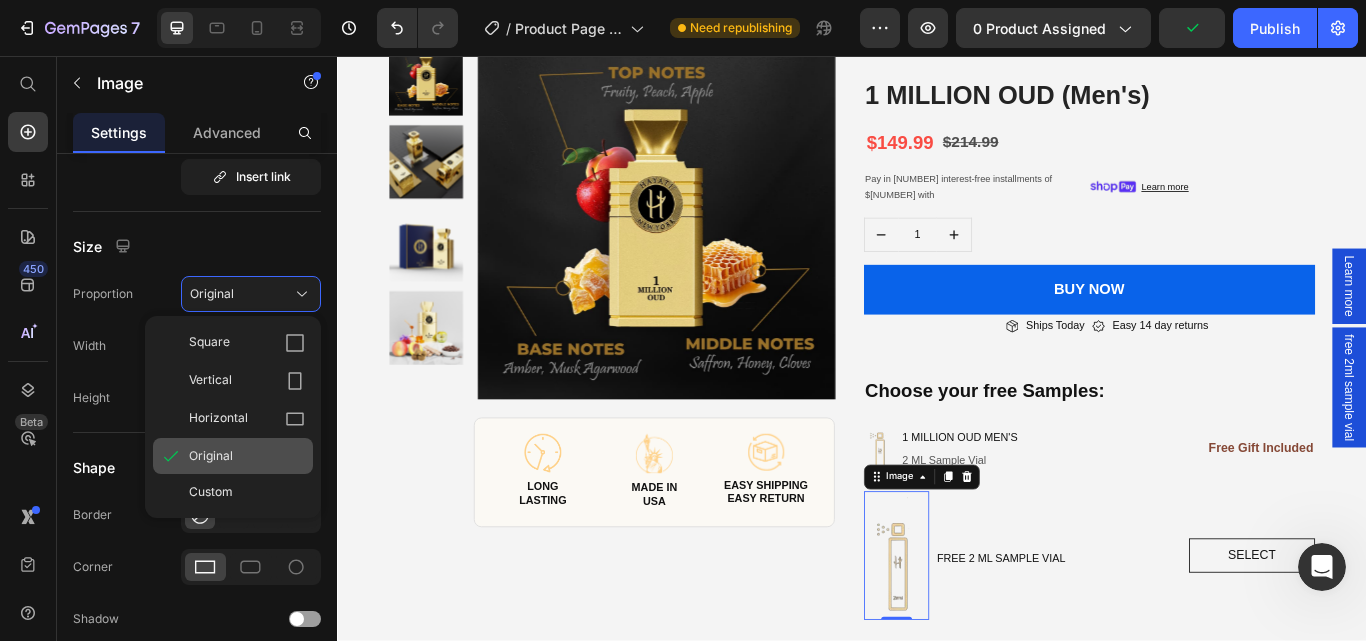 click on "Original" 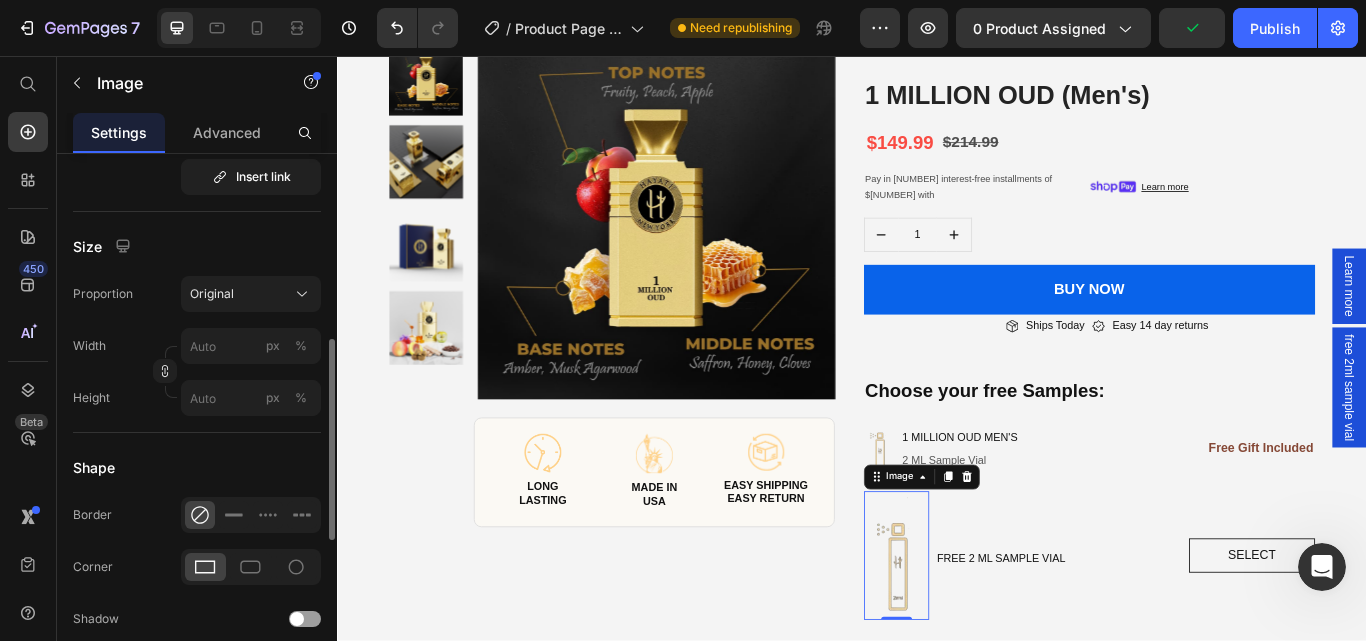 click on "Proportion Original Width px % Height px %" at bounding box center [197, 346] 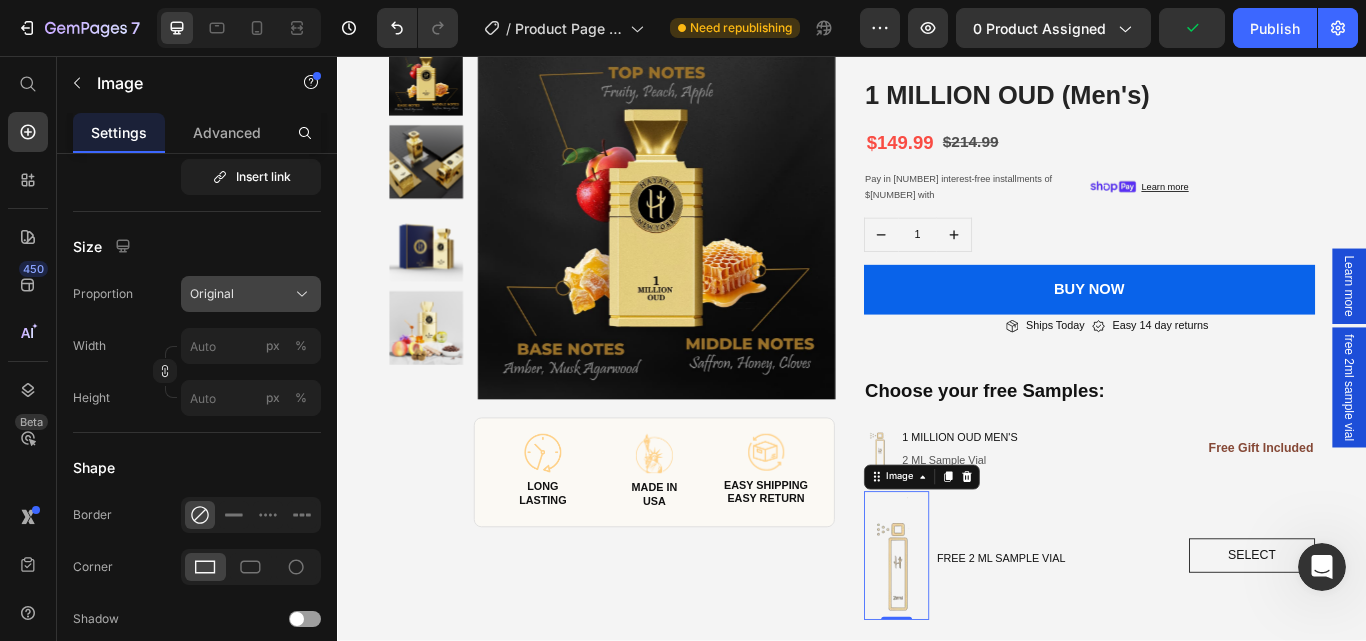 click on "Original" 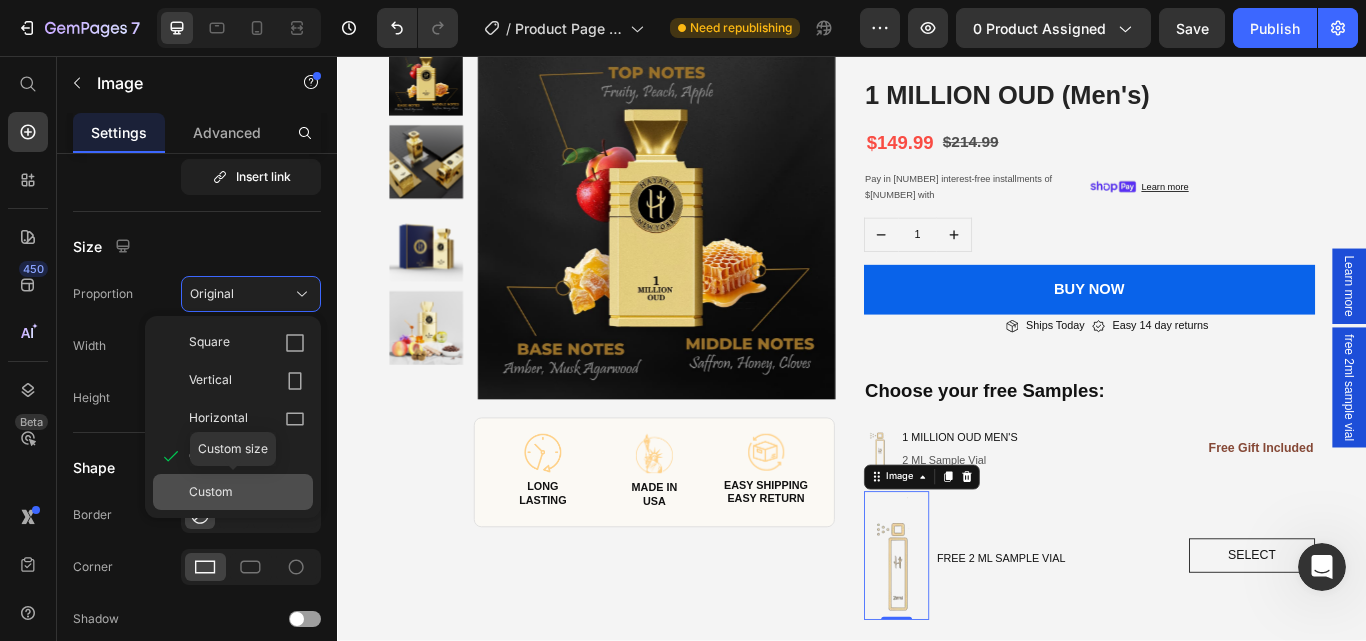 click on "Custom" at bounding box center [247, 492] 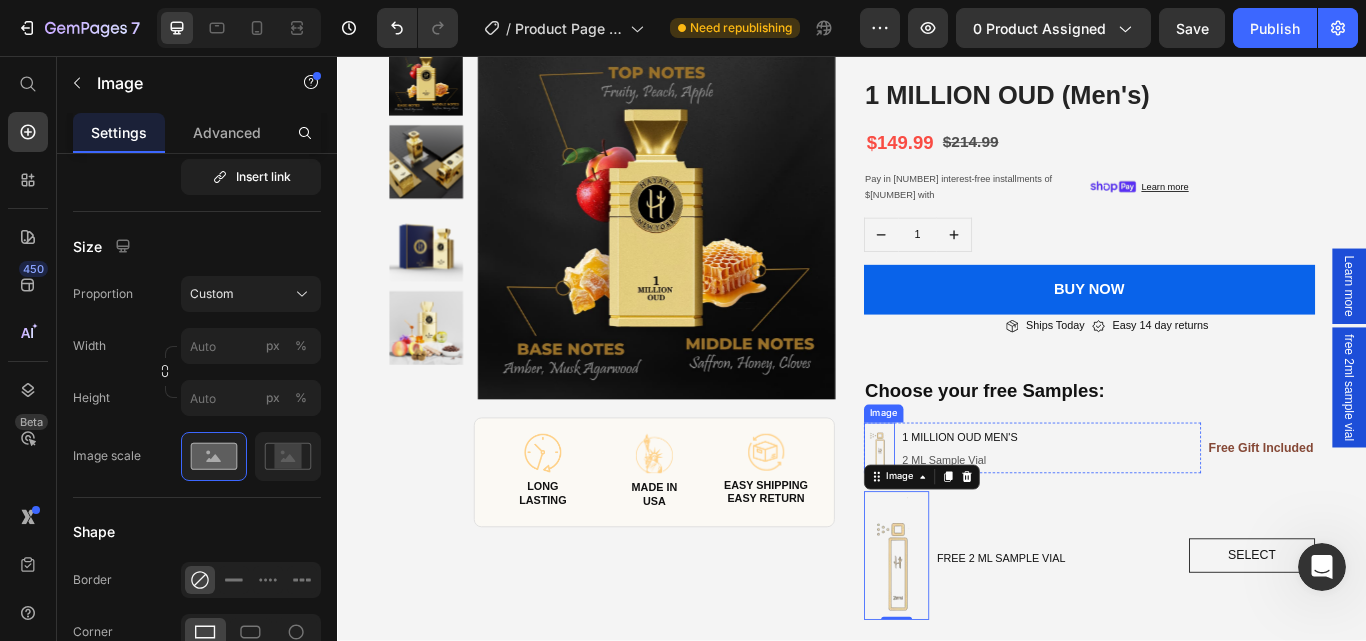 click at bounding box center [969, 513] 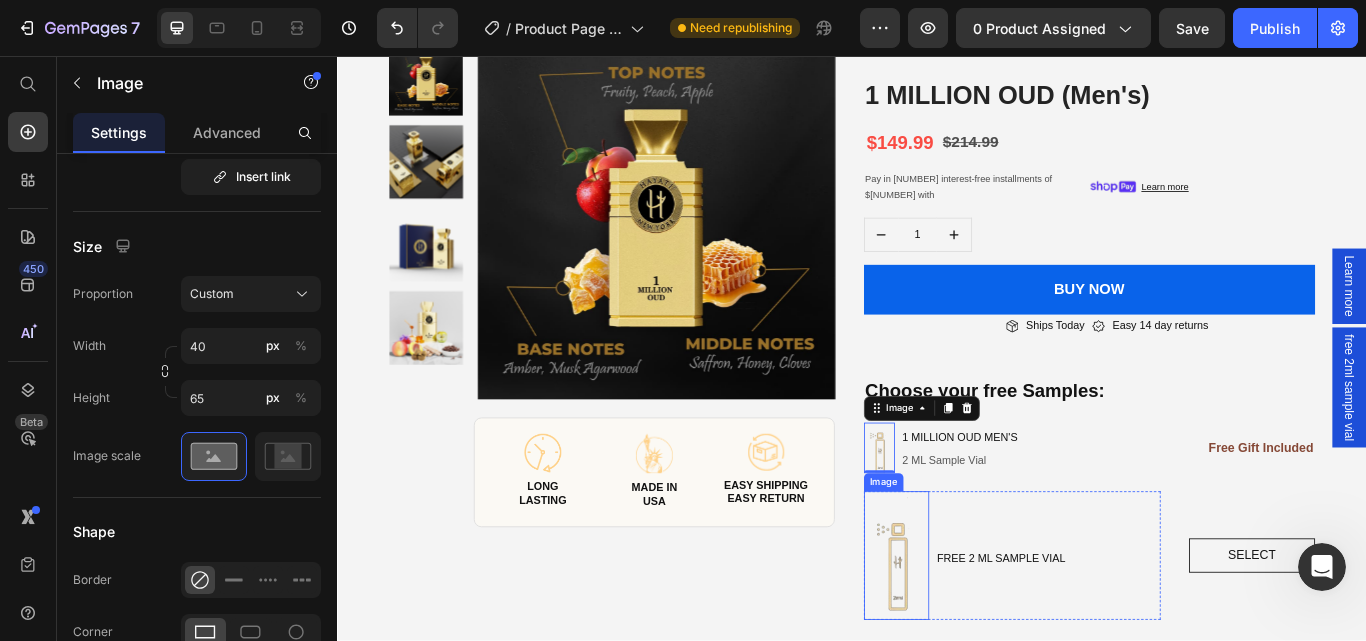 click at bounding box center [989, 638] 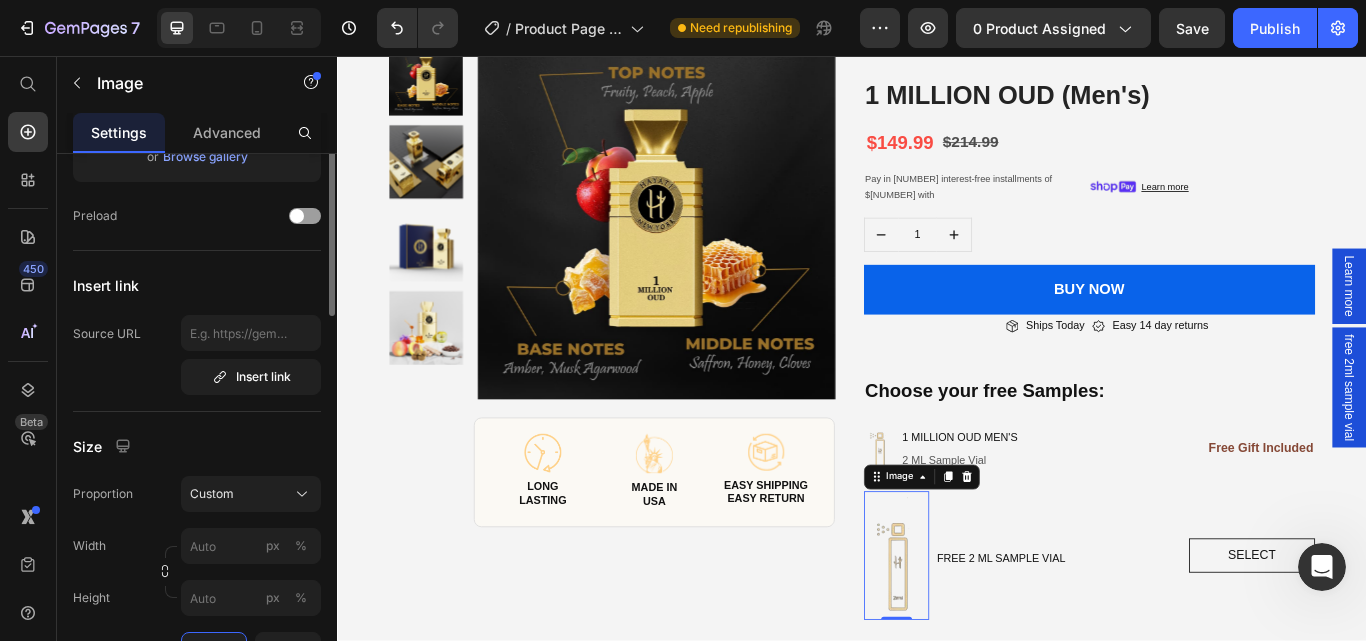 scroll, scrollTop: 100, scrollLeft: 0, axis: vertical 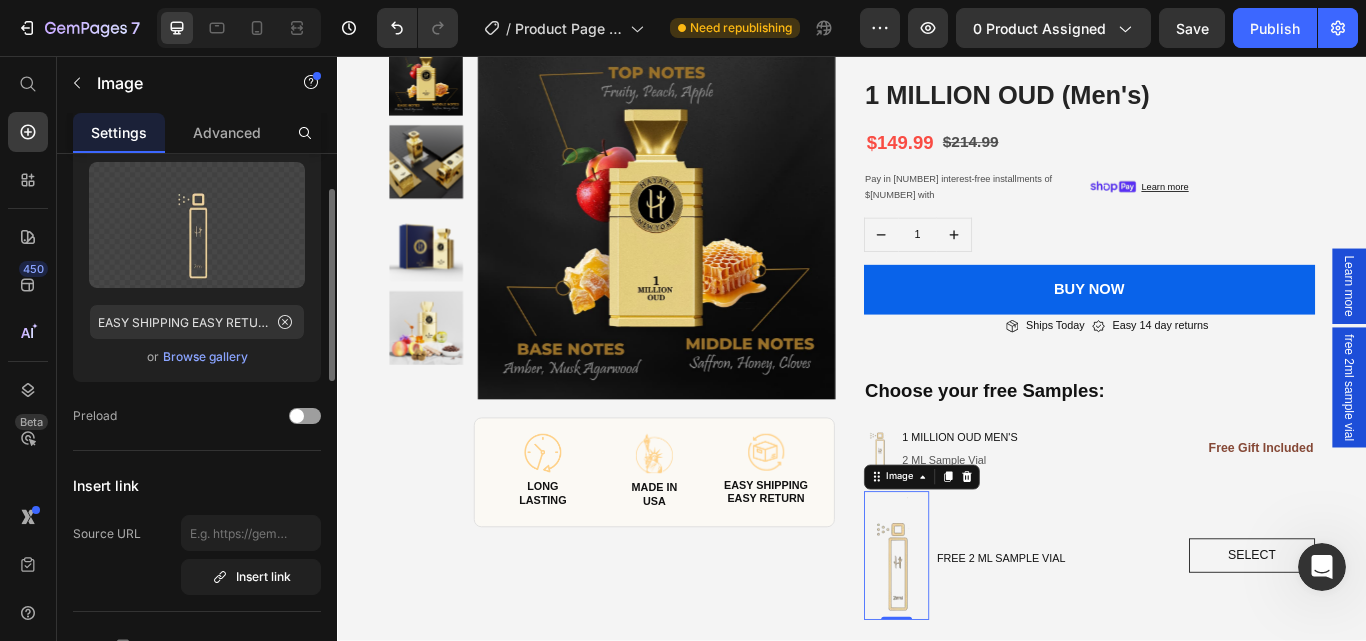 click on "Browse gallery" at bounding box center (205, 357) 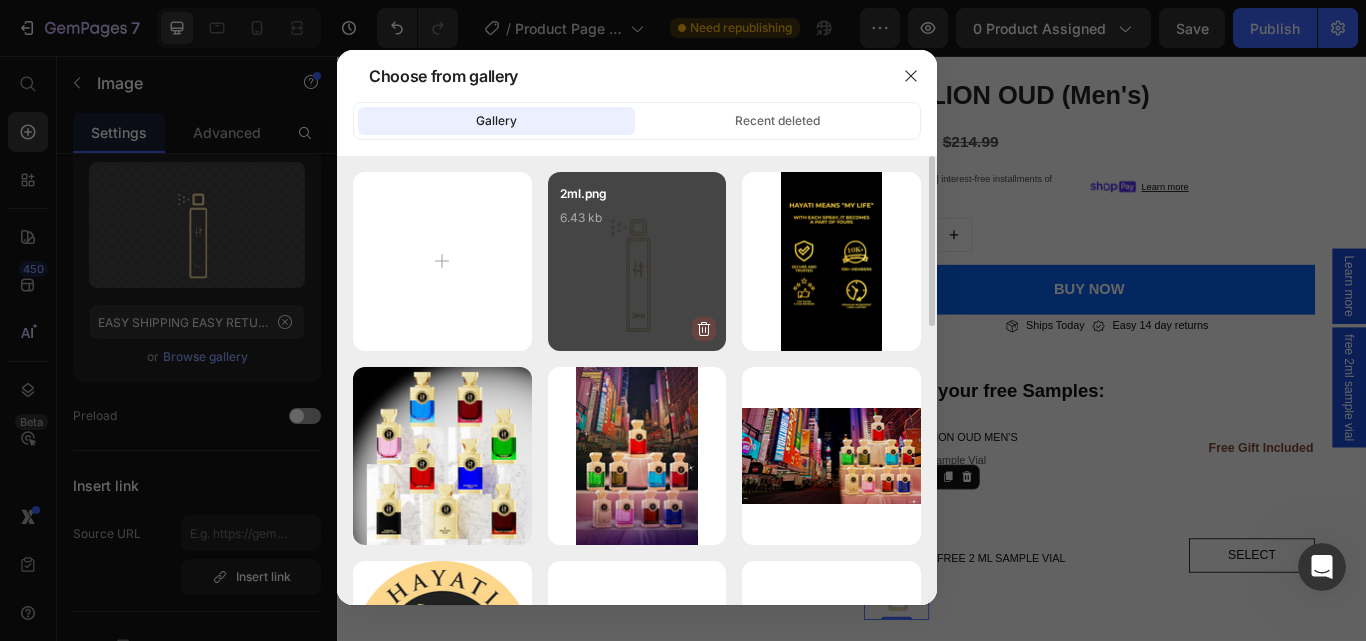 click 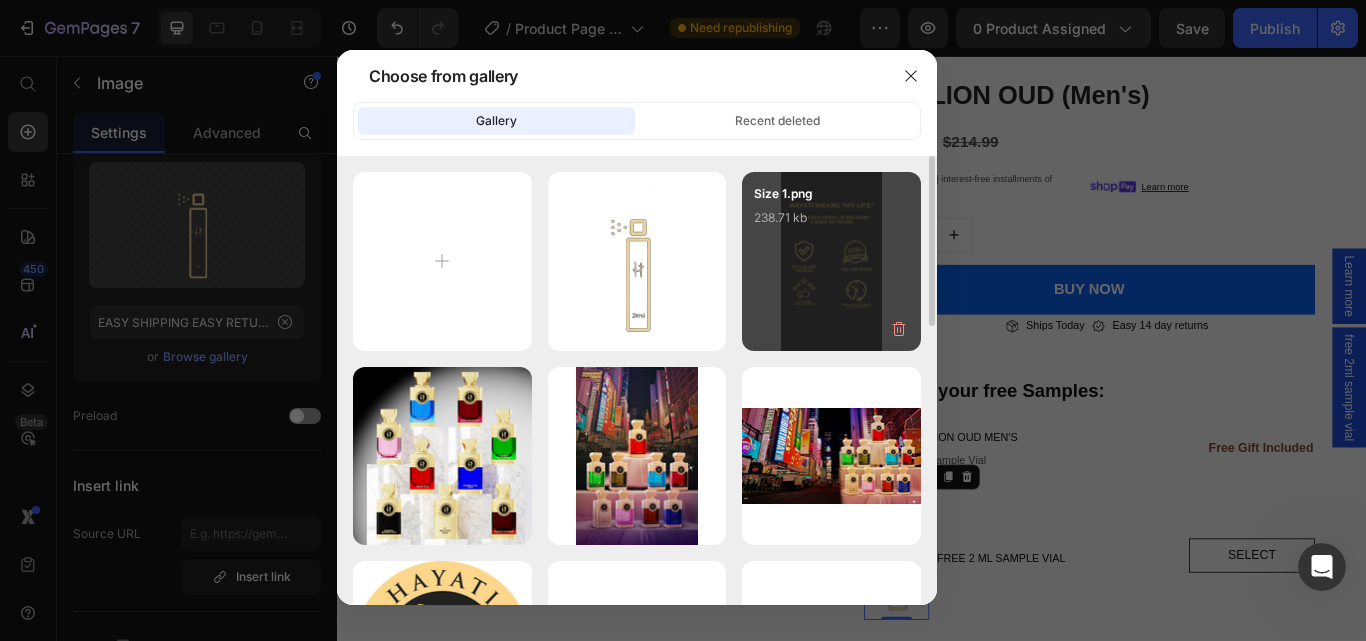 click on "Delete" at bounding box center (0, 0) 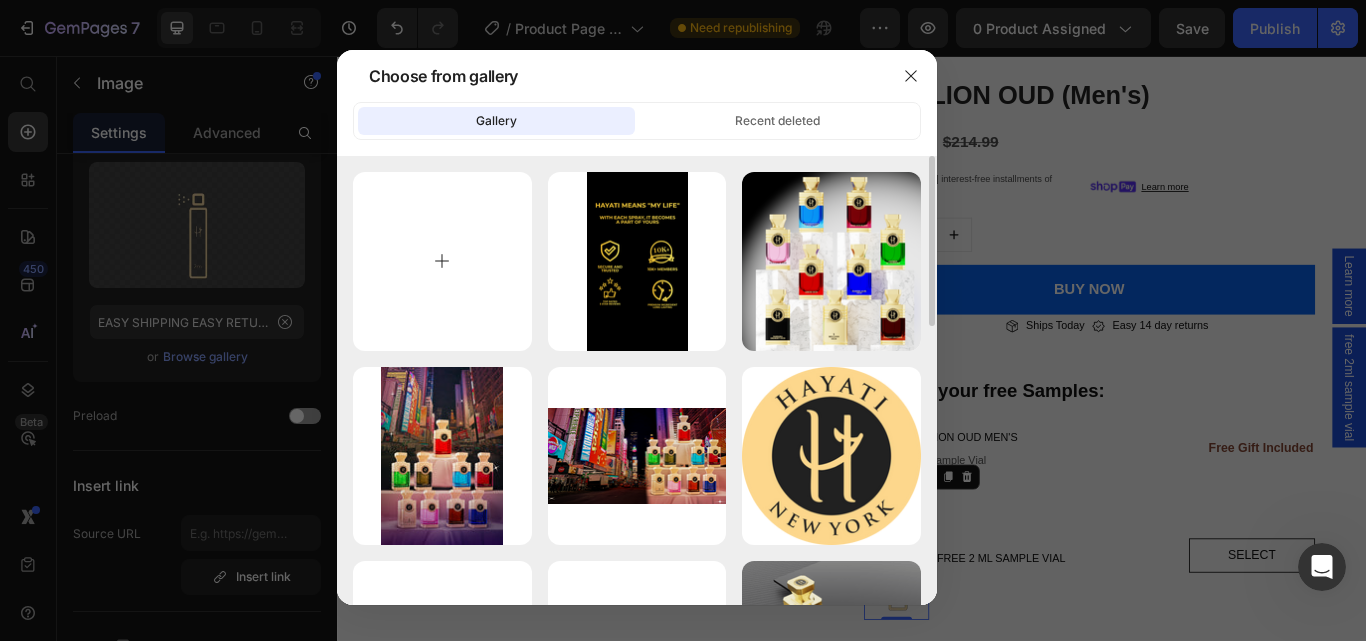 click at bounding box center [442, 261] 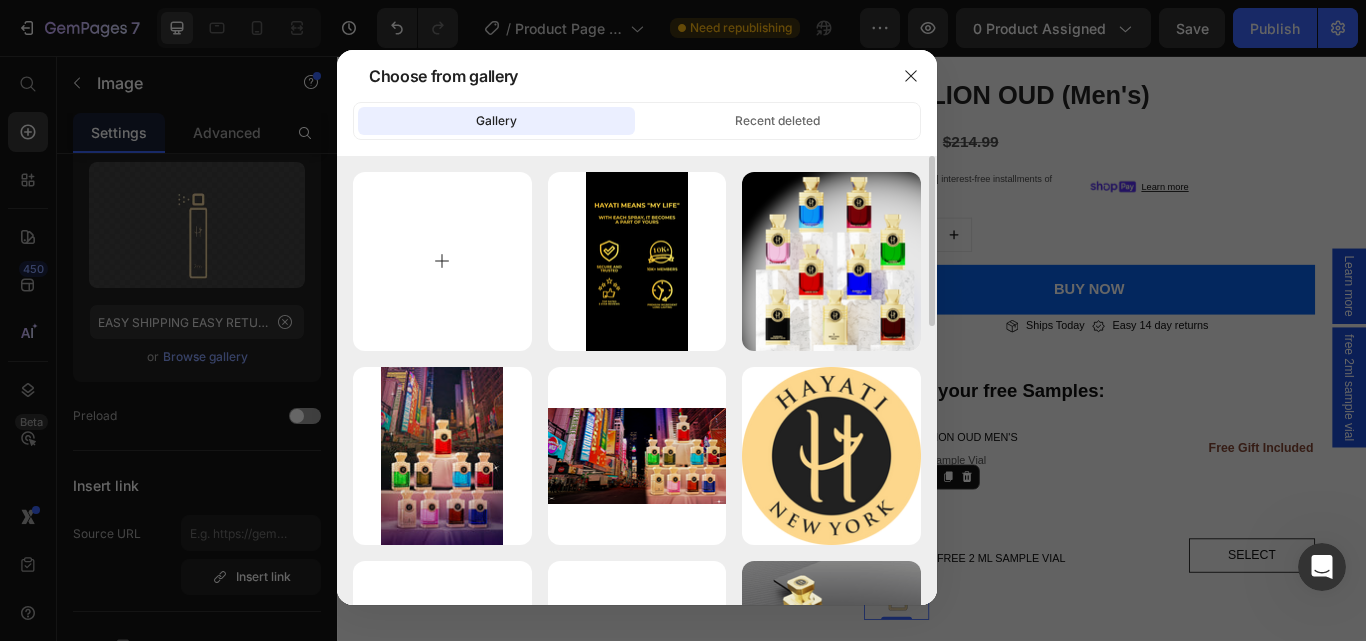 type on "C:\fakepath\2ml.png" 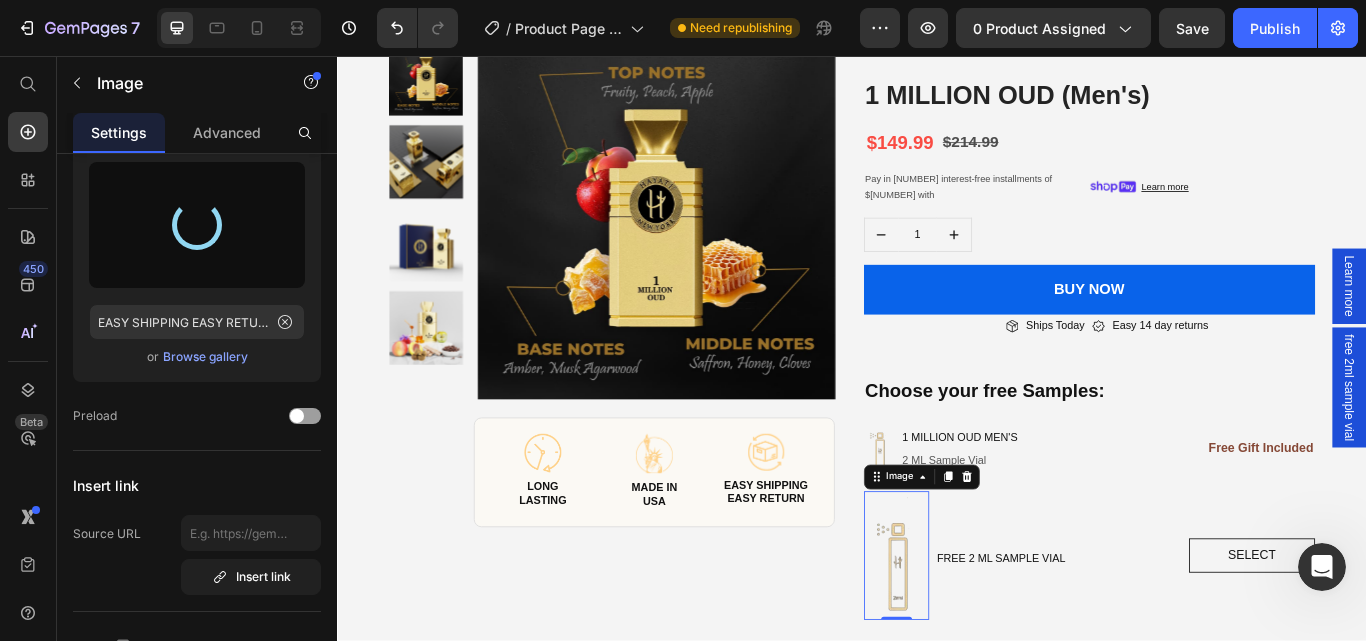 type on "https://cdn.shopify.com/s/files/1/0785/8736/3637/files/gempages_550807993046795512-b71ec3ac-125f-4f3c-98cc-6e7dd5eeaf4f.png" 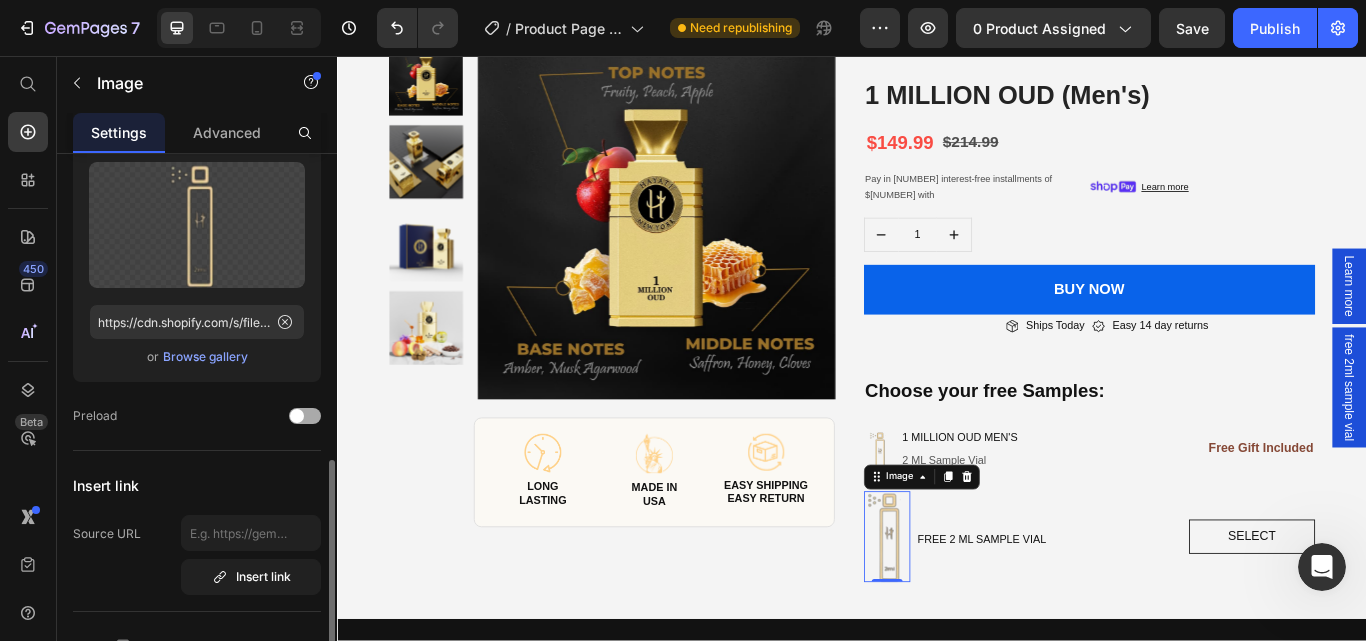 scroll, scrollTop: 400, scrollLeft: 0, axis: vertical 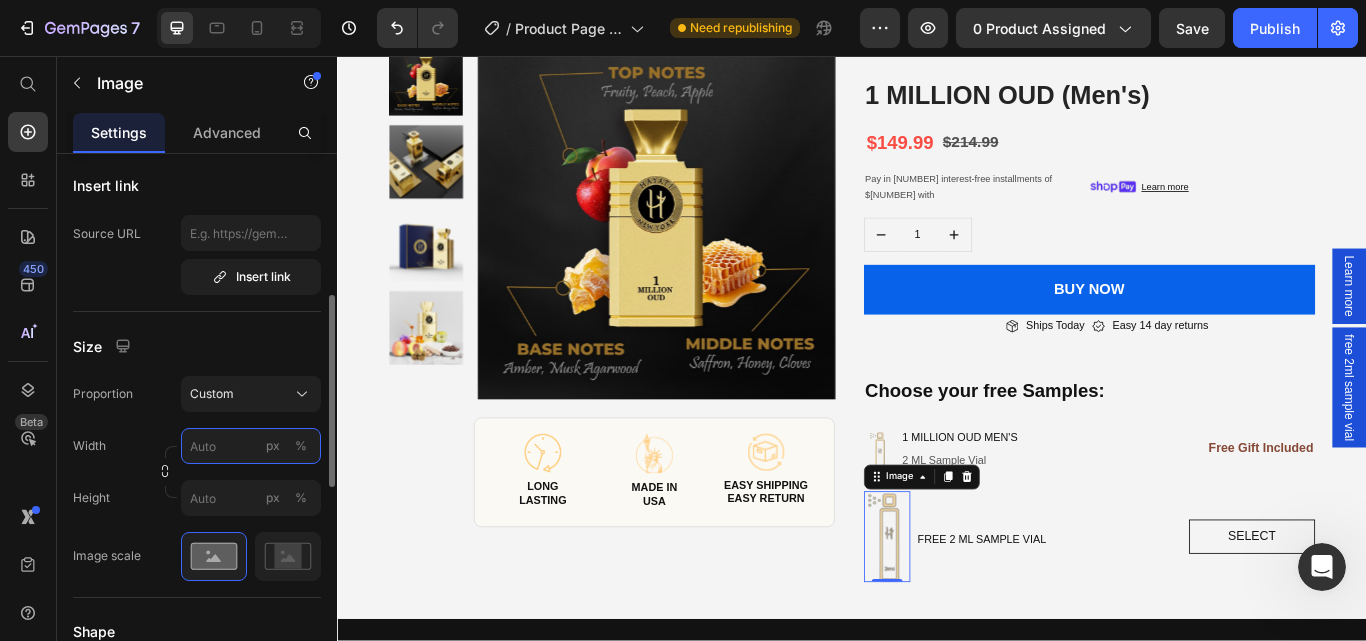 click on "px %" at bounding box center [251, 446] 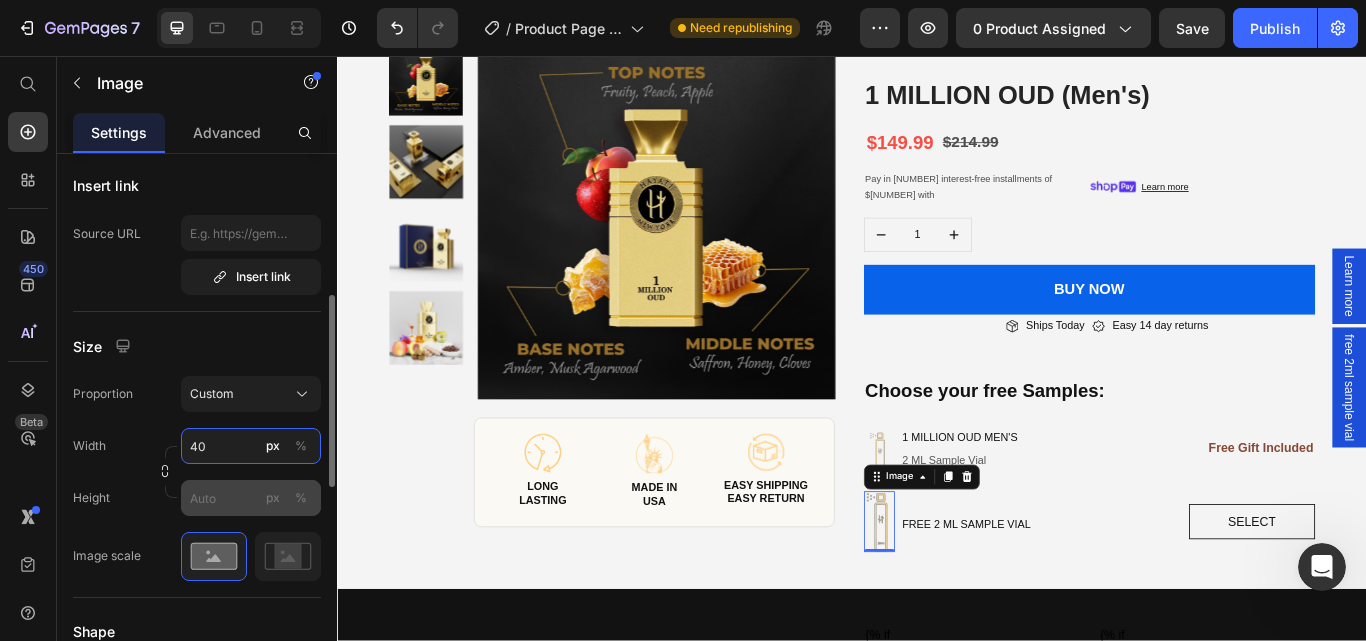 type on "40" 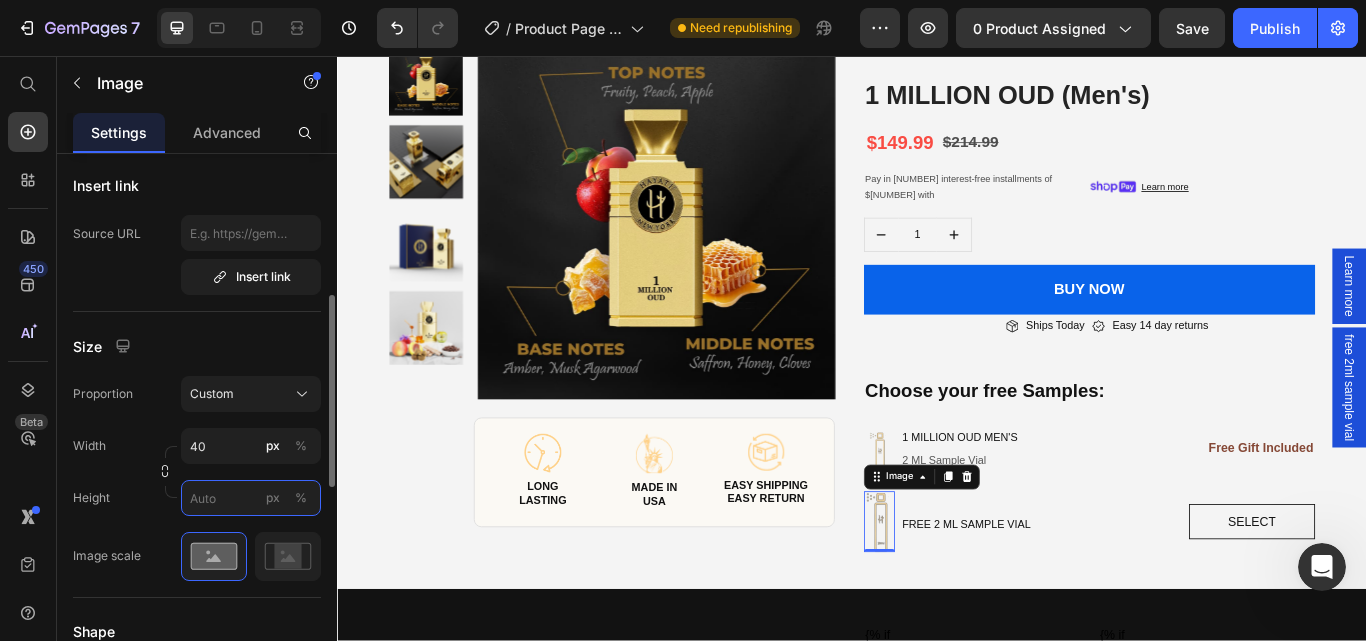 click on "px %" at bounding box center (251, 498) 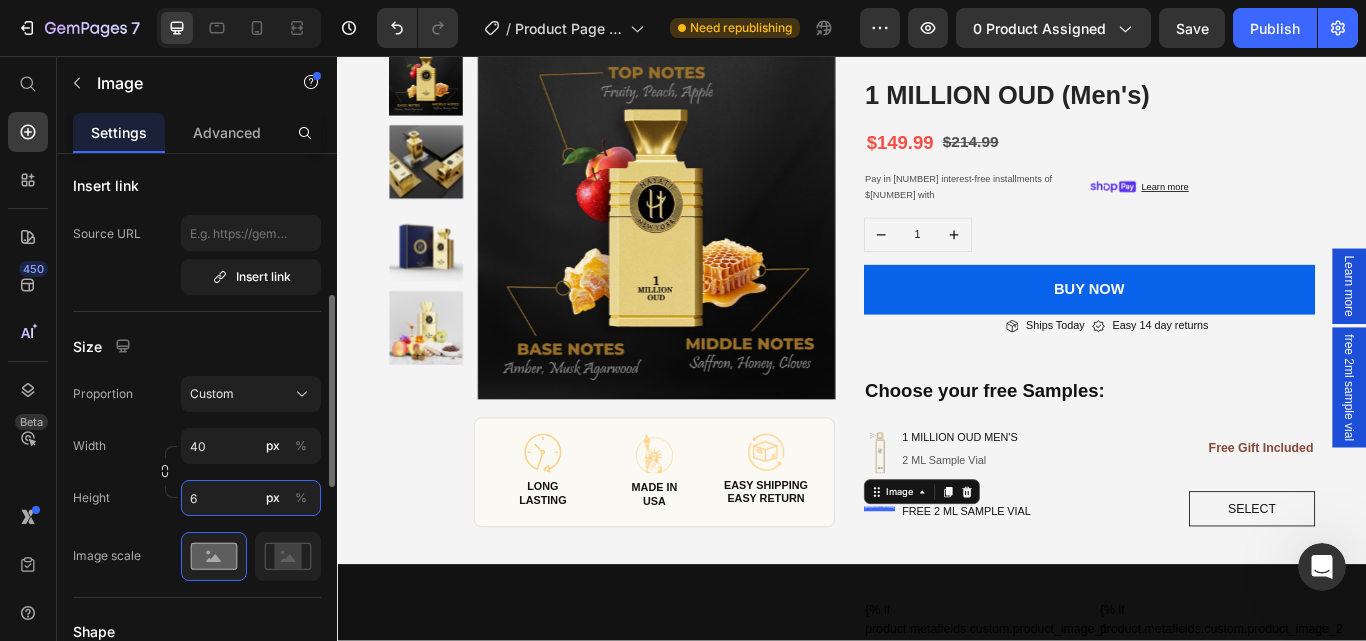 type on "65" 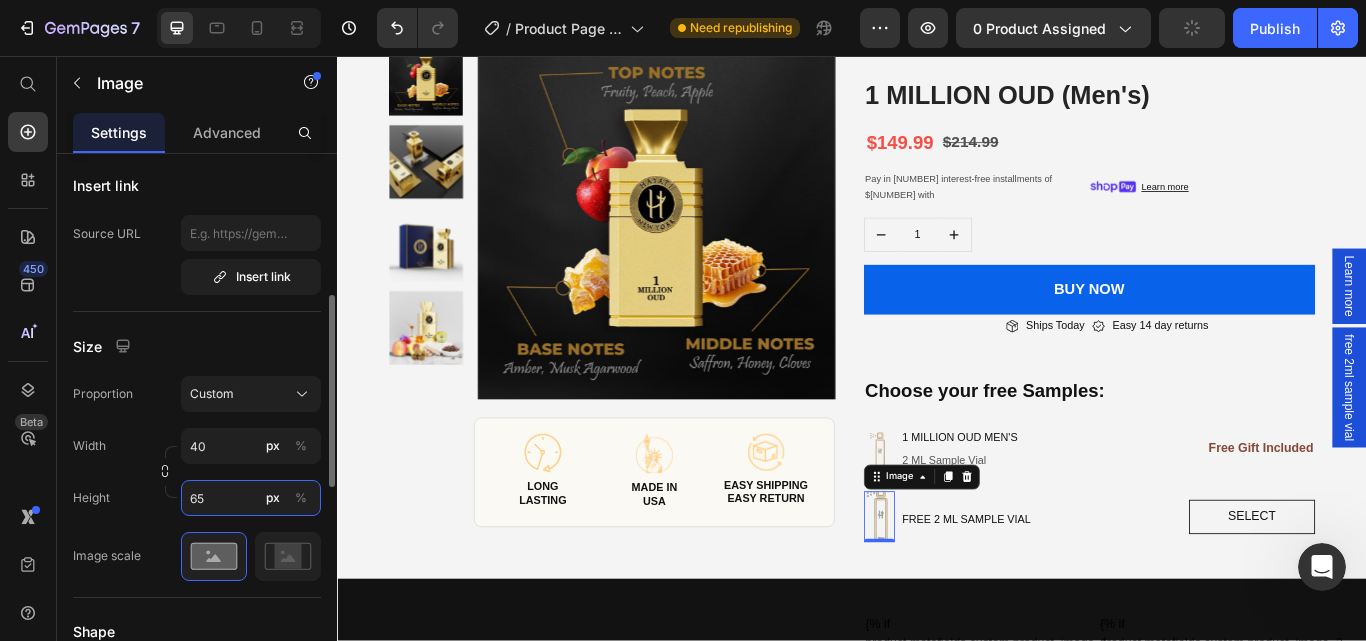 type 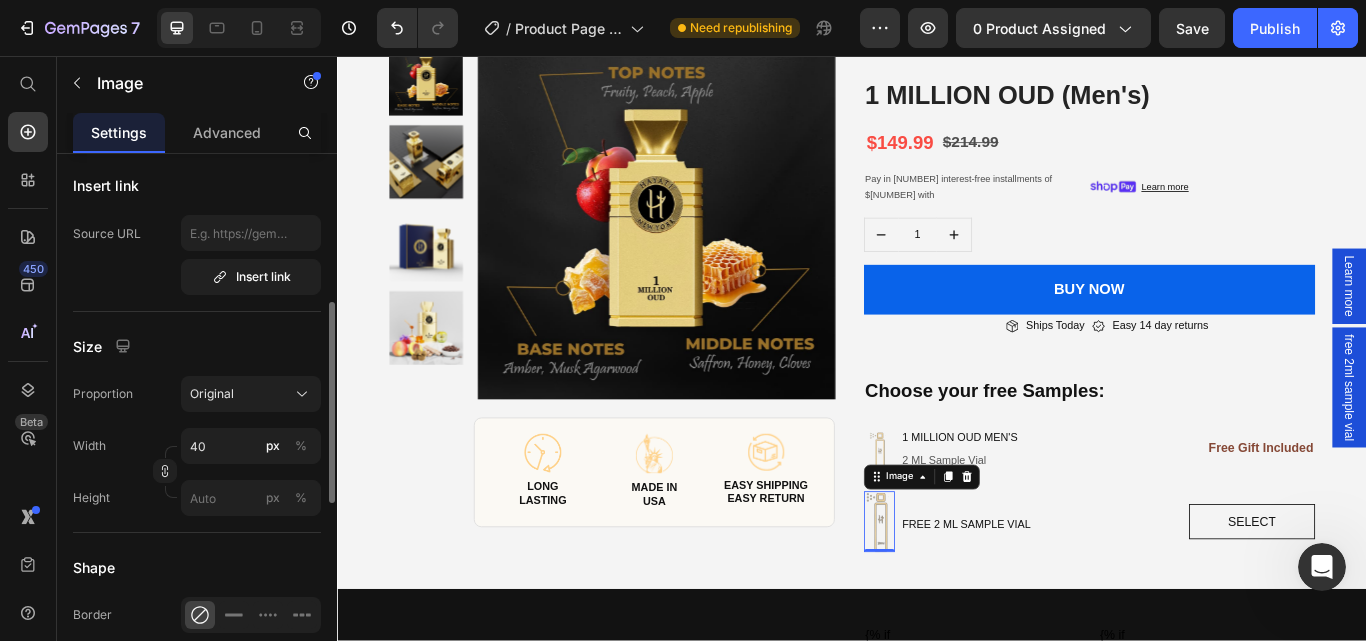 click on "Size Proportion Original Width 40 px % Height px %" 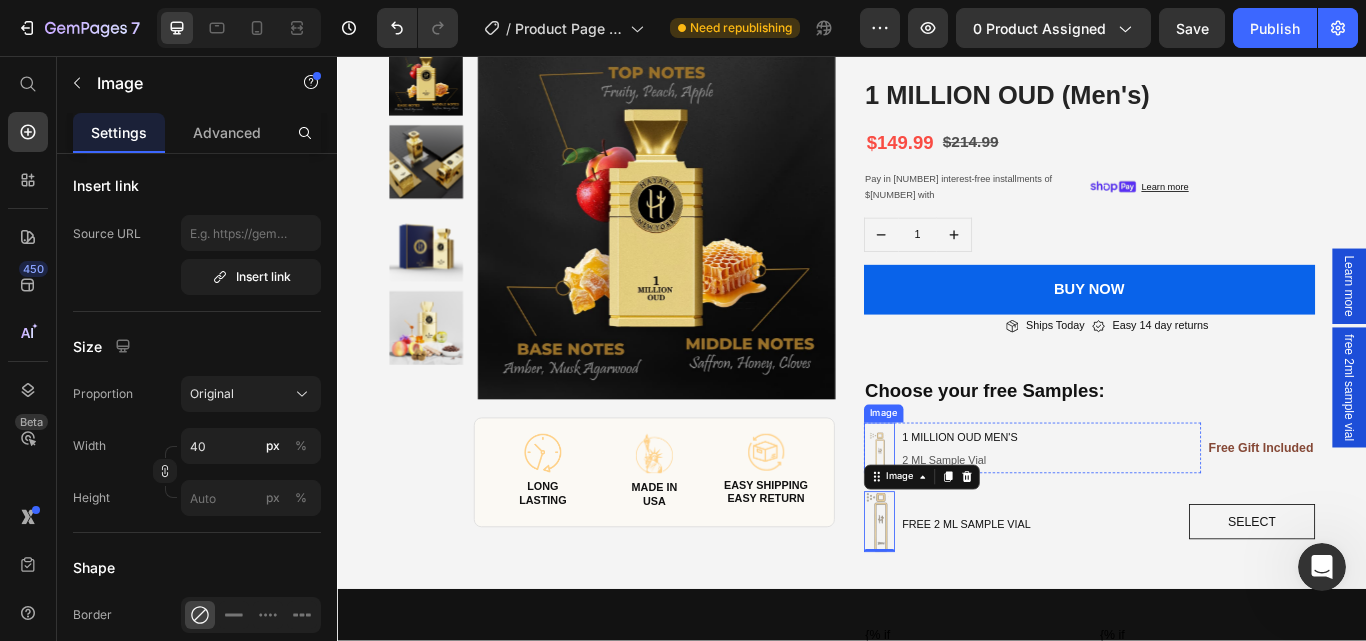 click at bounding box center [969, 513] 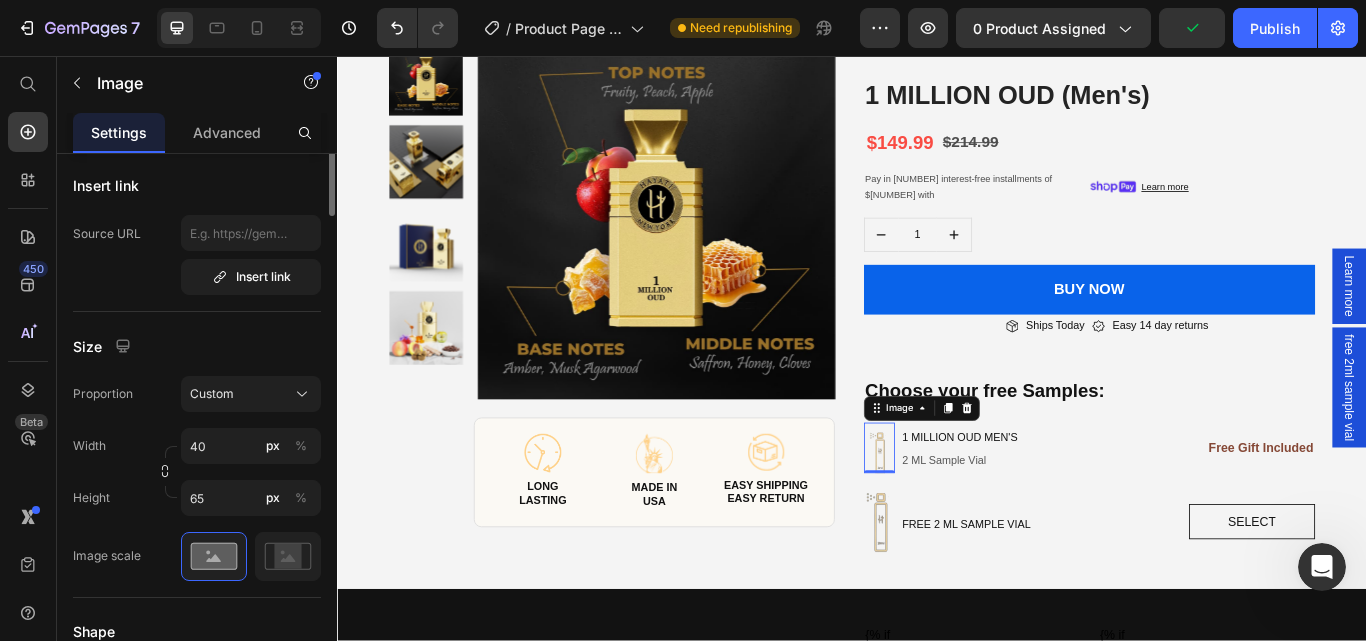 scroll, scrollTop: 100, scrollLeft: 0, axis: vertical 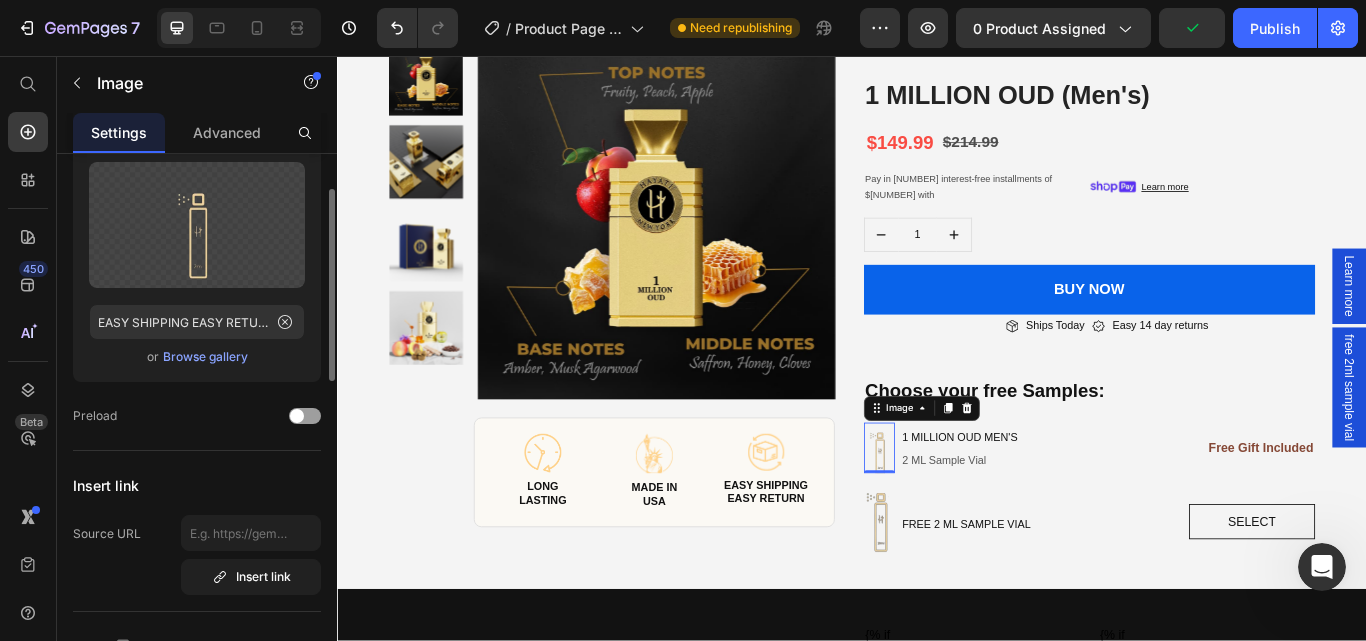 click on "Browse gallery" at bounding box center (205, 357) 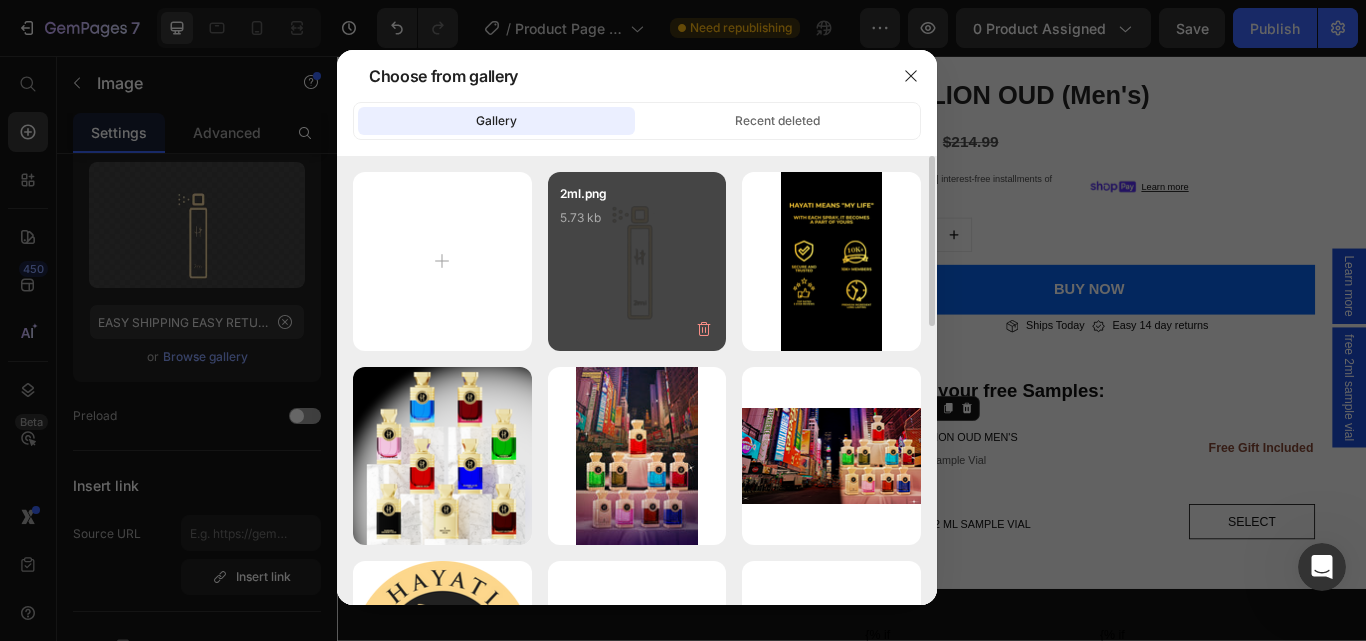 click on "2ml.png 5.73 kb" at bounding box center (637, 261) 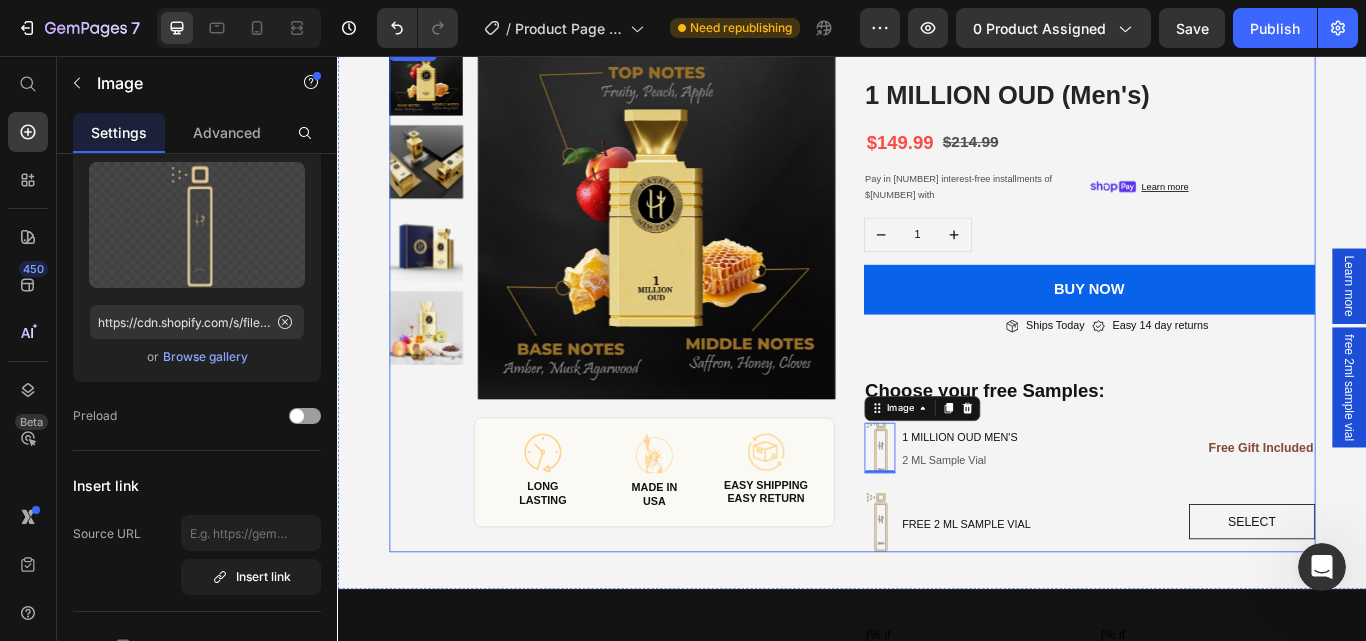 click on "Product Images Image LONG LASTING Heading Row Image MADE IN USA Heading Row Image EASY SHIPPING EASY RETURN Heading Row Row Row" at bounding box center (660, 337) 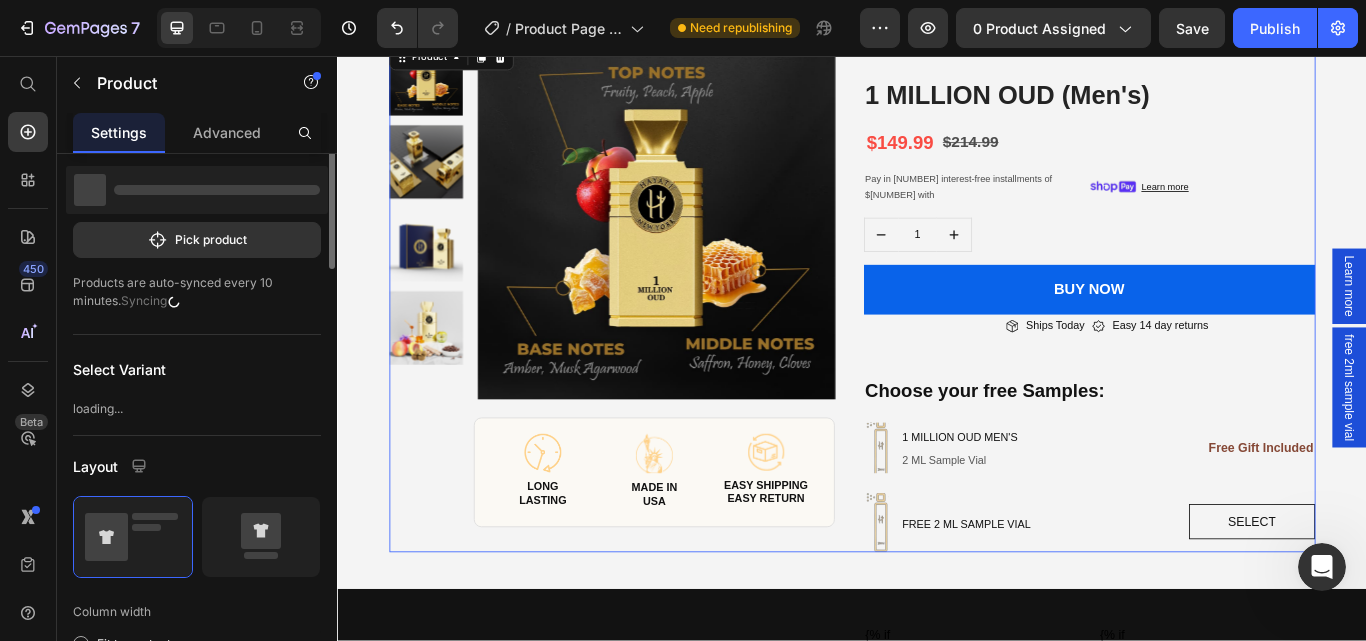 scroll, scrollTop: 0, scrollLeft: 0, axis: both 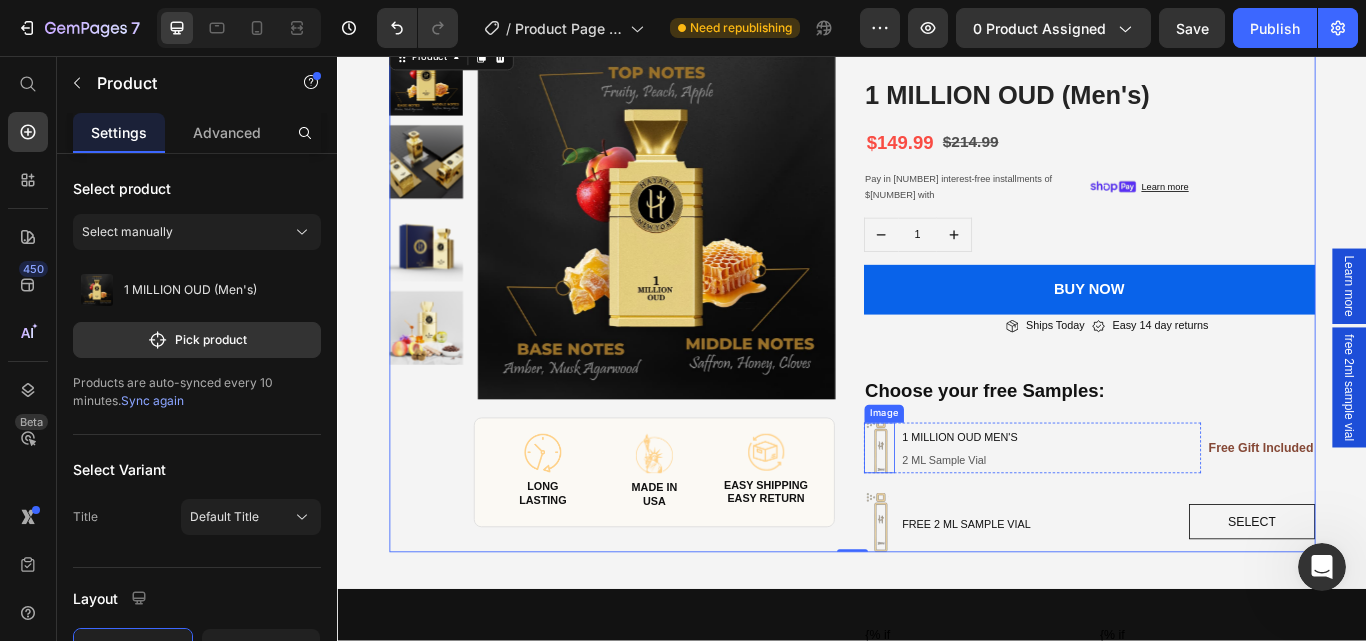 click at bounding box center (969, 513) 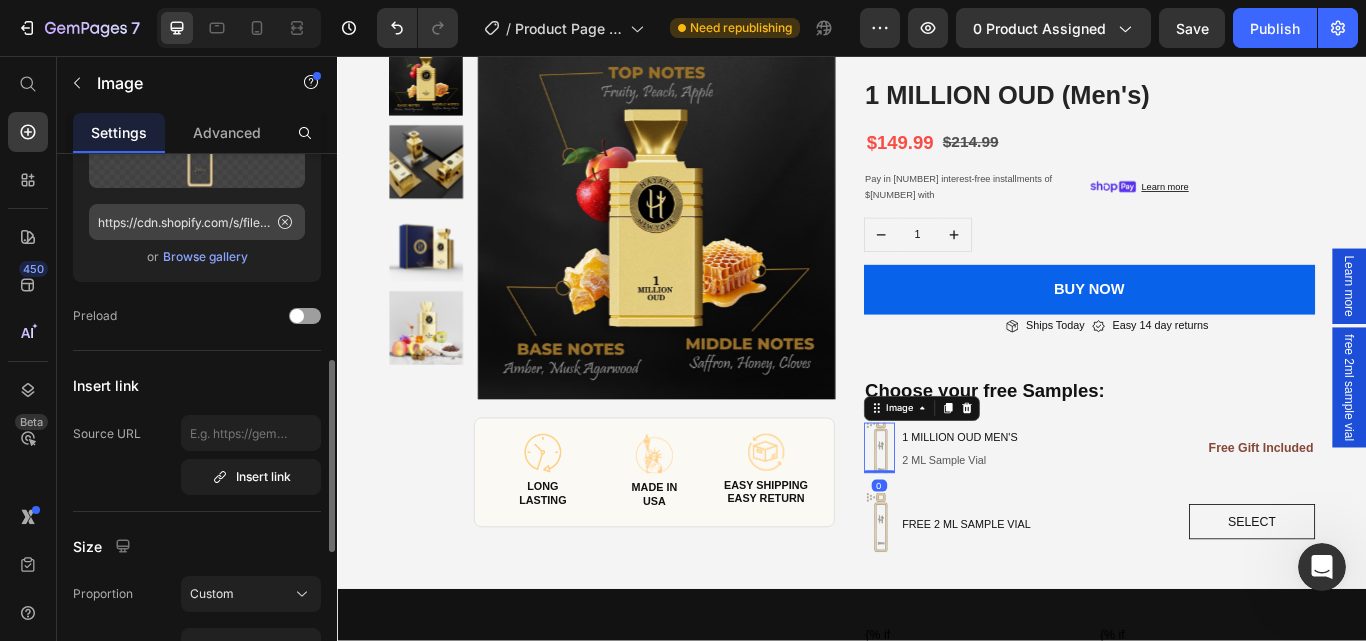 scroll, scrollTop: 300, scrollLeft: 0, axis: vertical 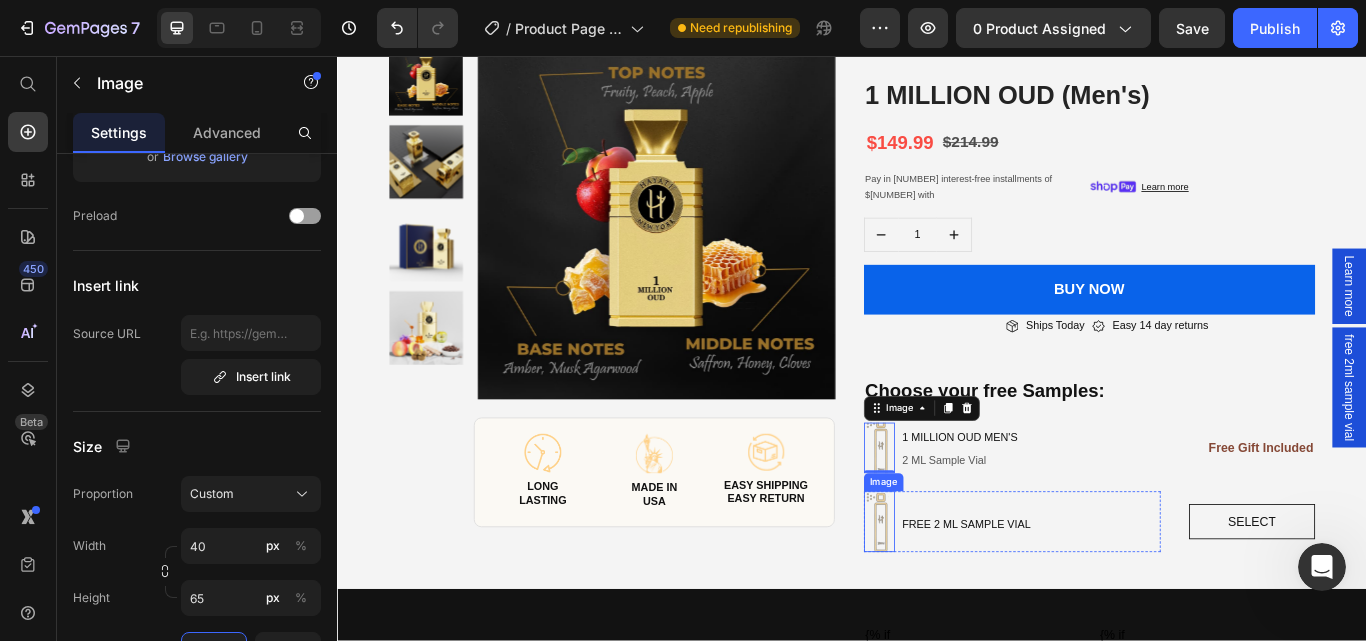 click at bounding box center (969, 599) 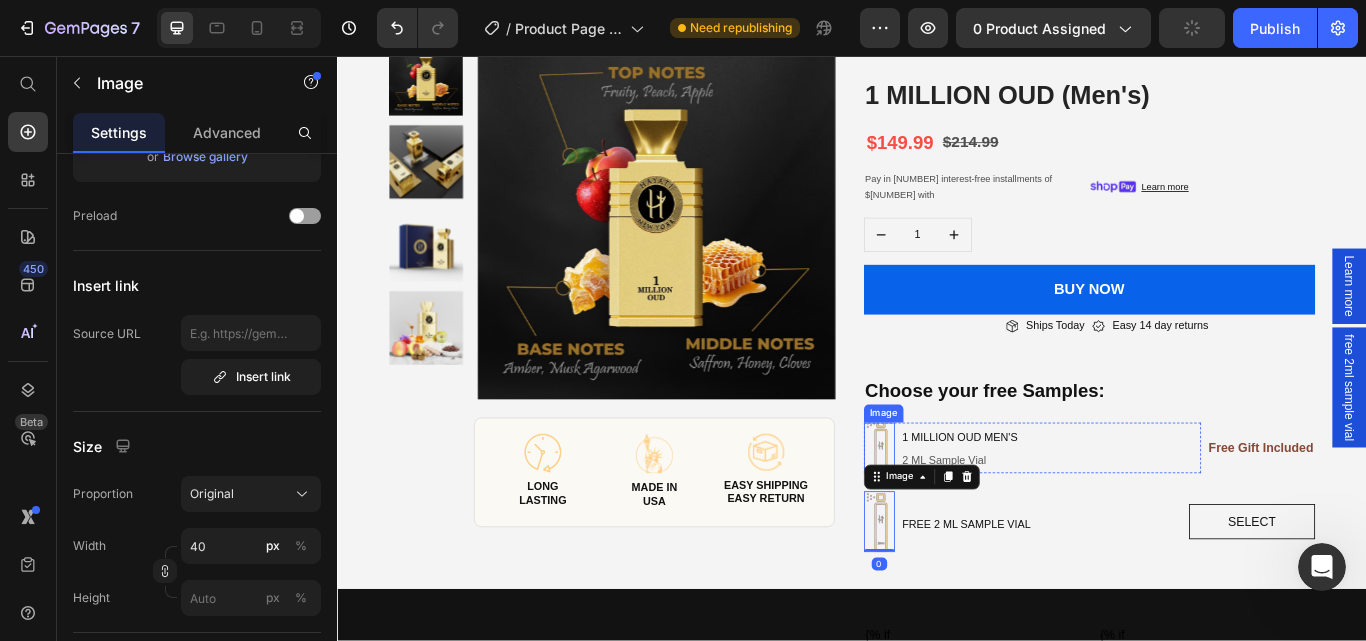 click at bounding box center [969, 513] 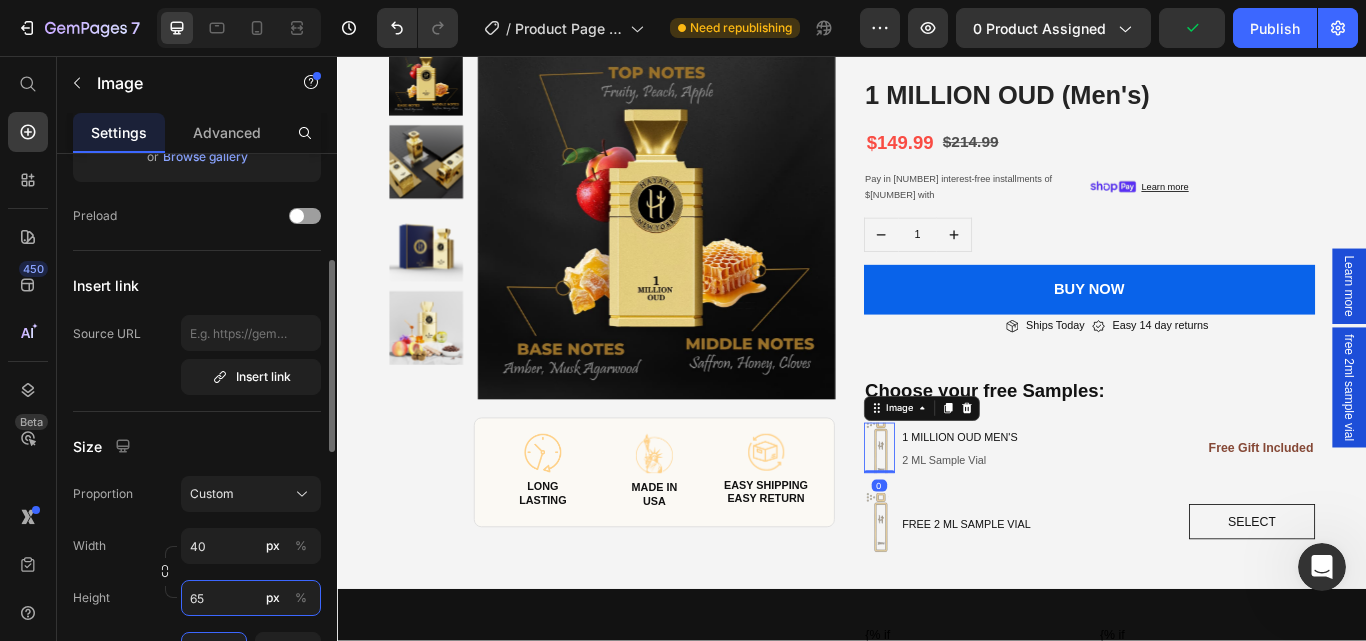click on "65" at bounding box center (251, 598) 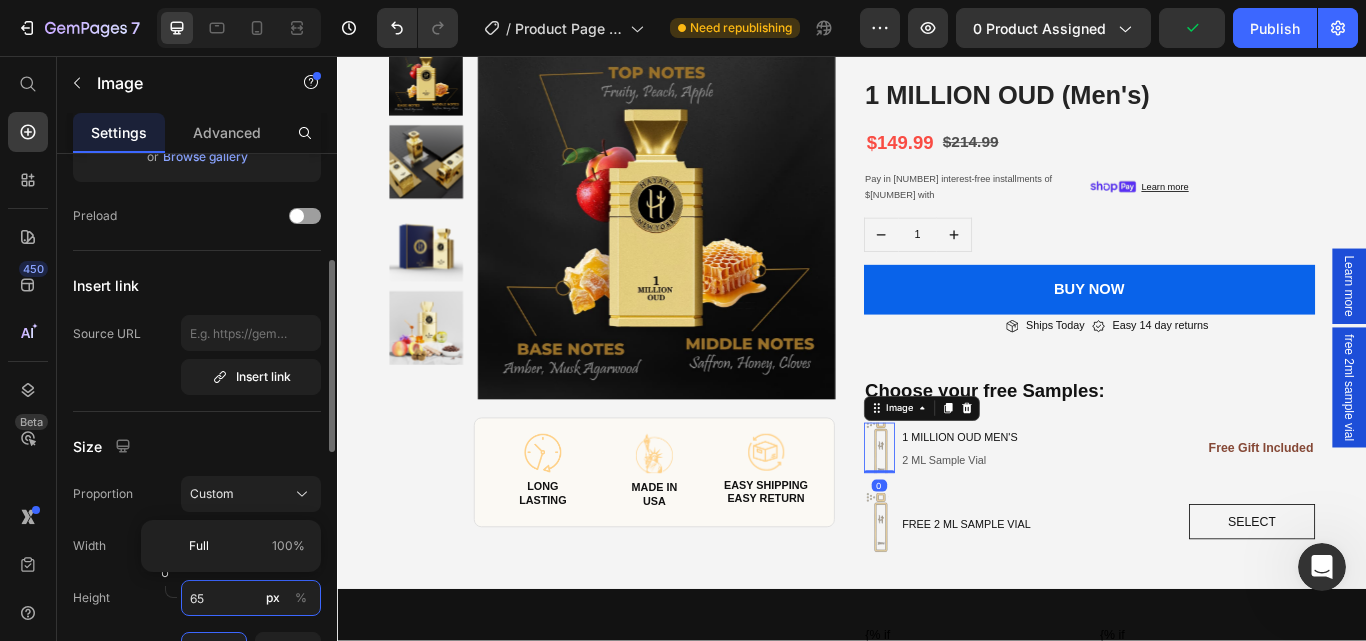 click on "65" at bounding box center [251, 598] 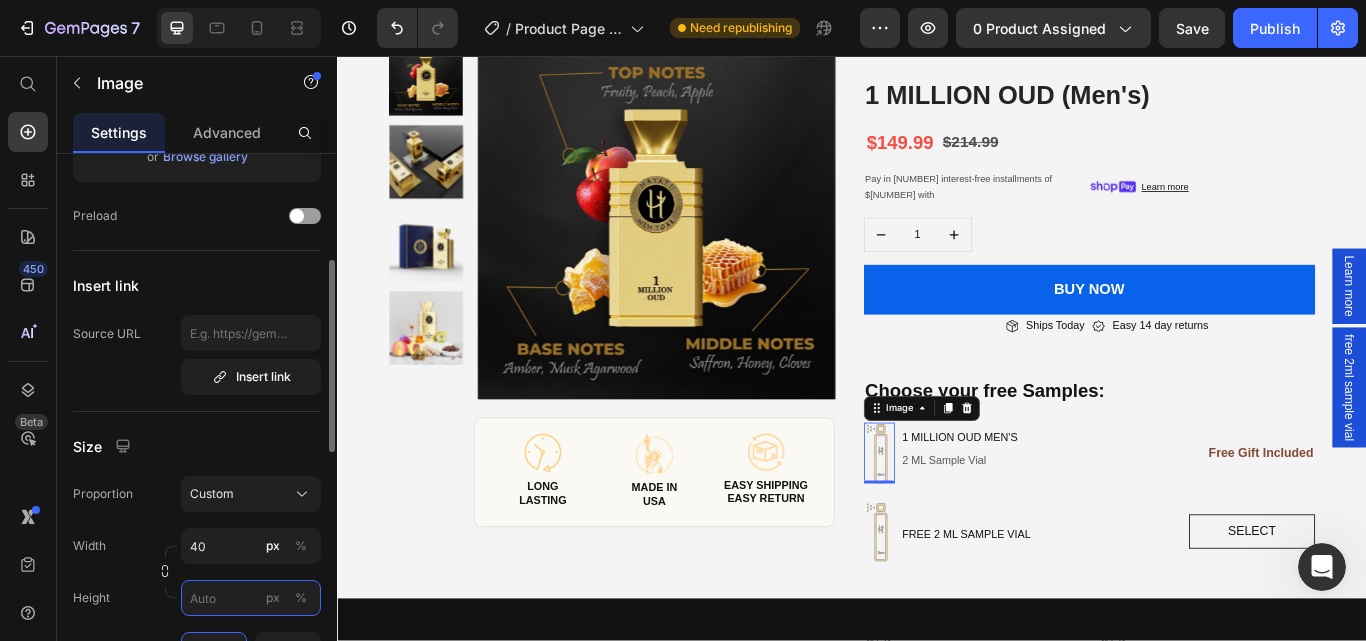 type 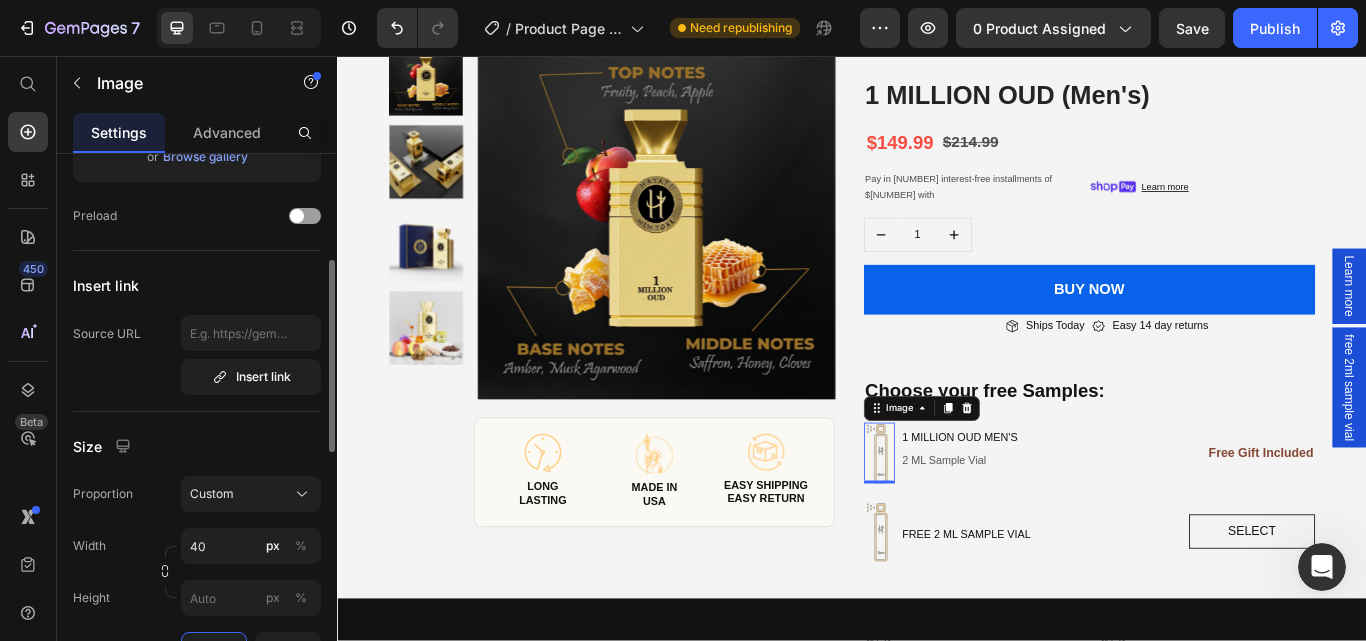 click on "Width 40 px %" at bounding box center (197, 546) 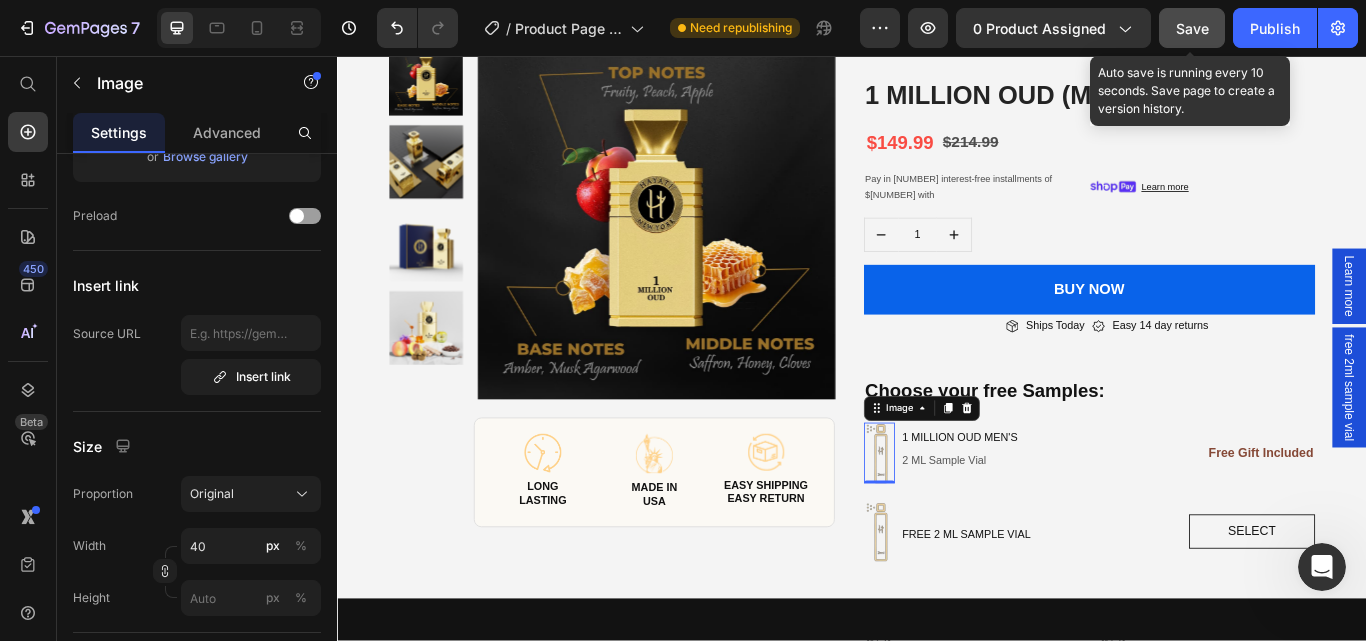 drag, startPoint x: 1188, startPoint y: 17, endPoint x: 902, endPoint y: 53, distance: 288.25684 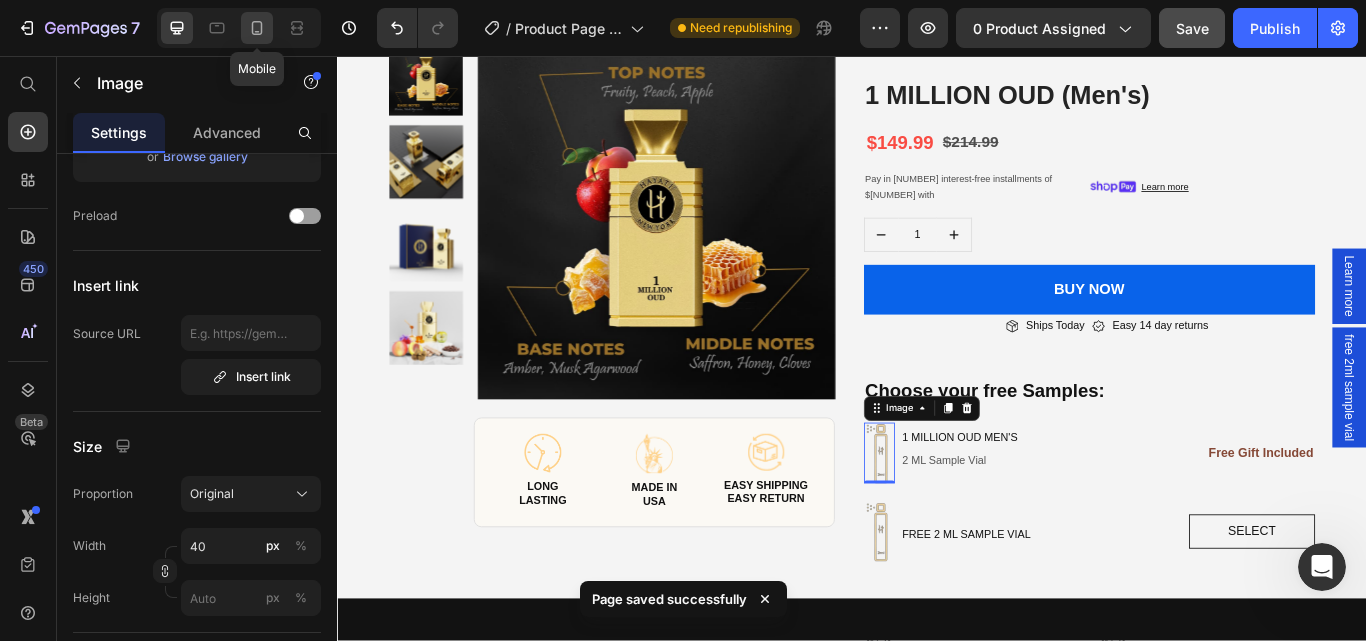 click 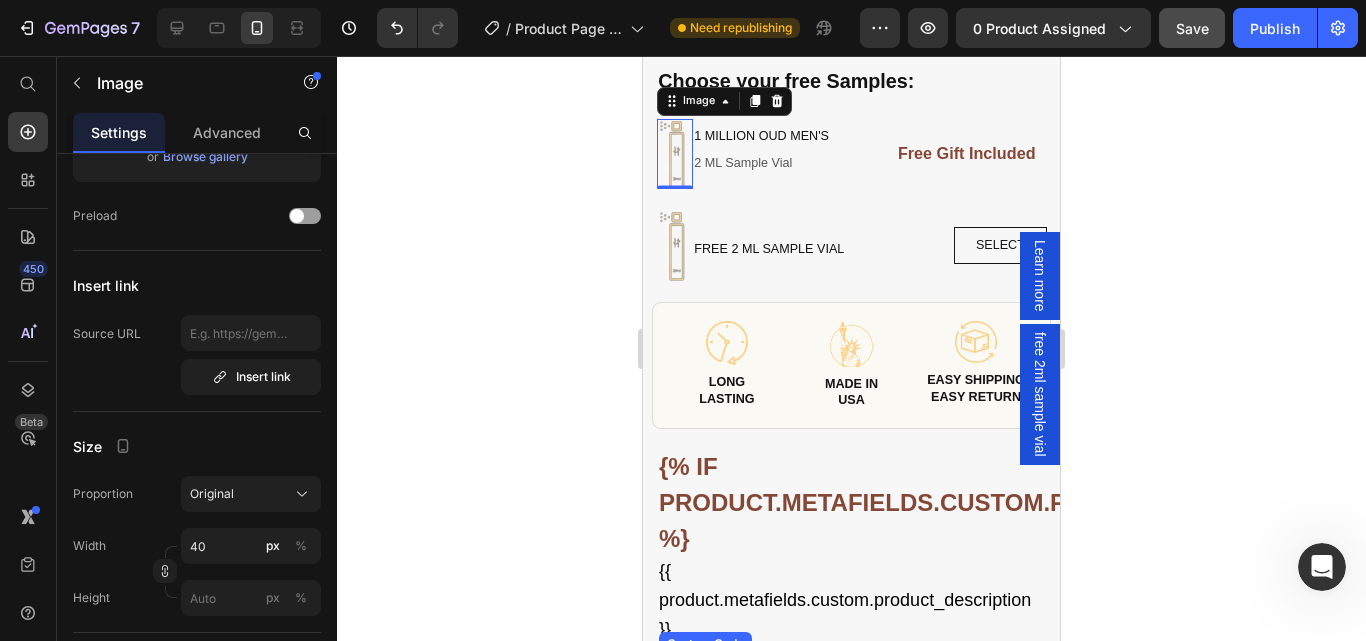 scroll, scrollTop: 794, scrollLeft: 0, axis: vertical 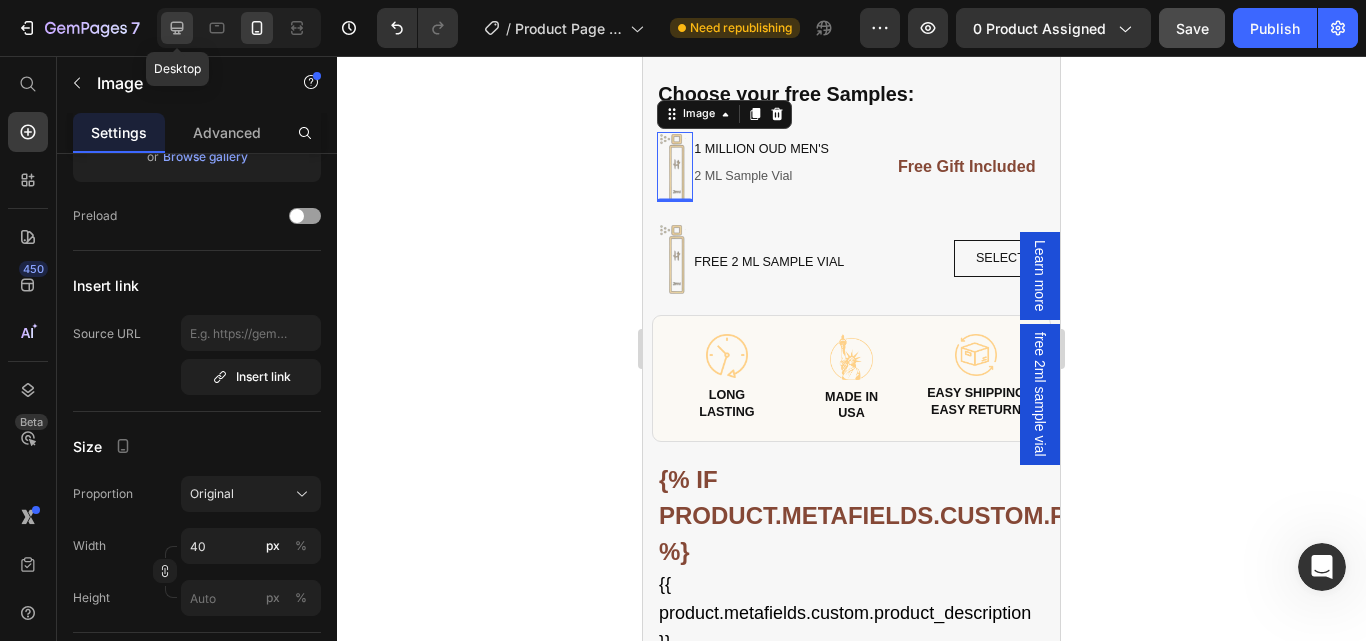 click 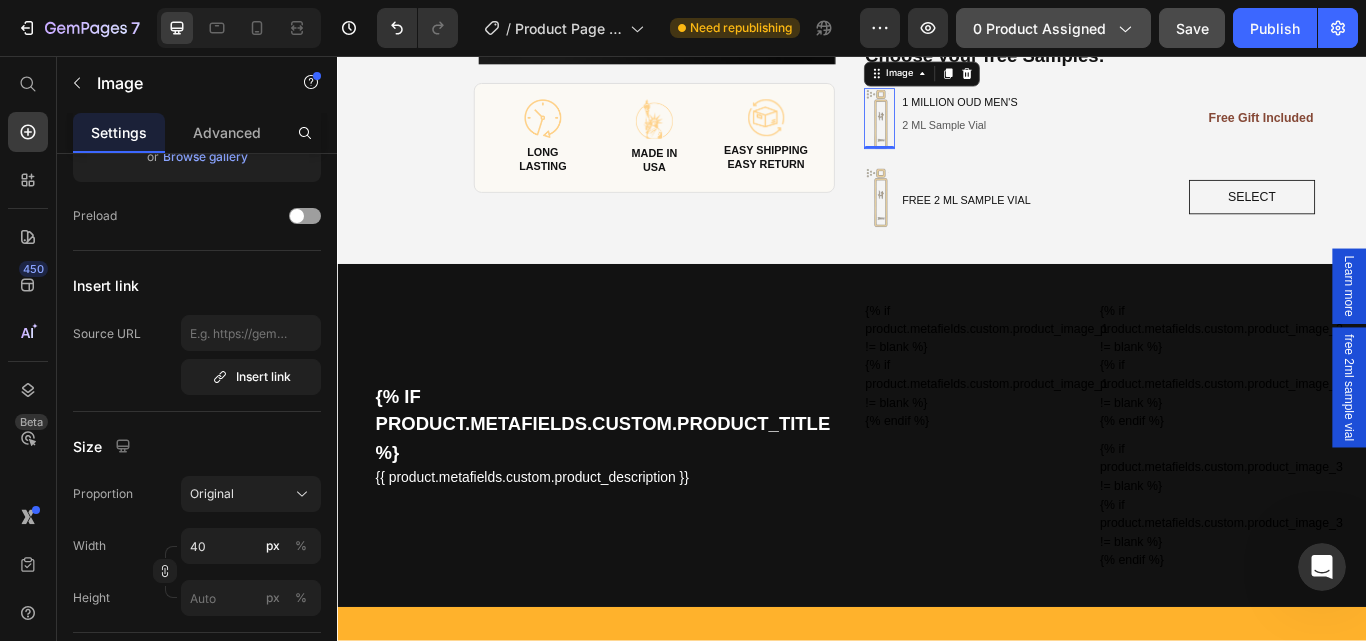 scroll, scrollTop: 439, scrollLeft: 0, axis: vertical 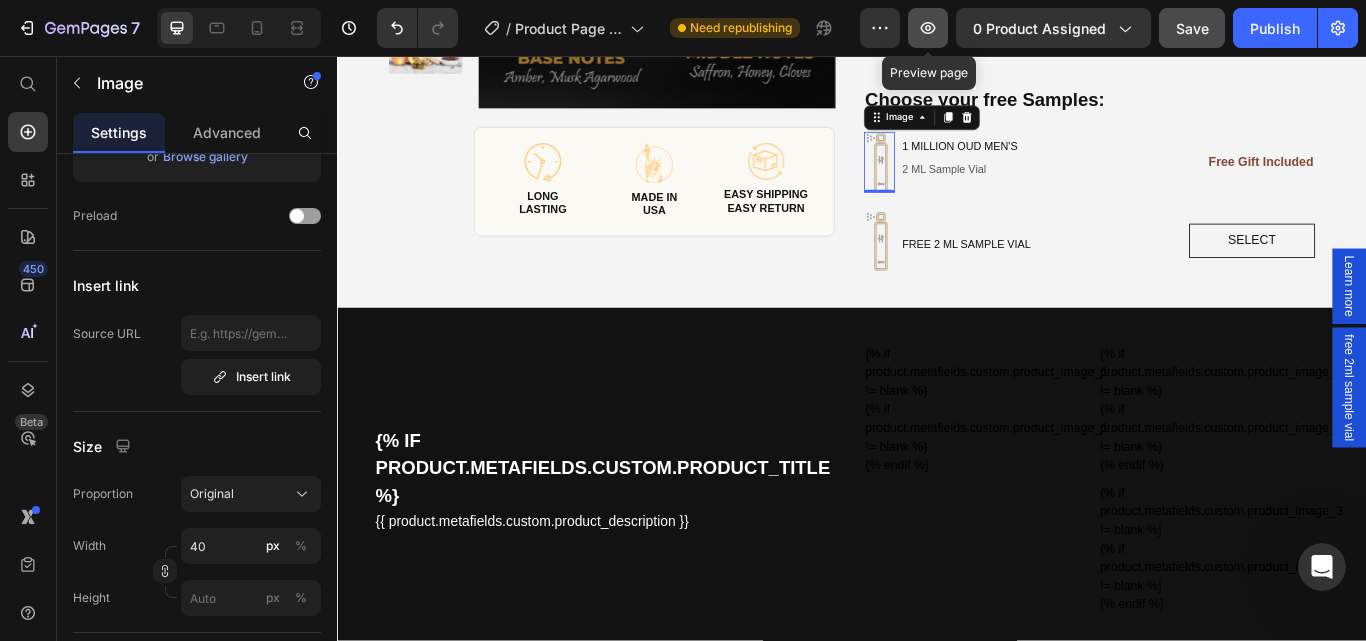 click 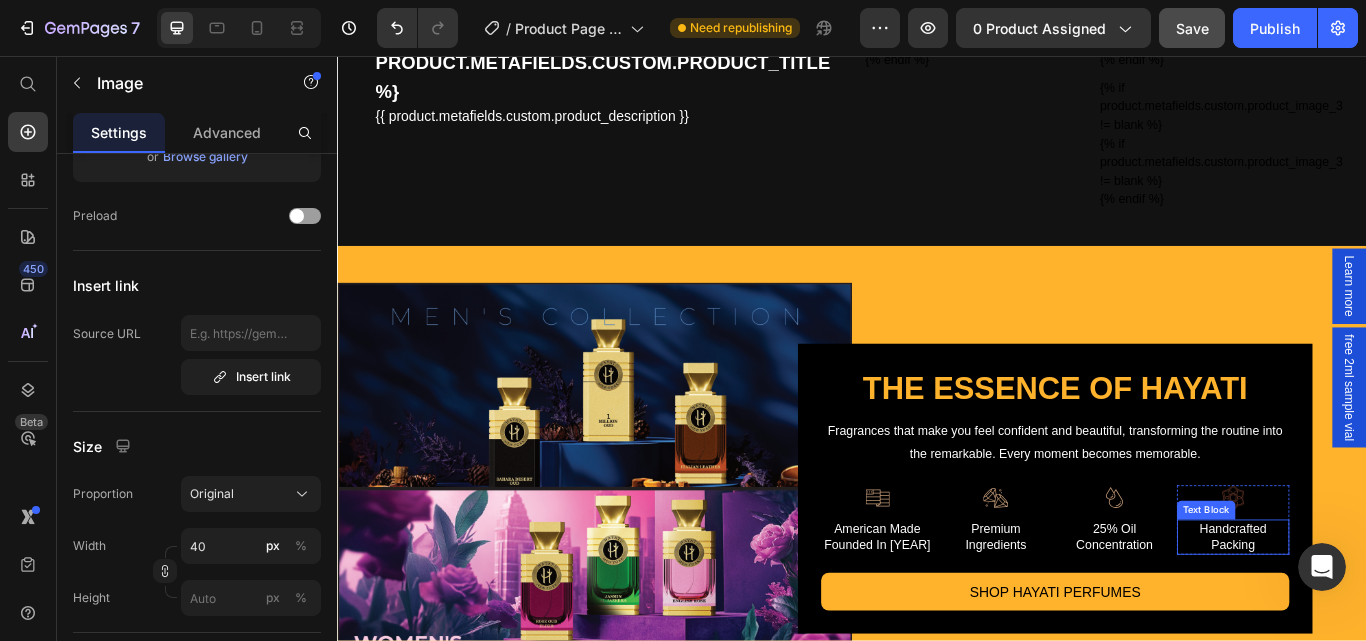 scroll, scrollTop: 1139, scrollLeft: 0, axis: vertical 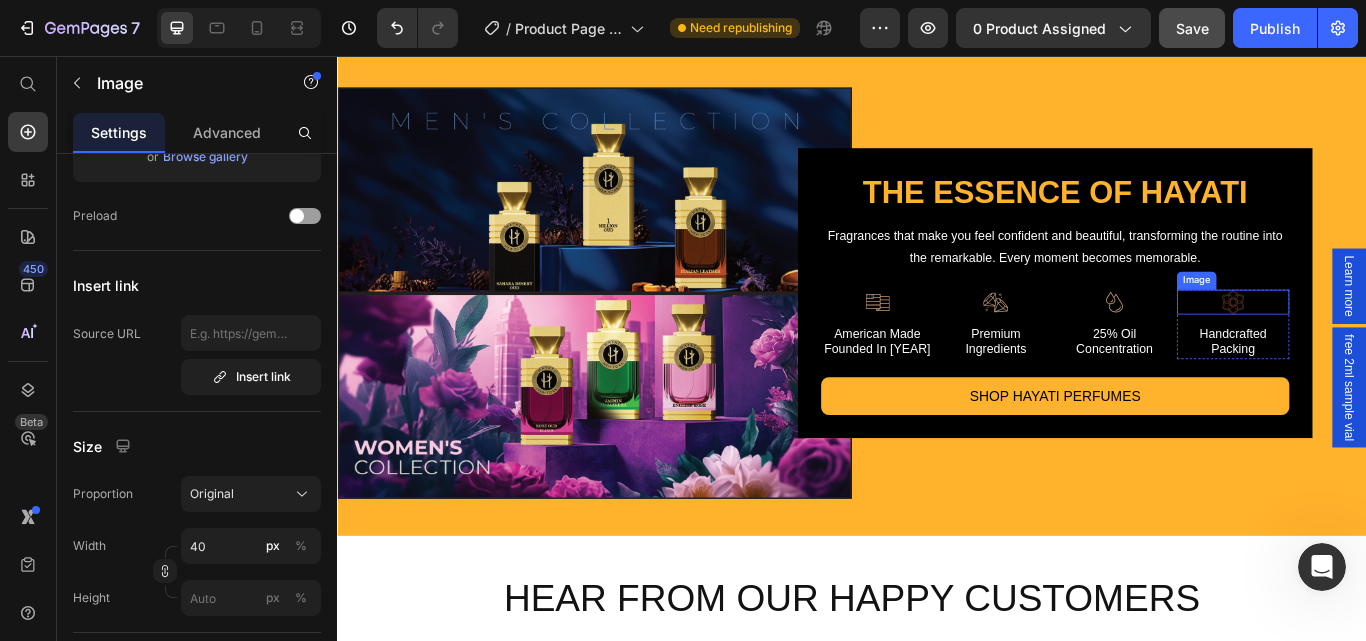 click at bounding box center [1381, 343] 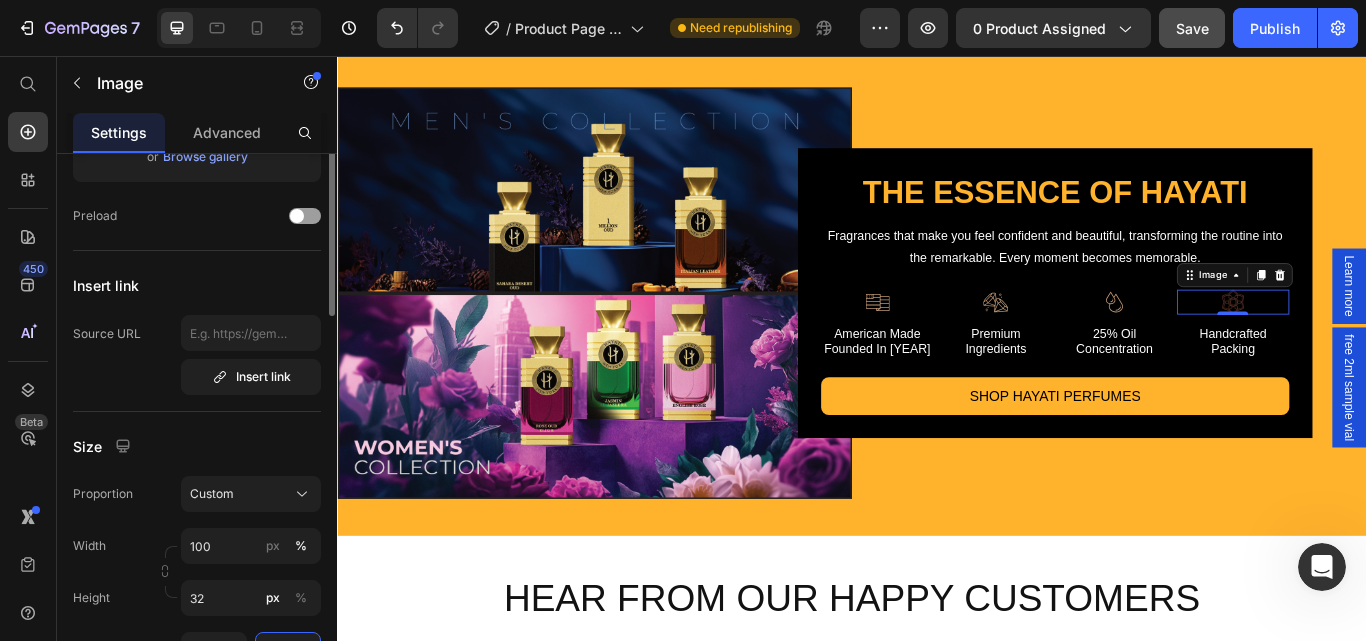 scroll, scrollTop: 100, scrollLeft: 0, axis: vertical 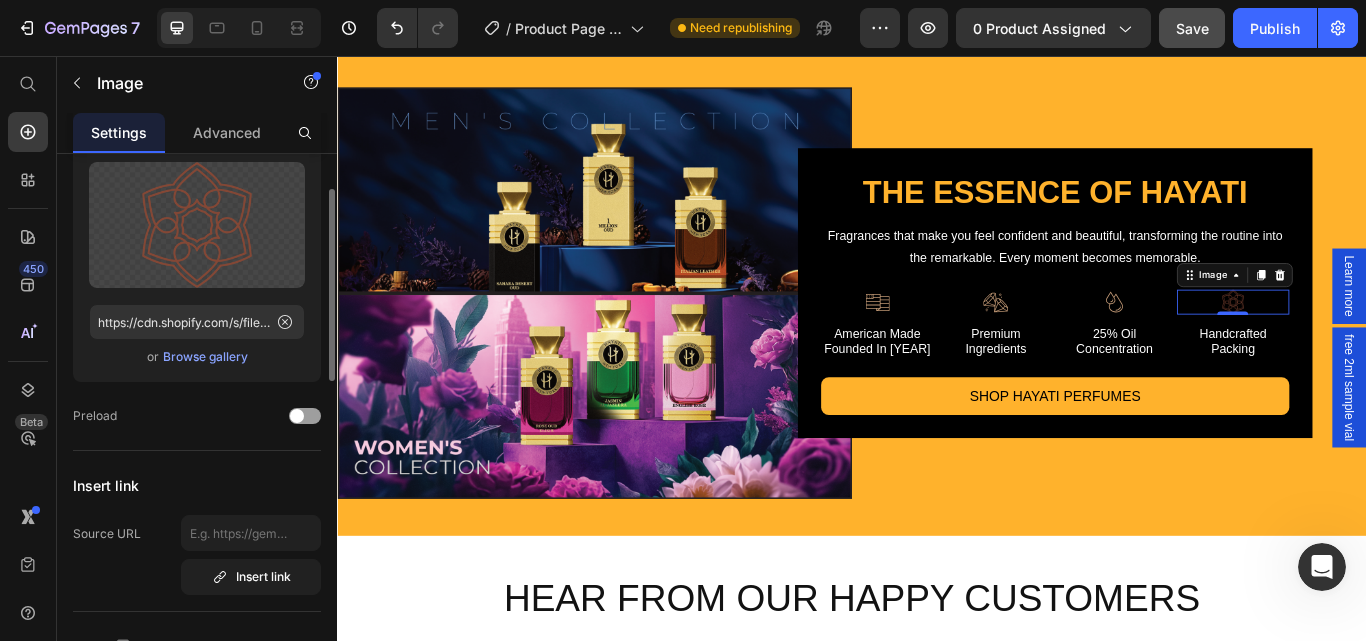click on "Browse gallery" at bounding box center [205, 357] 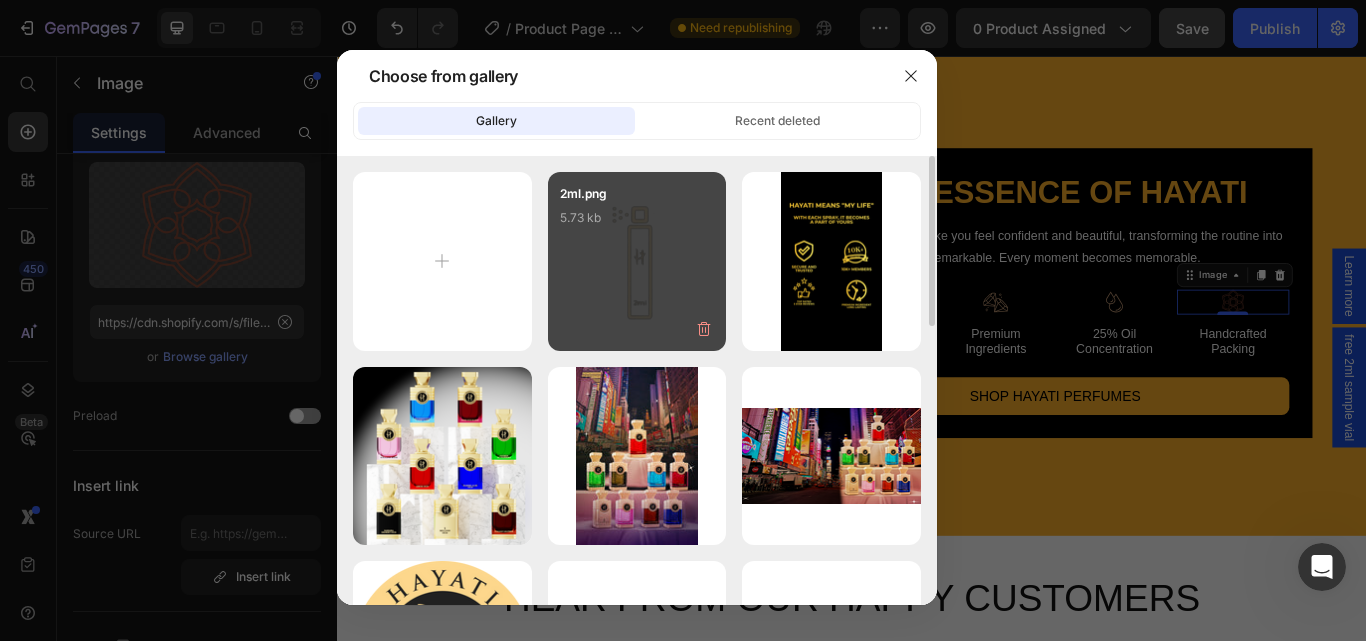 click on "2ml.png 5.73 kb" at bounding box center [637, 261] 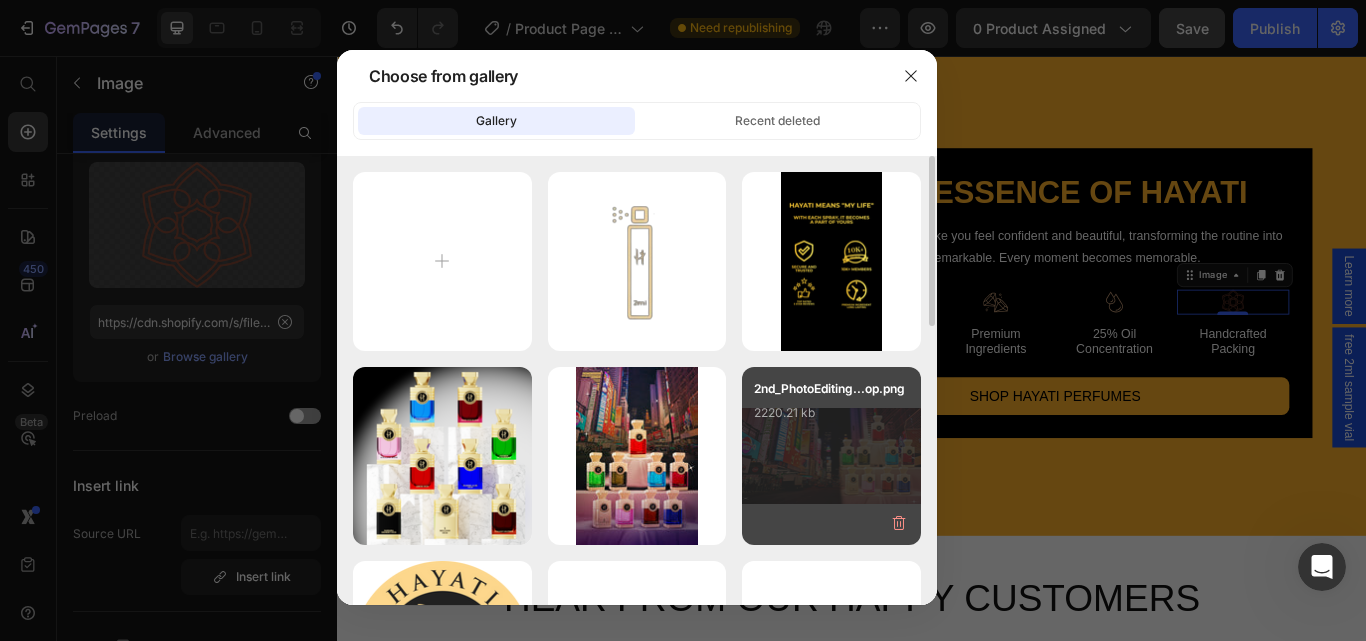 type on "https://cdn.shopify.com/s/files/1/0785/8736/3637/files/gempages_550807993046795512-b71ec3ac-125f-4f3c-98cc-6e7dd5eeaf4f.png" 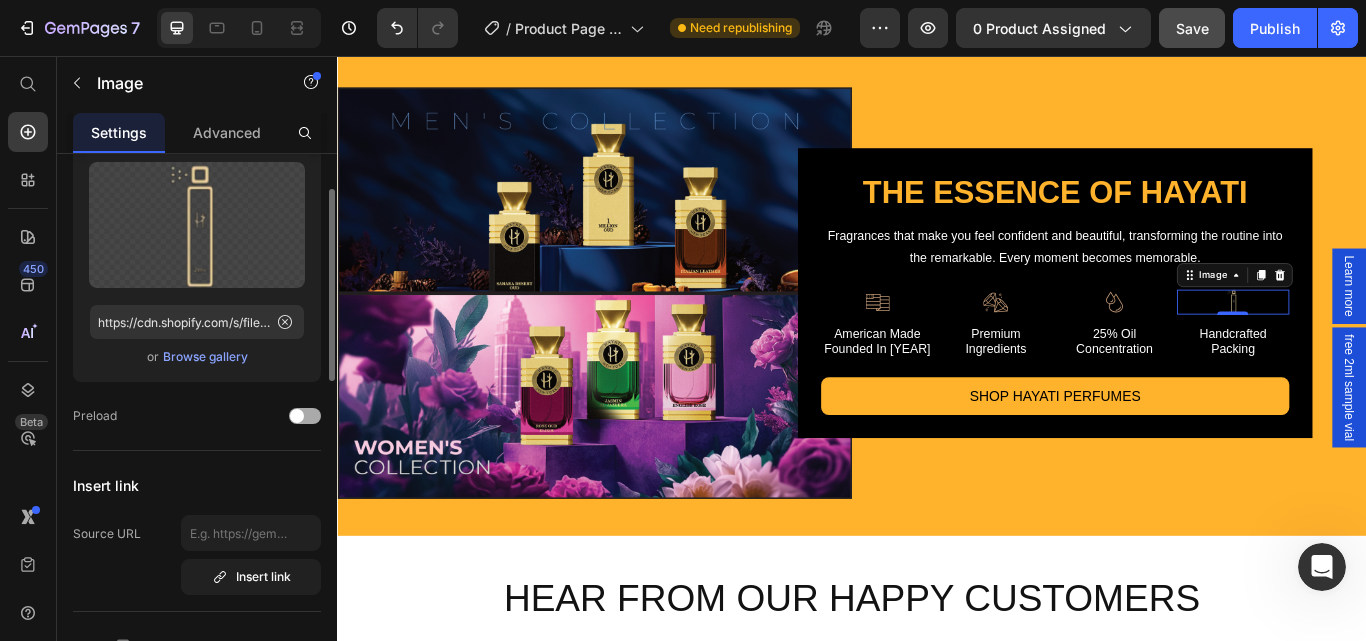 click on "Preload" 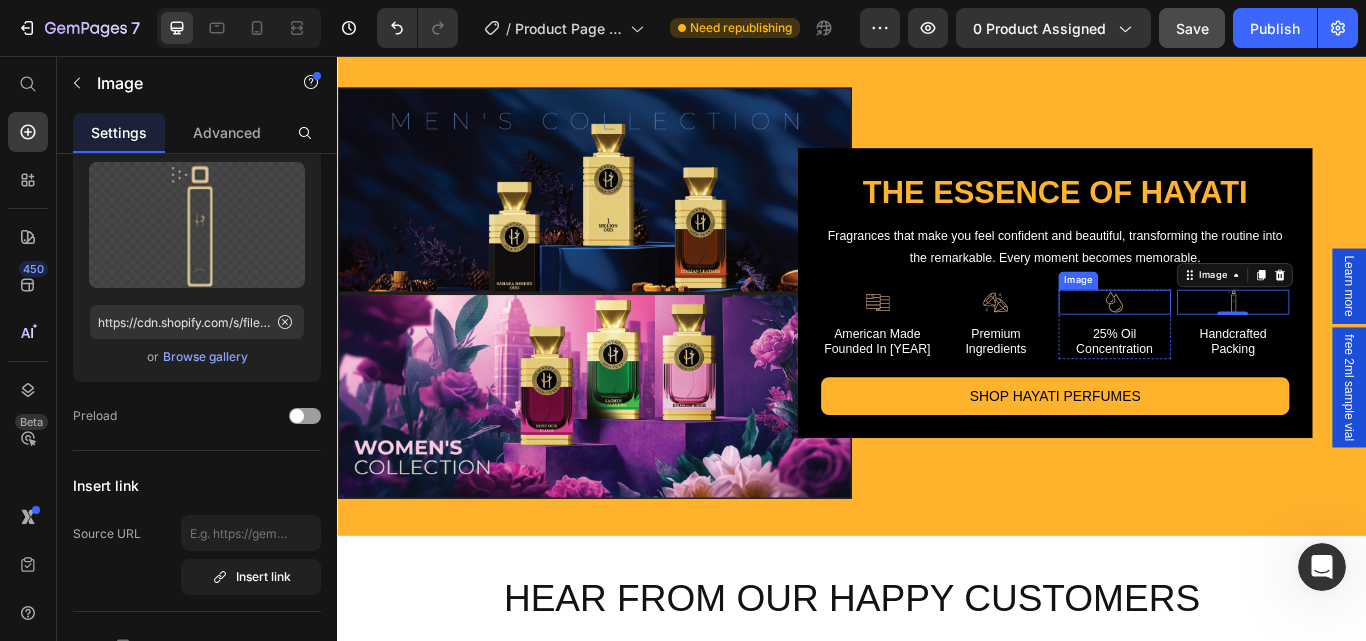 click at bounding box center (1243, 343) 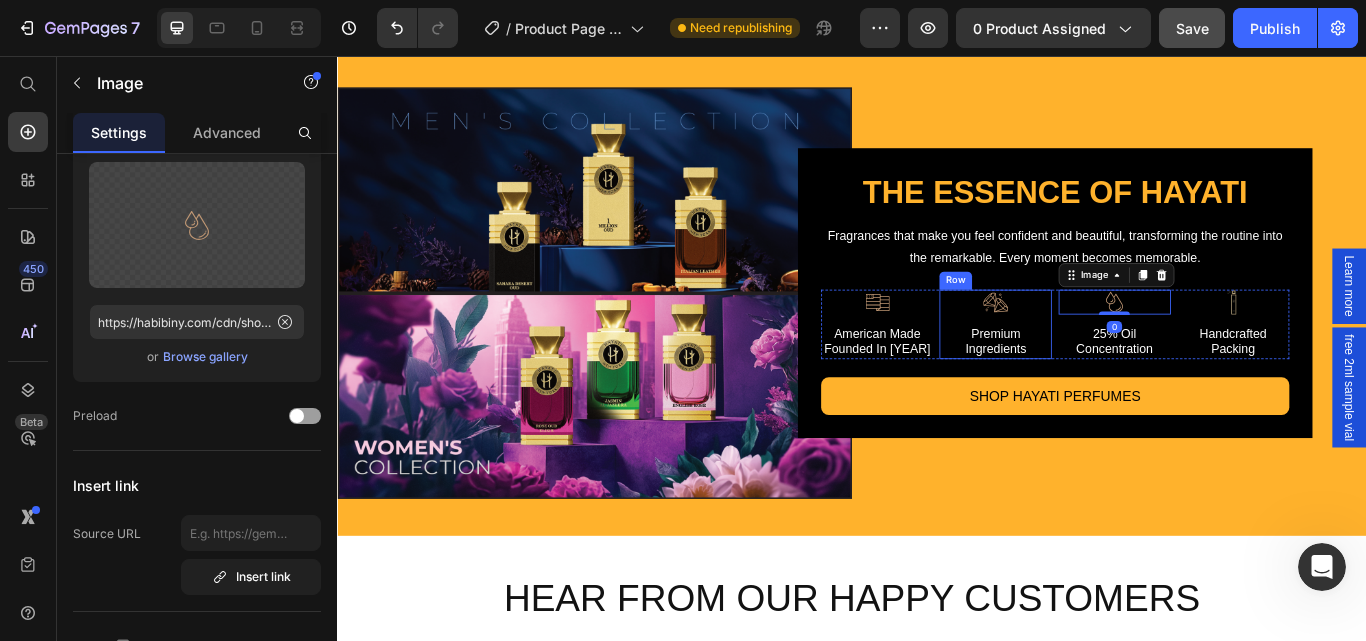 click at bounding box center [1104, 343] 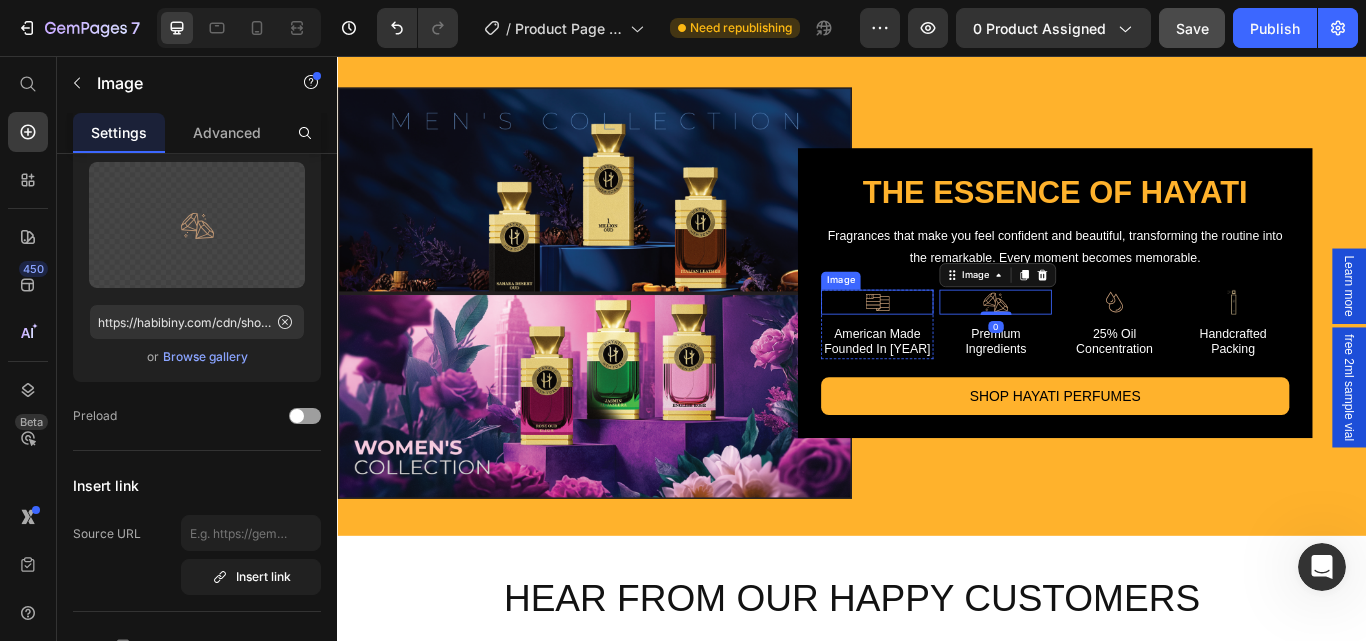 click at bounding box center (966, 343) 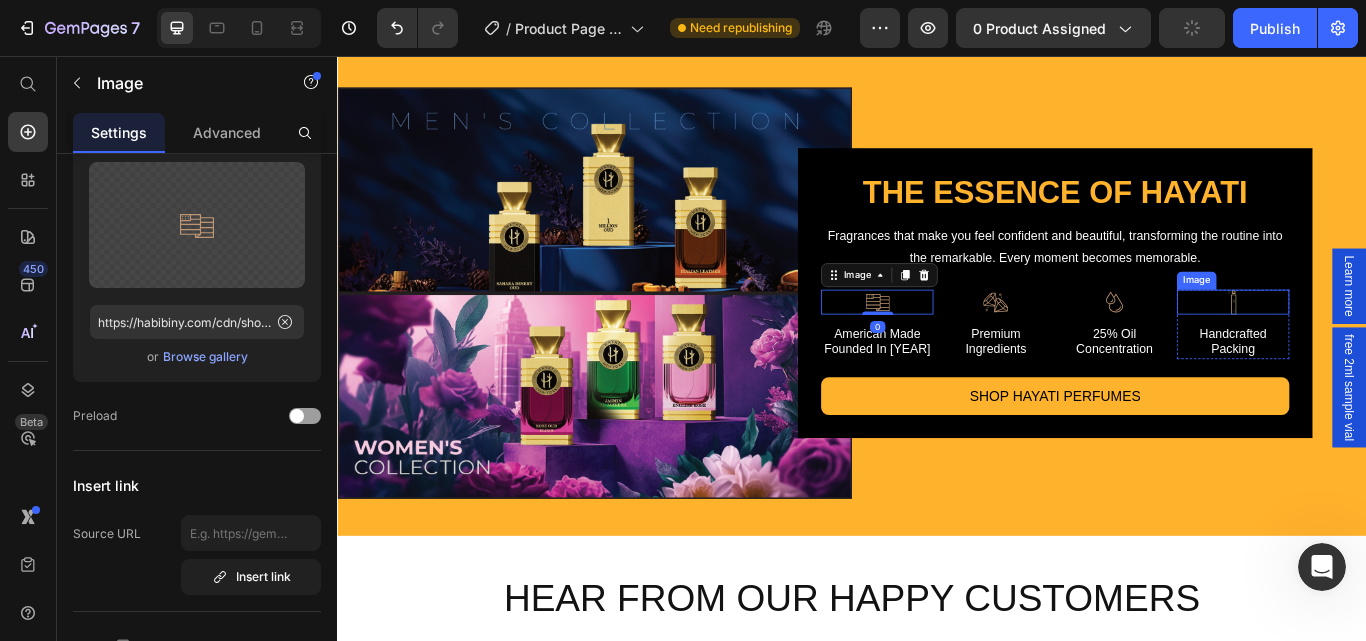 click at bounding box center (1381, 343) 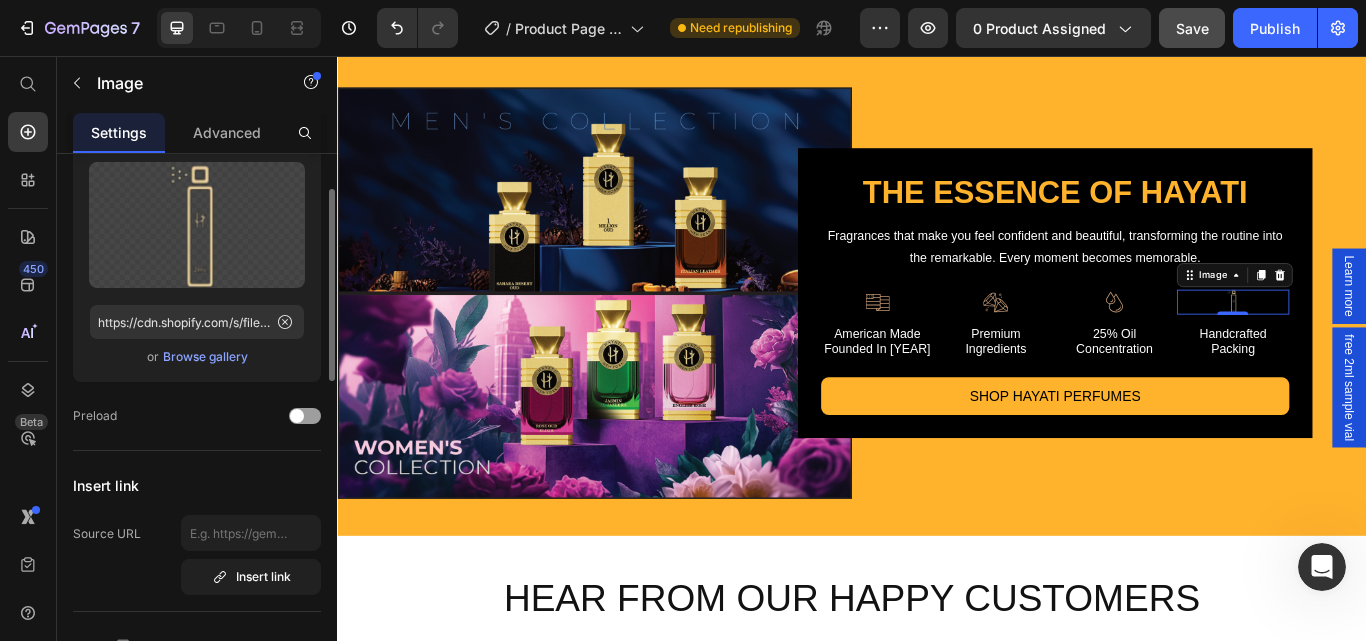 scroll, scrollTop: 500, scrollLeft: 0, axis: vertical 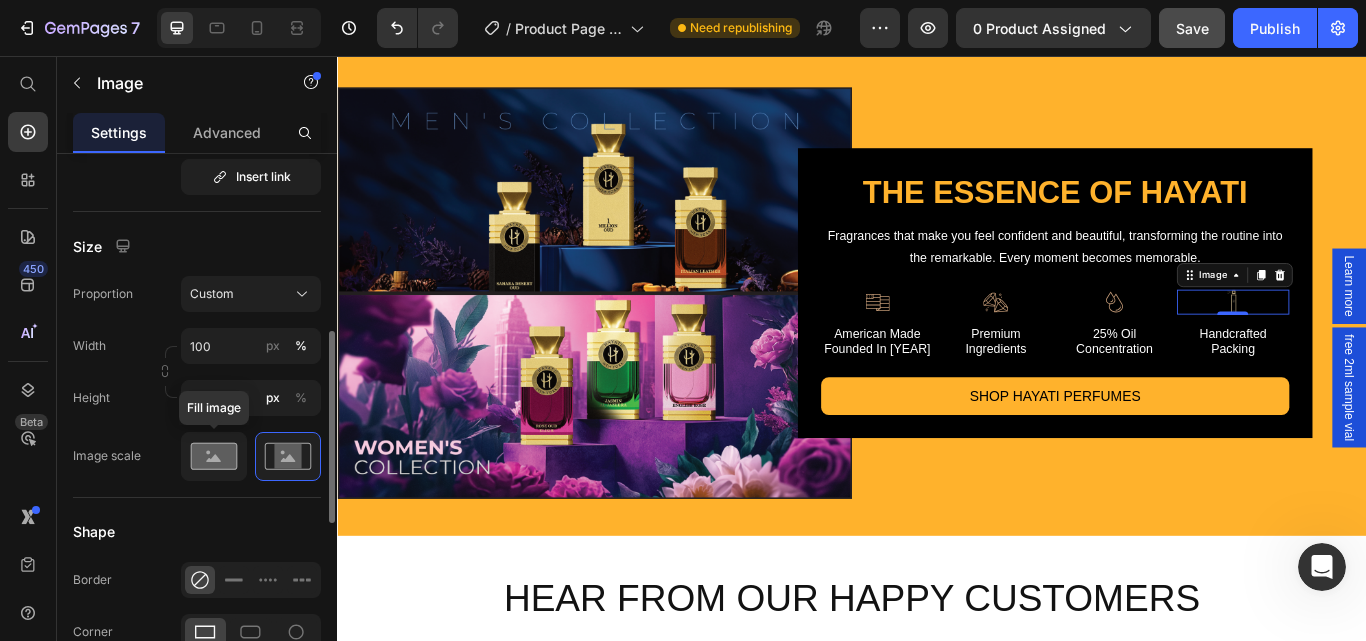 click 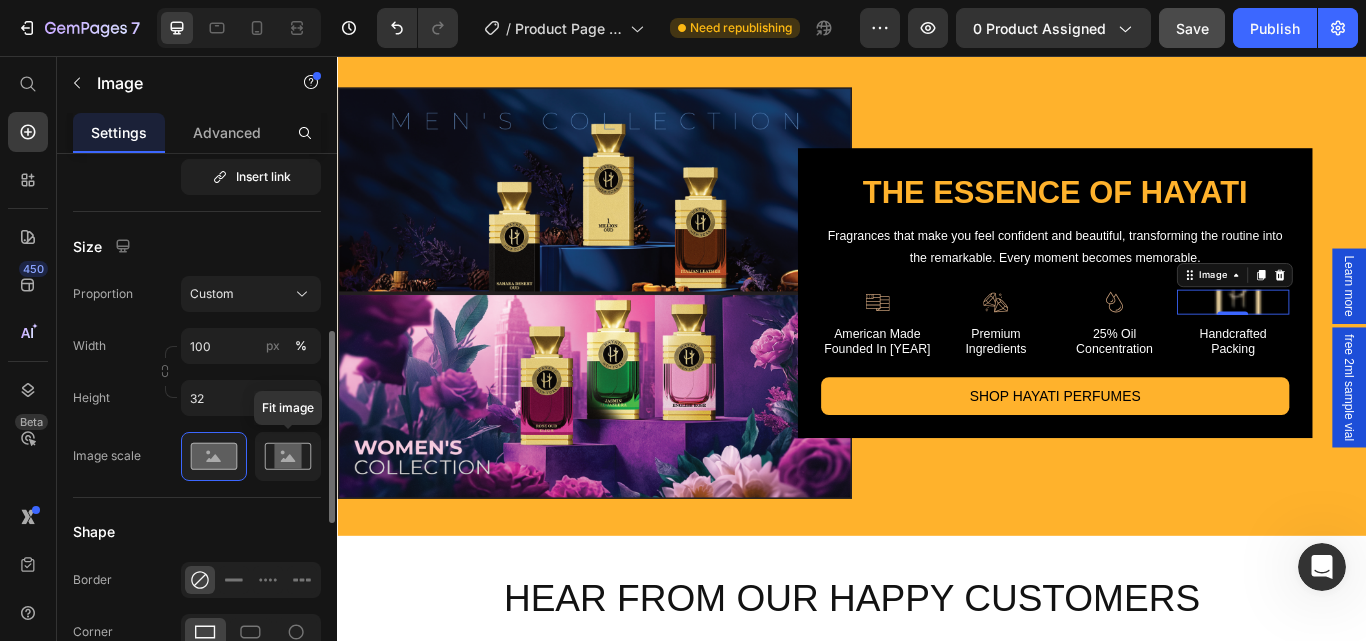 click 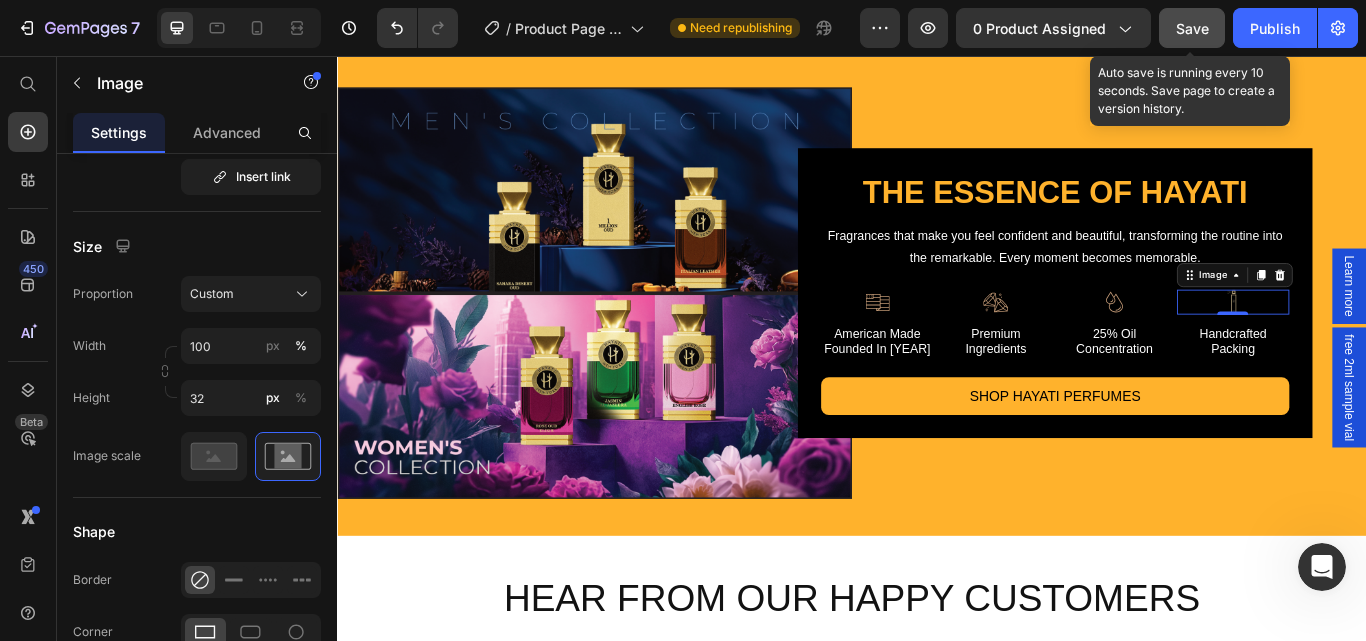 click on "Save" at bounding box center (1192, 28) 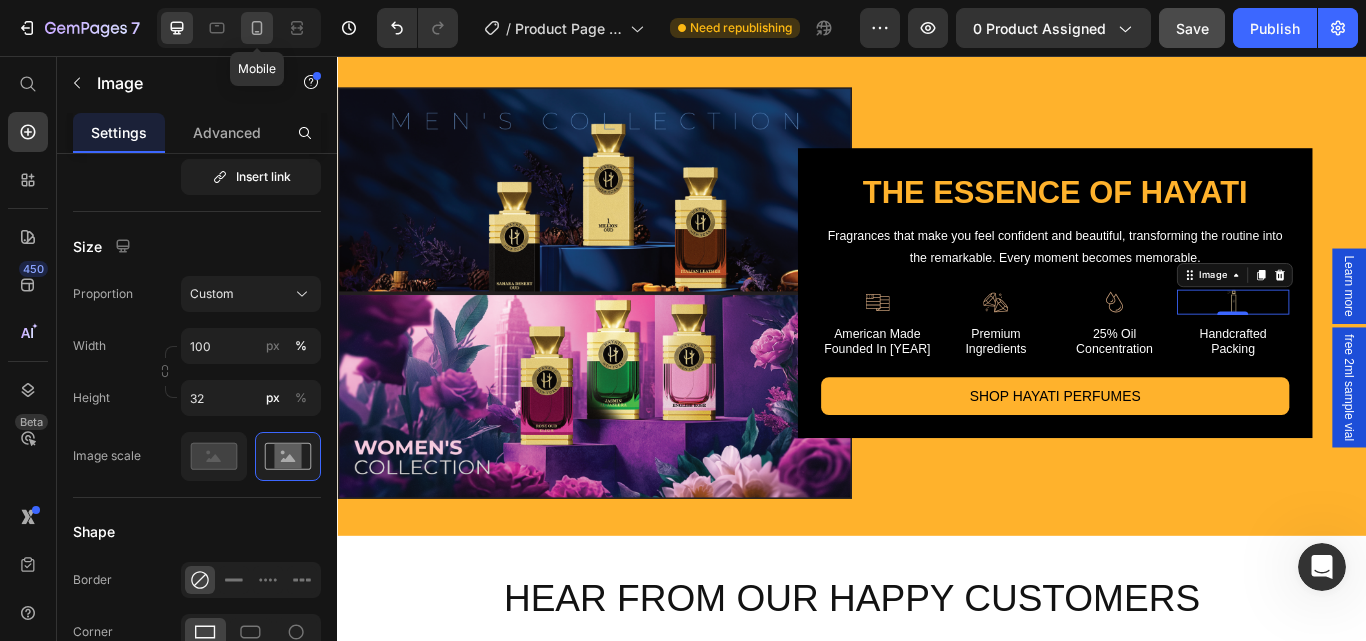 click 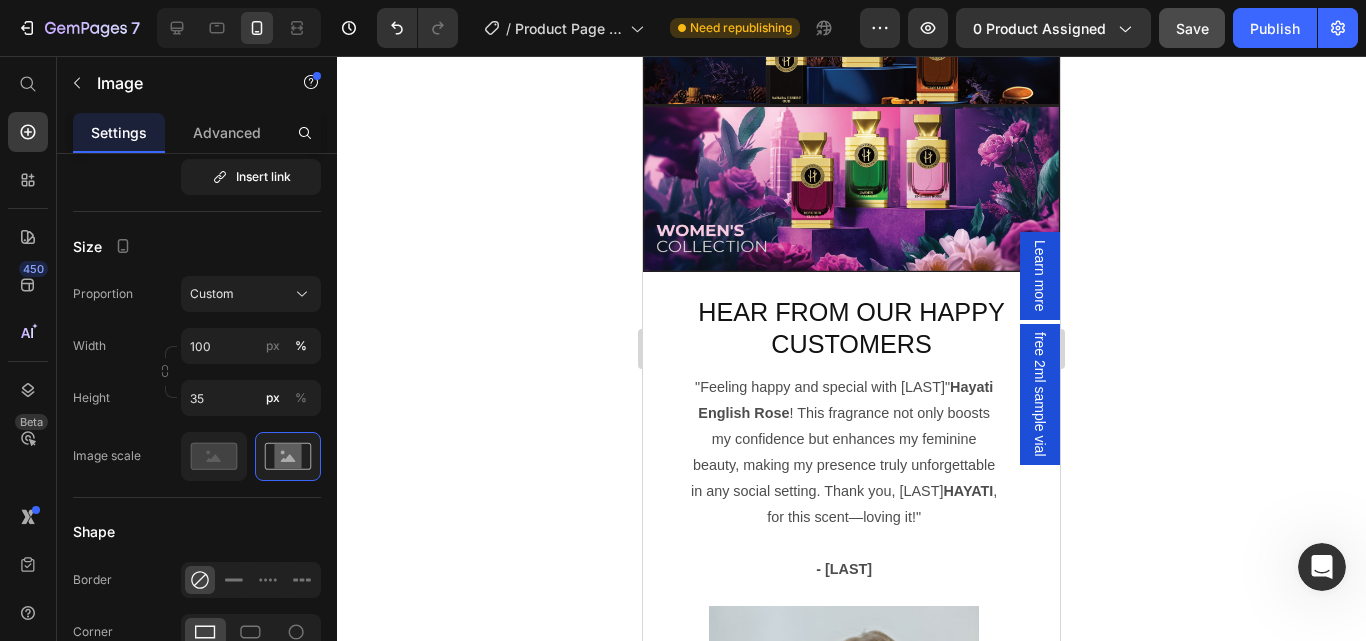 scroll, scrollTop: 1761, scrollLeft: 0, axis: vertical 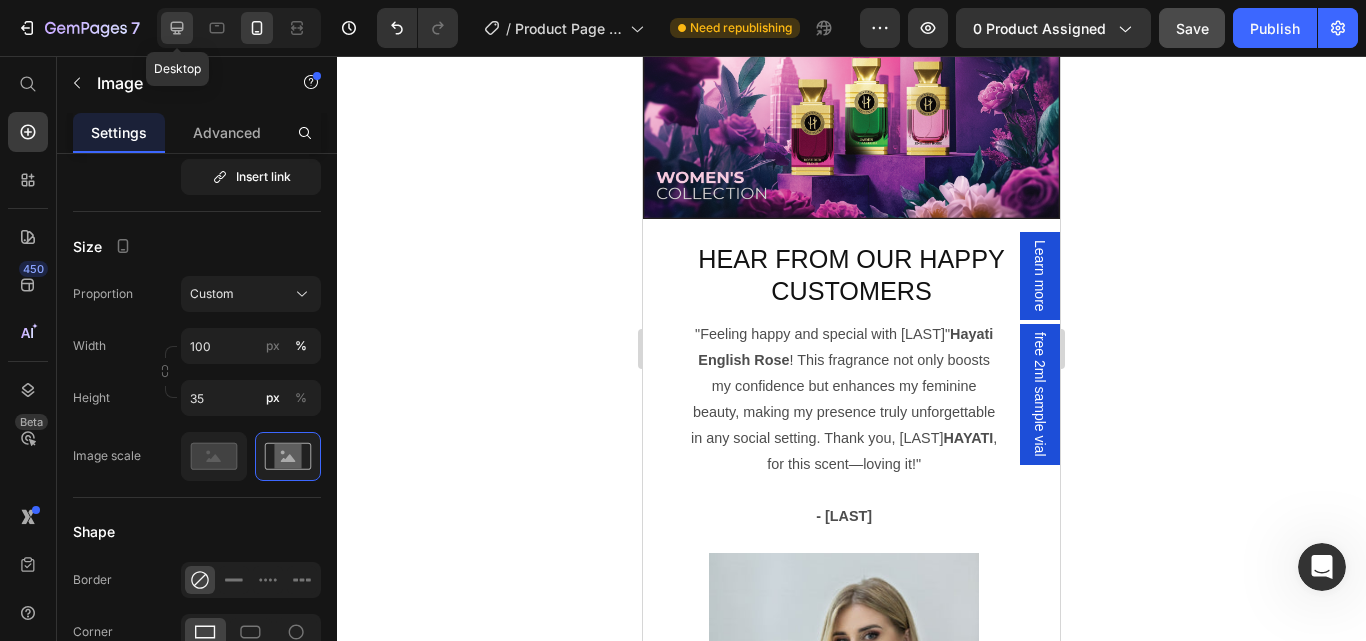 click 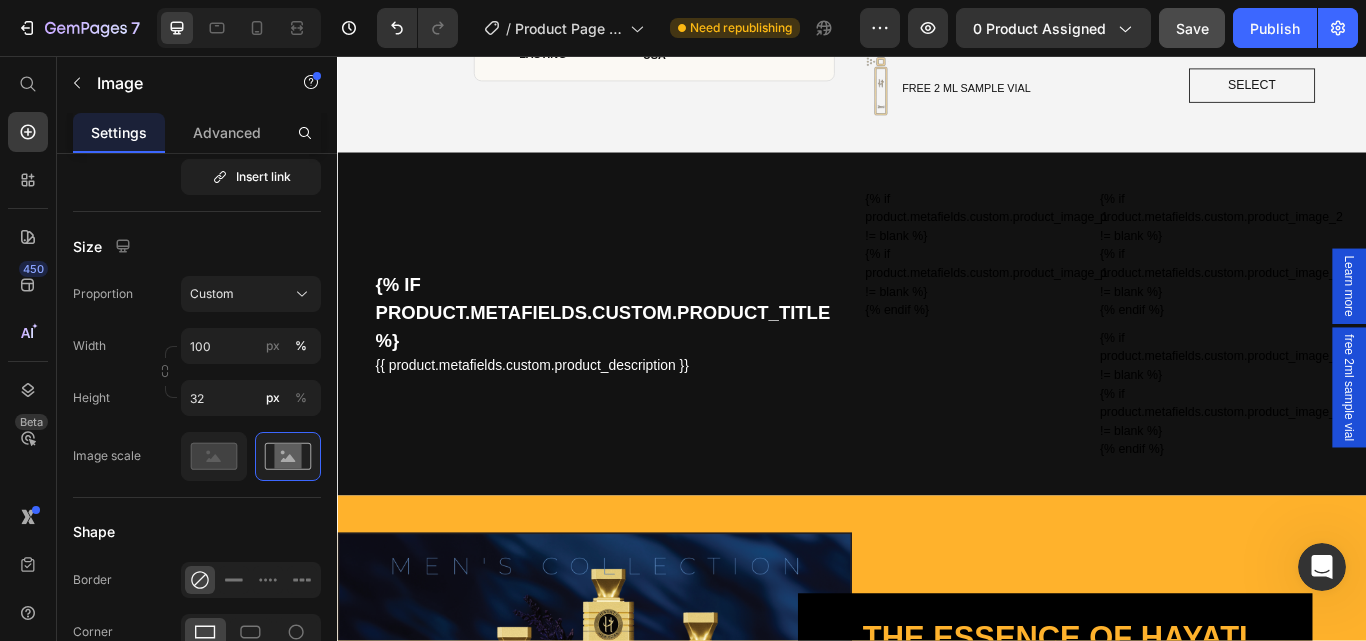 scroll, scrollTop: 320, scrollLeft: 0, axis: vertical 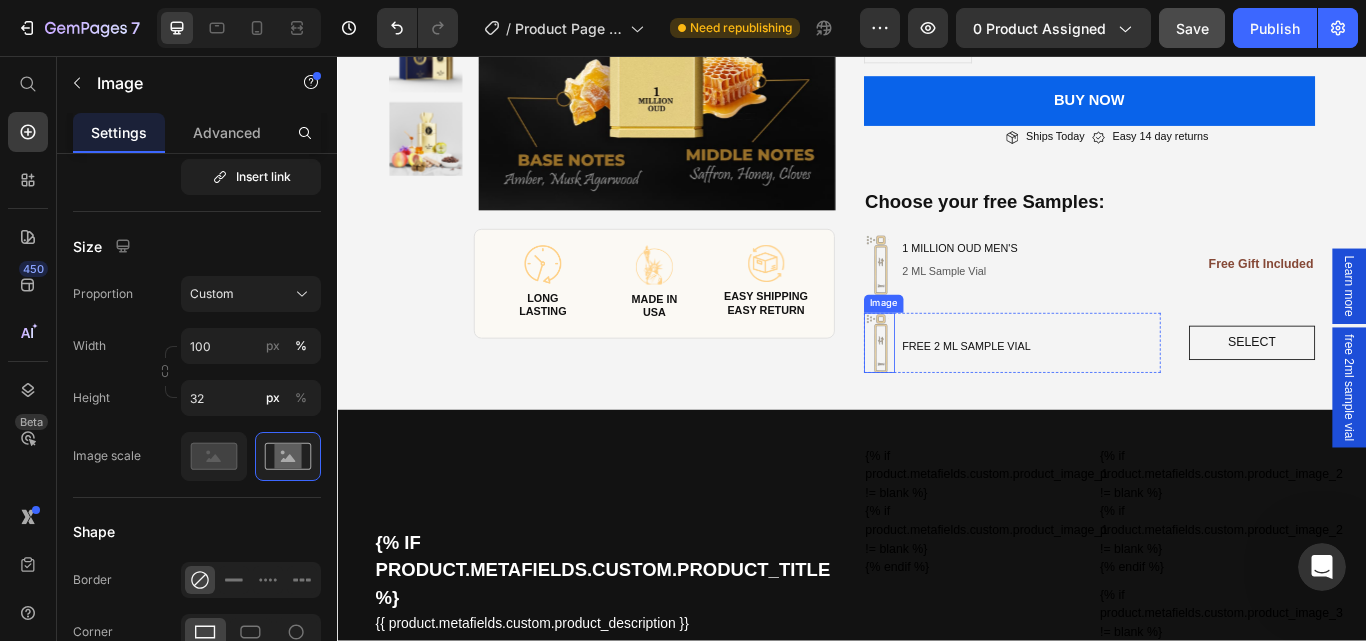 click at bounding box center [969, 391] 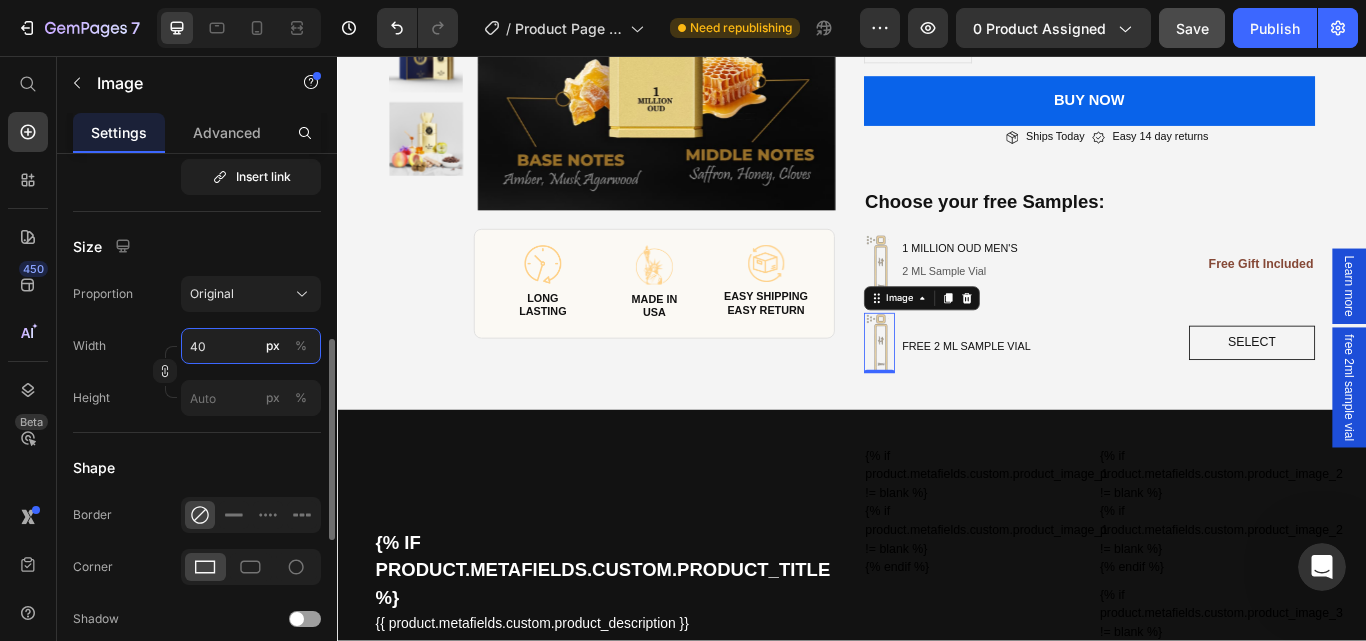 click on "40" at bounding box center [251, 346] 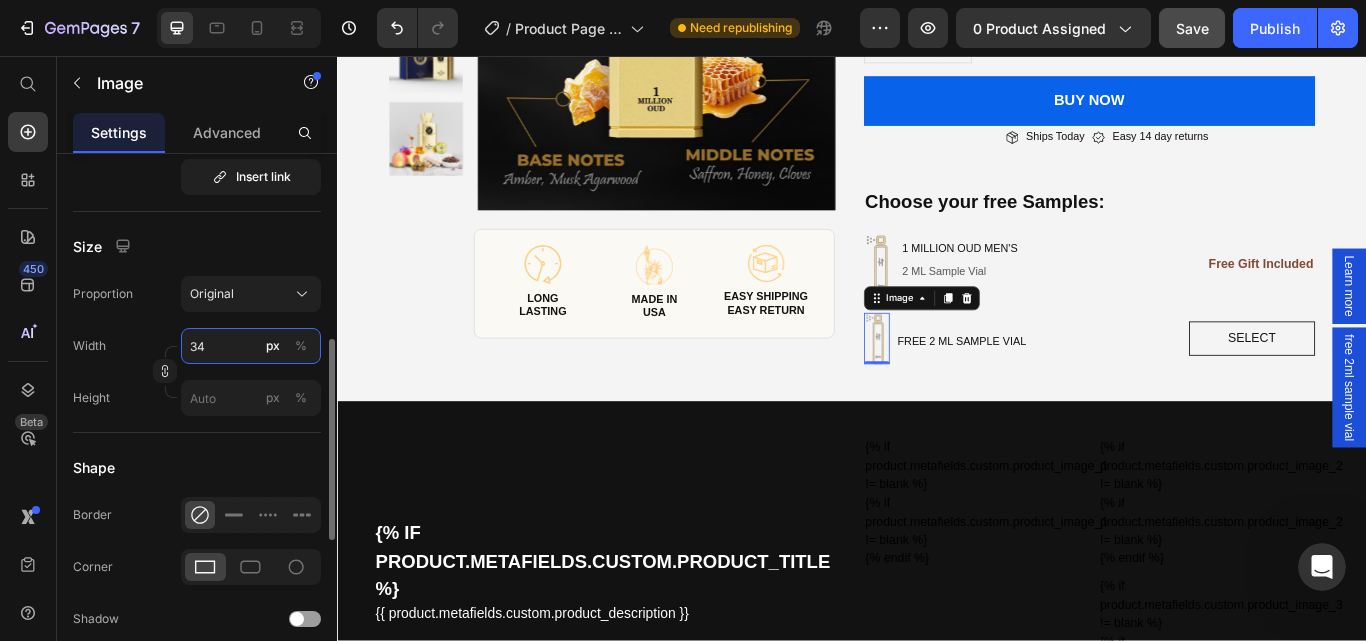 type on "35" 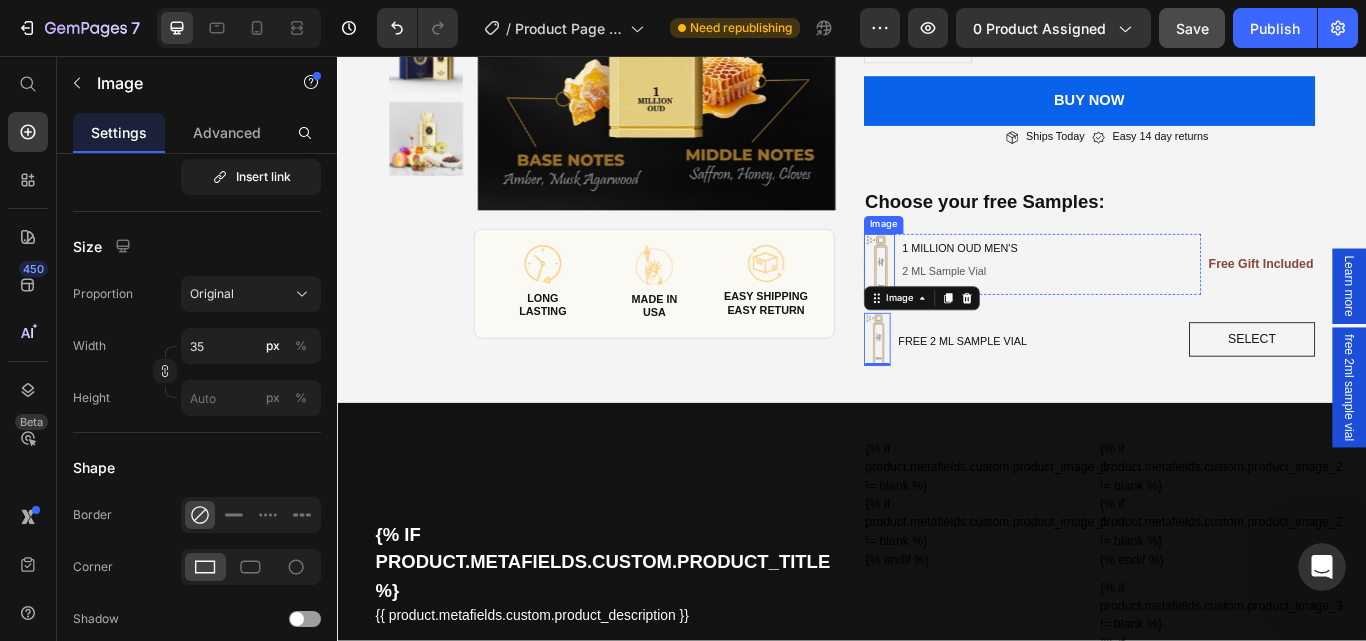 click at bounding box center [969, 299] 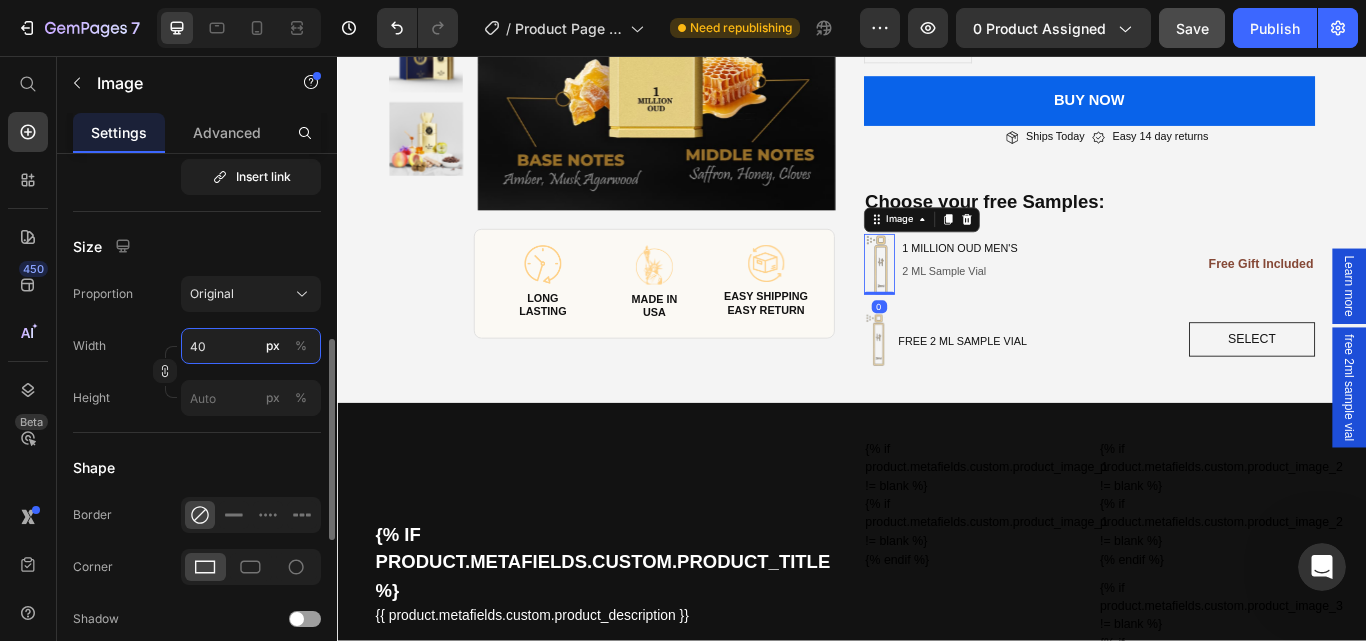 click on "40" at bounding box center (251, 346) 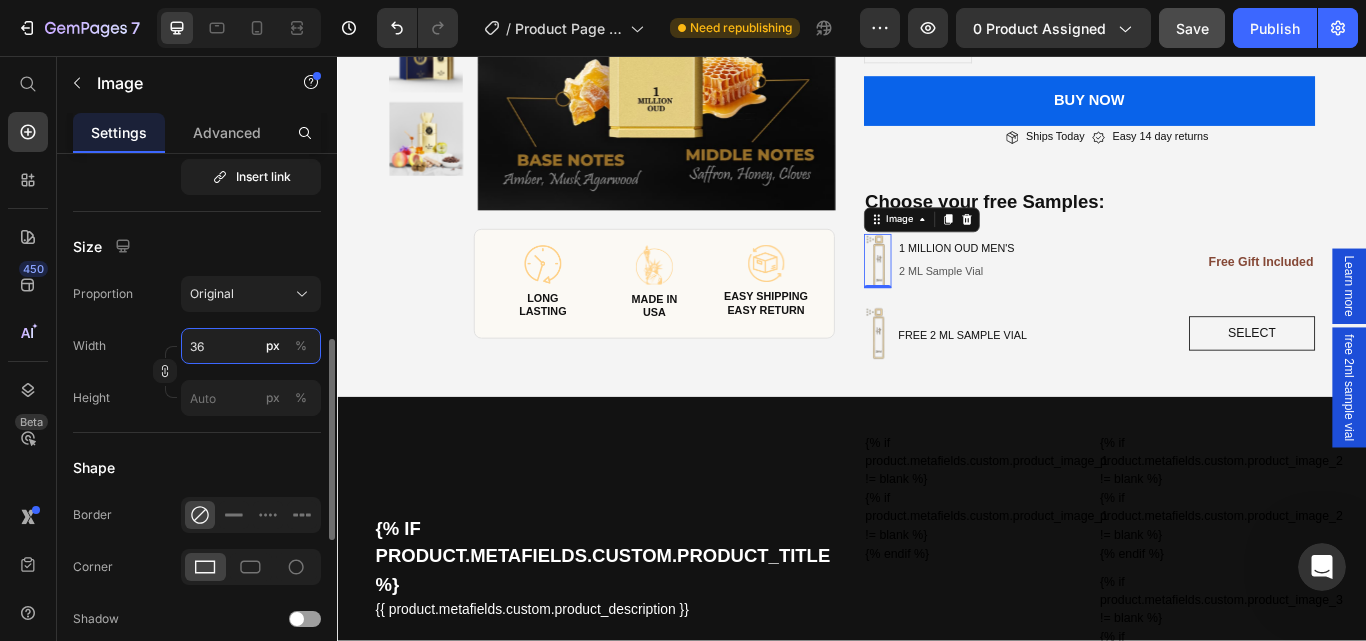 type on "35" 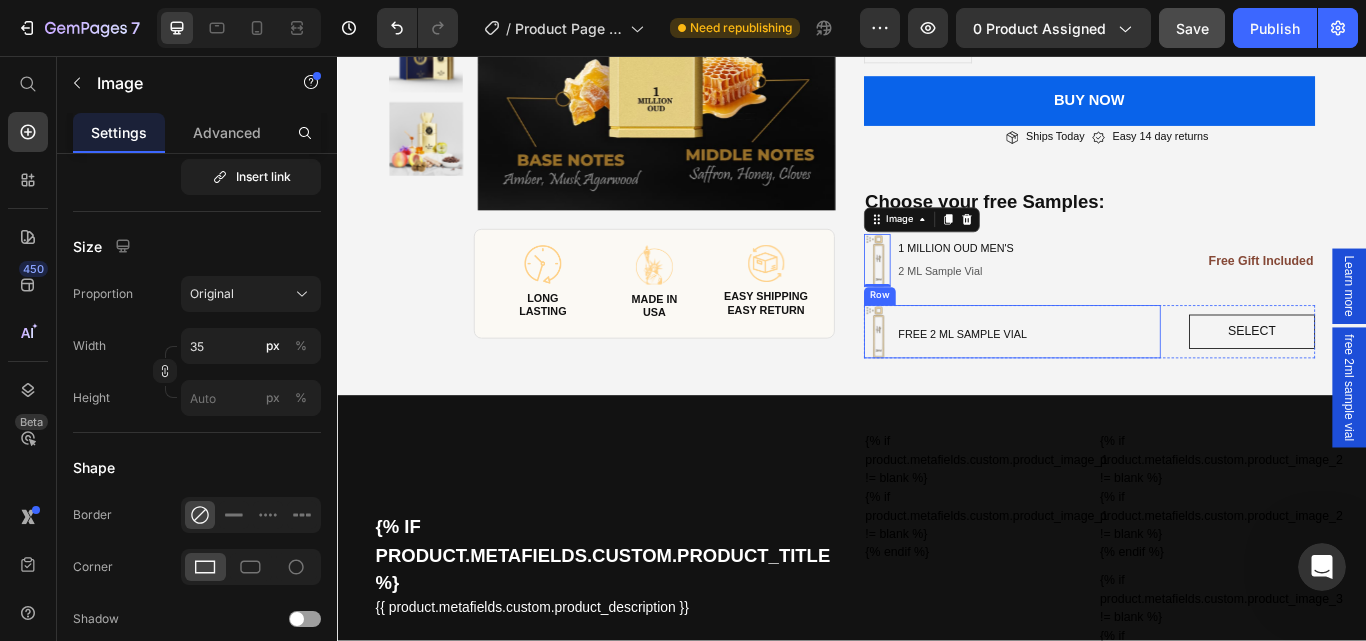 click at bounding box center (967, 377) 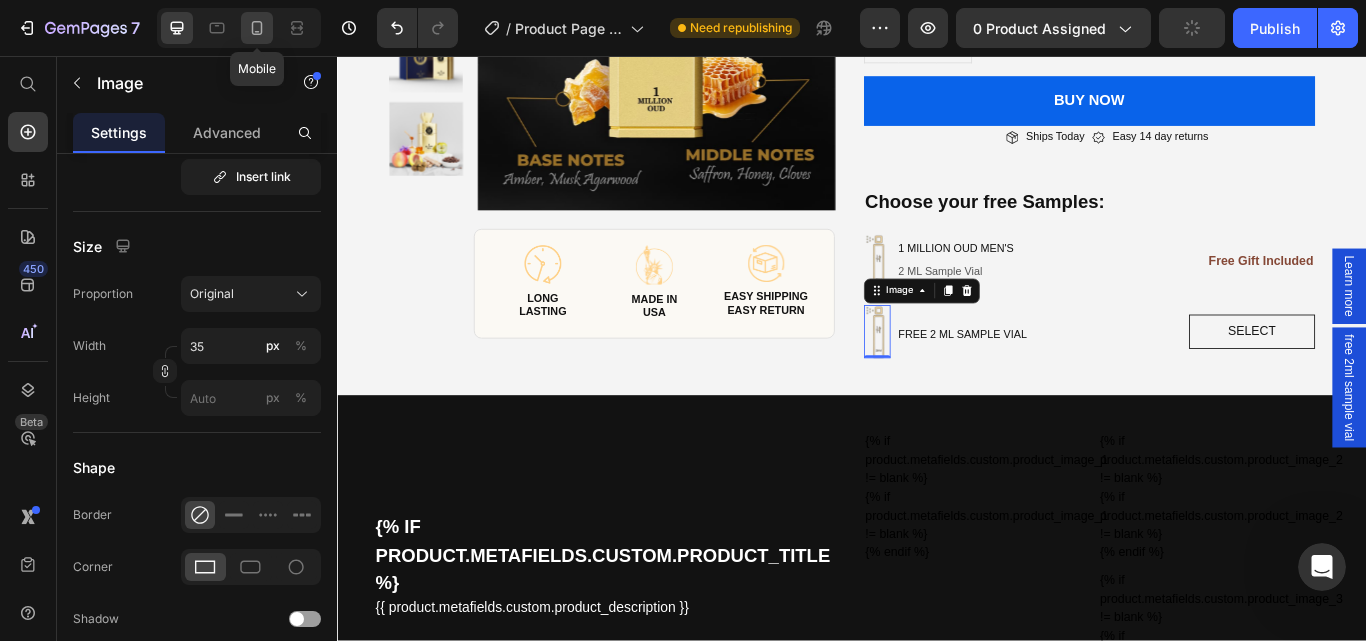 click 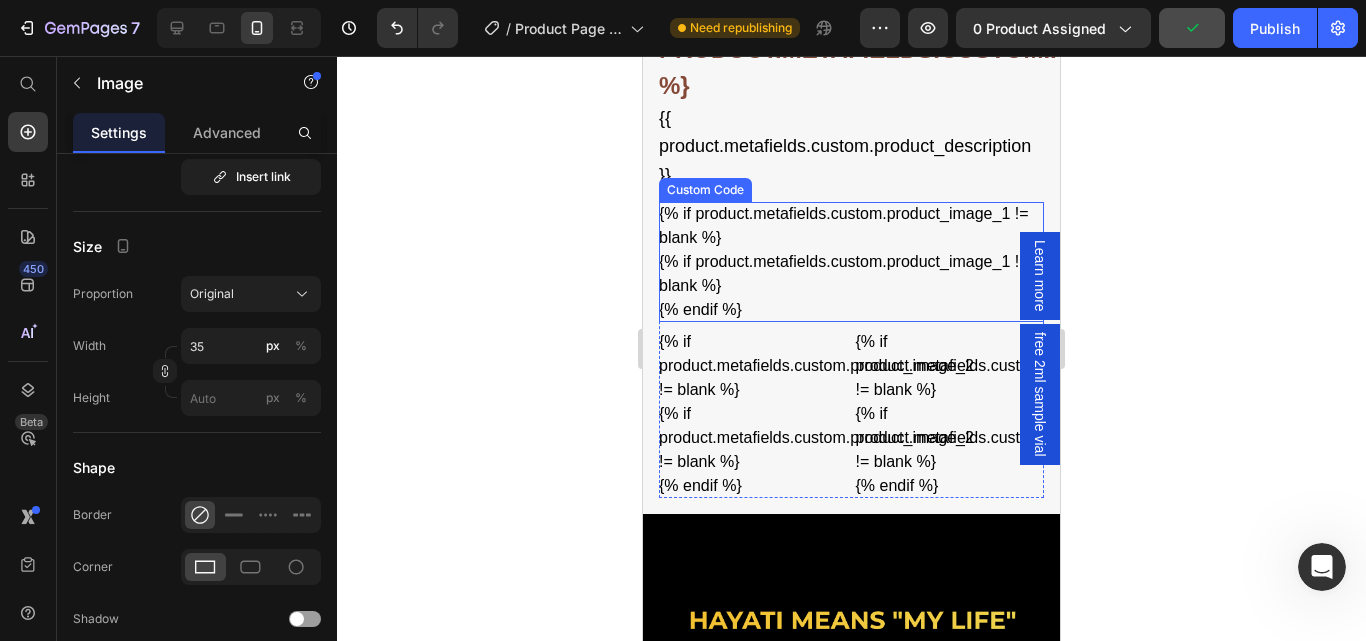 scroll, scrollTop: 671, scrollLeft: 0, axis: vertical 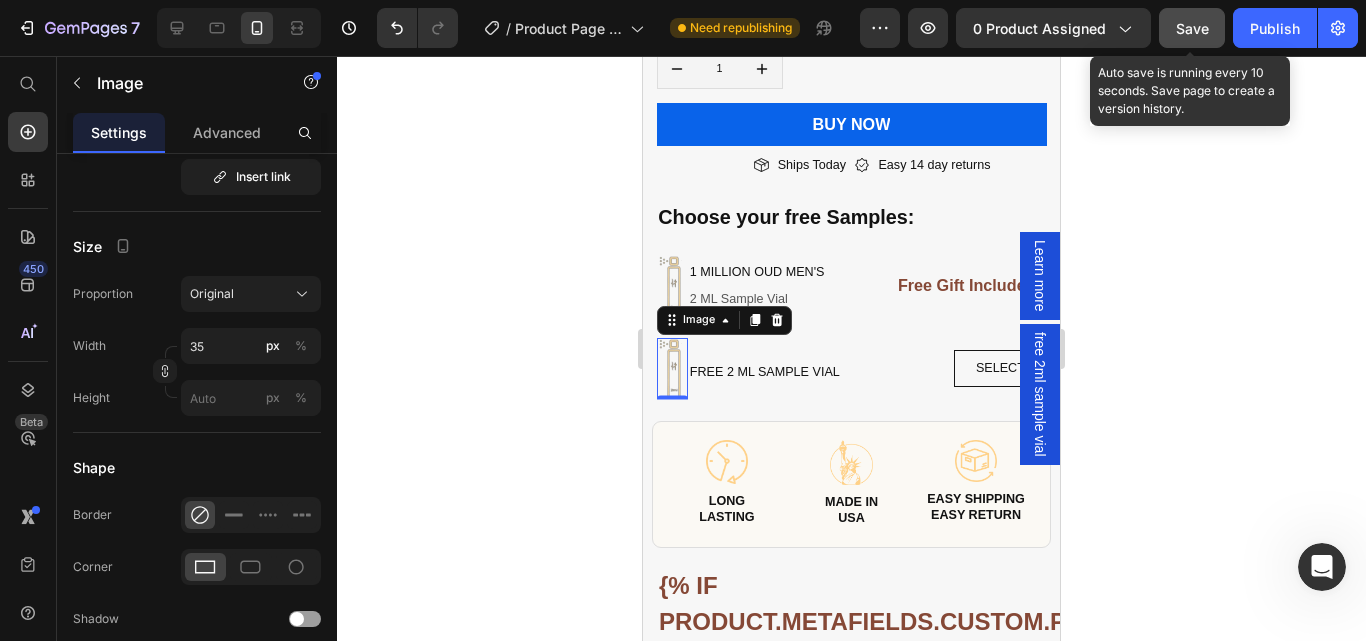 click on "Save" at bounding box center (1192, 28) 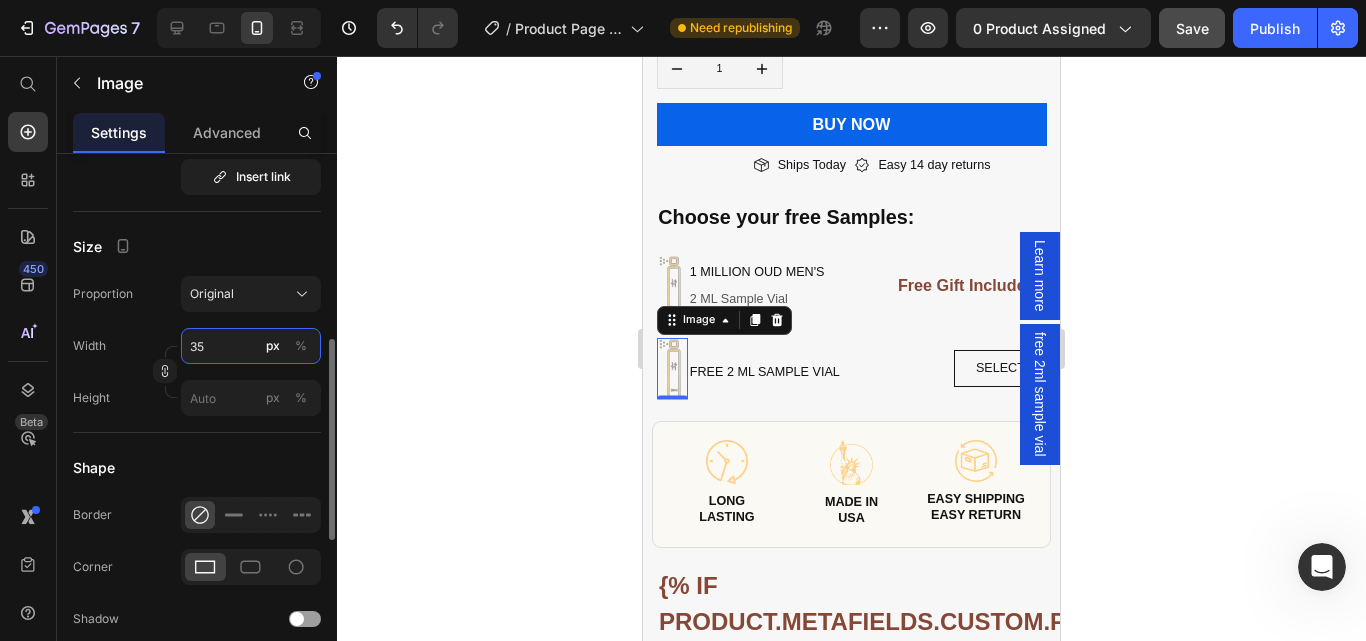 click on "35" at bounding box center (251, 346) 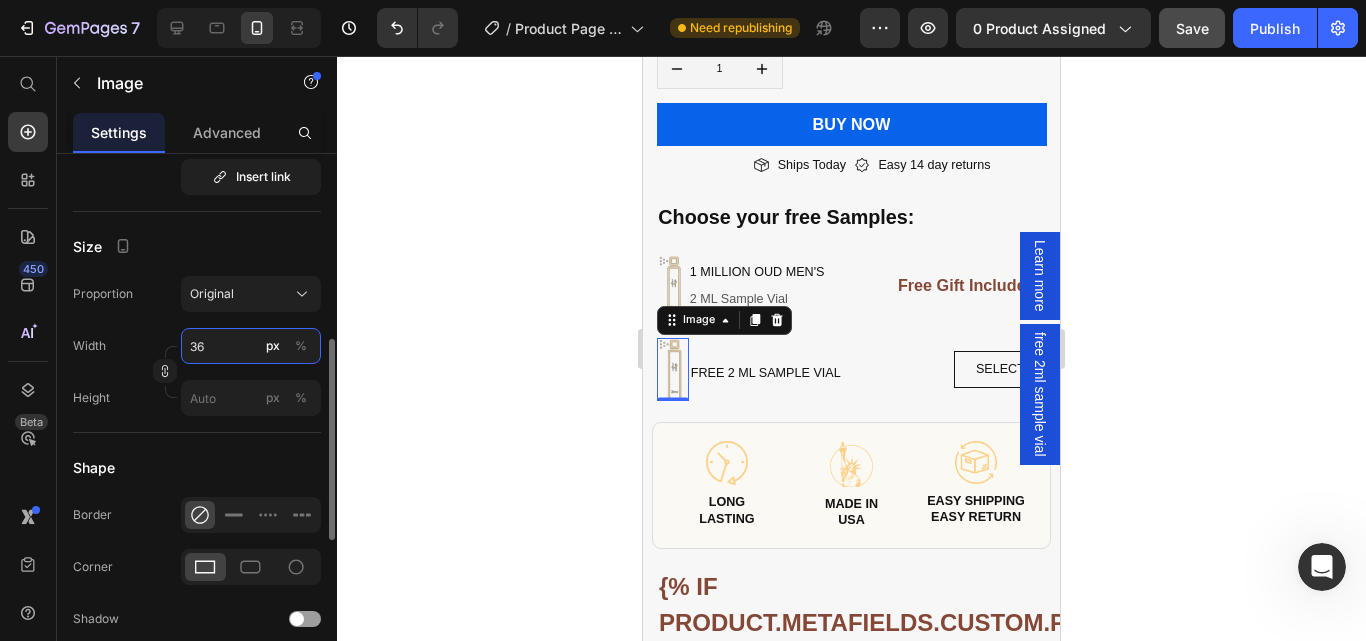 type on "35" 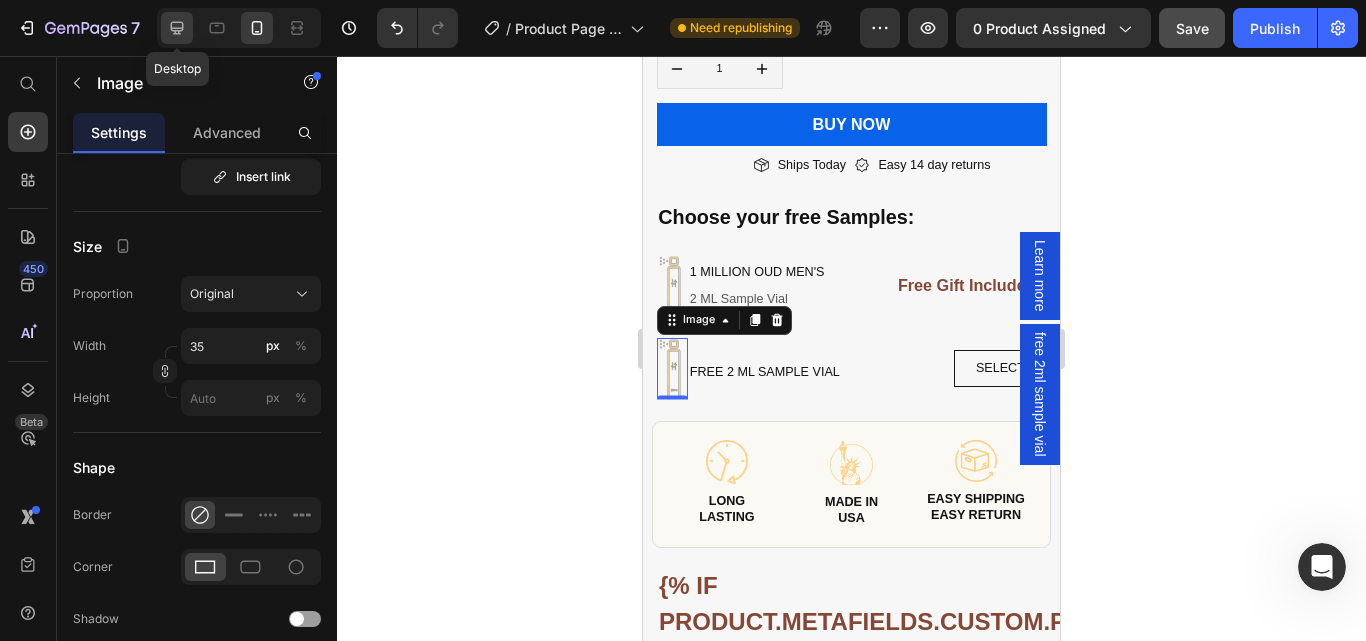 click 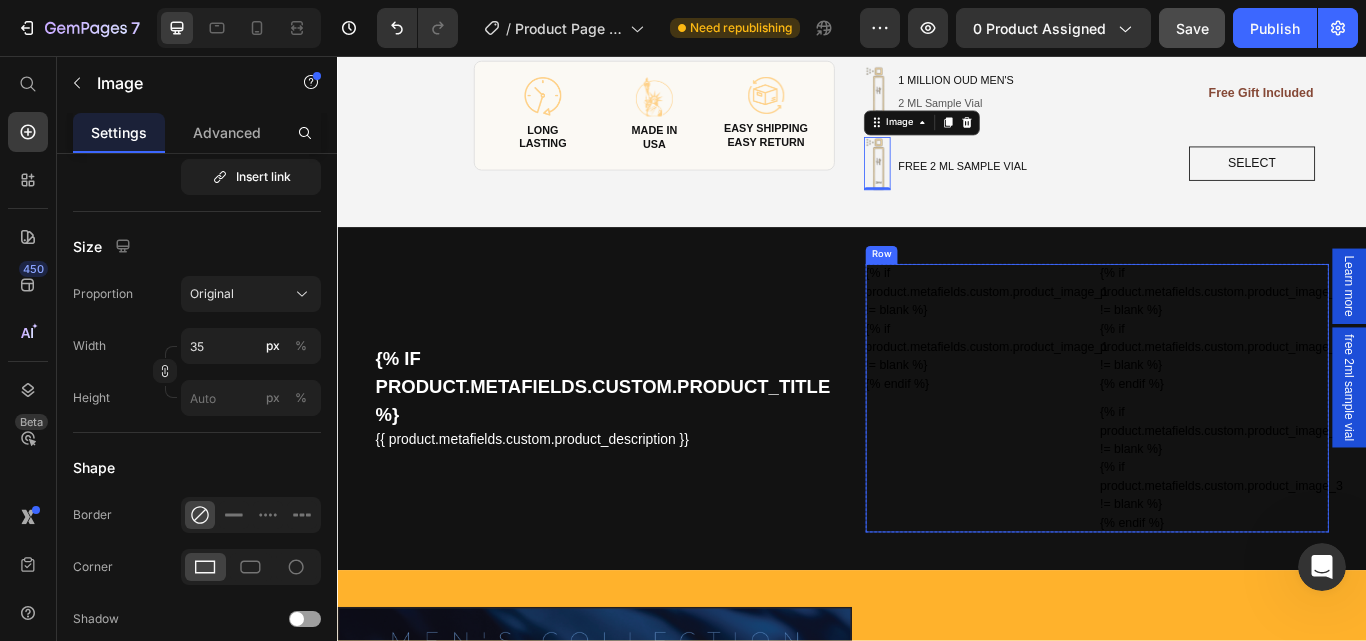 scroll, scrollTop: 132, scrollLeft: 0, axis: vertical 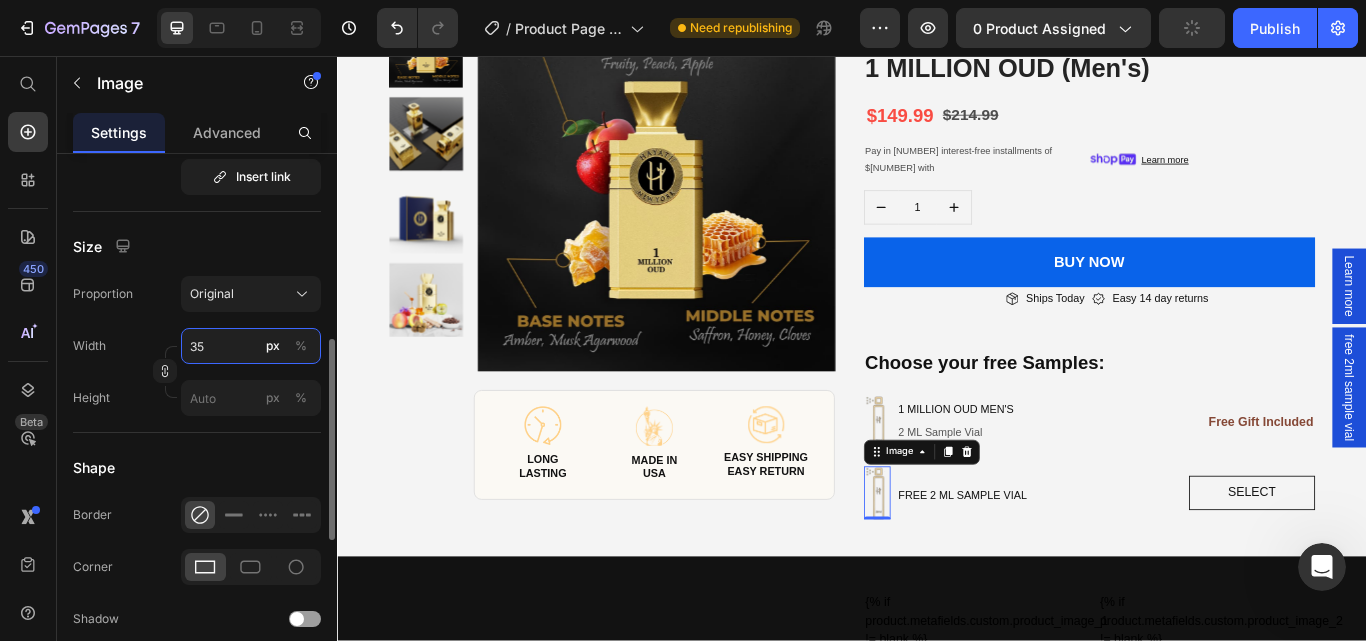 click on "35" at bounding box center (251, 346) 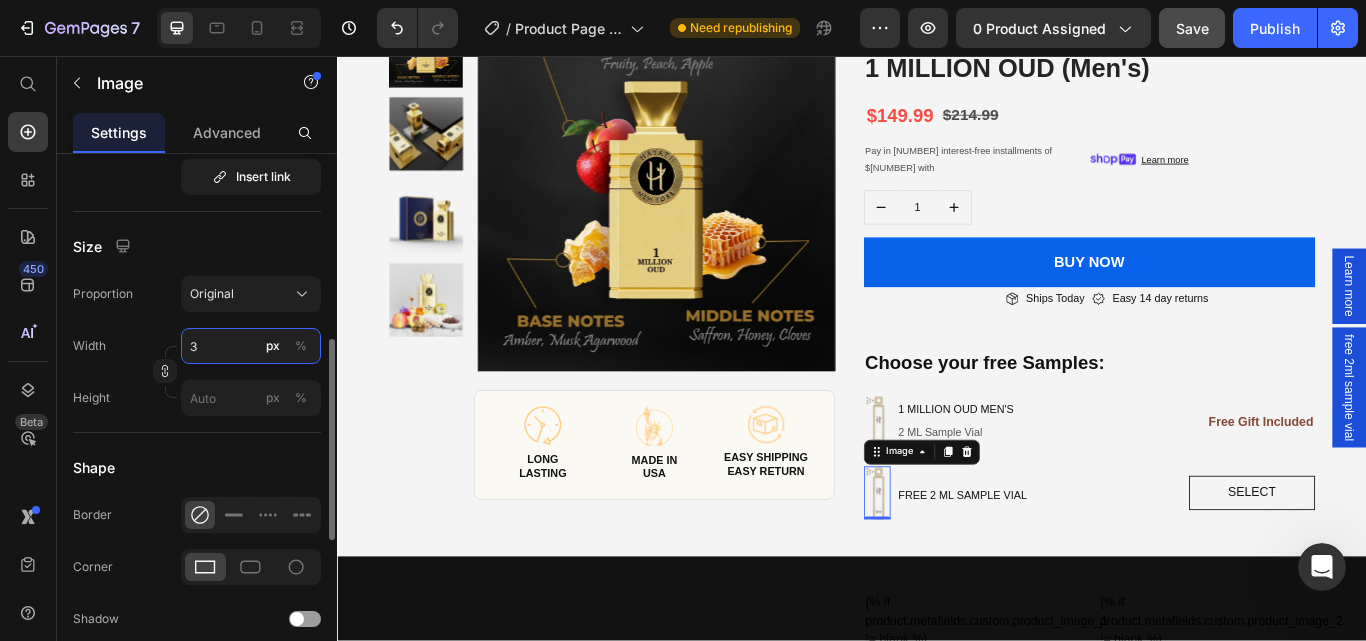 type on "30" 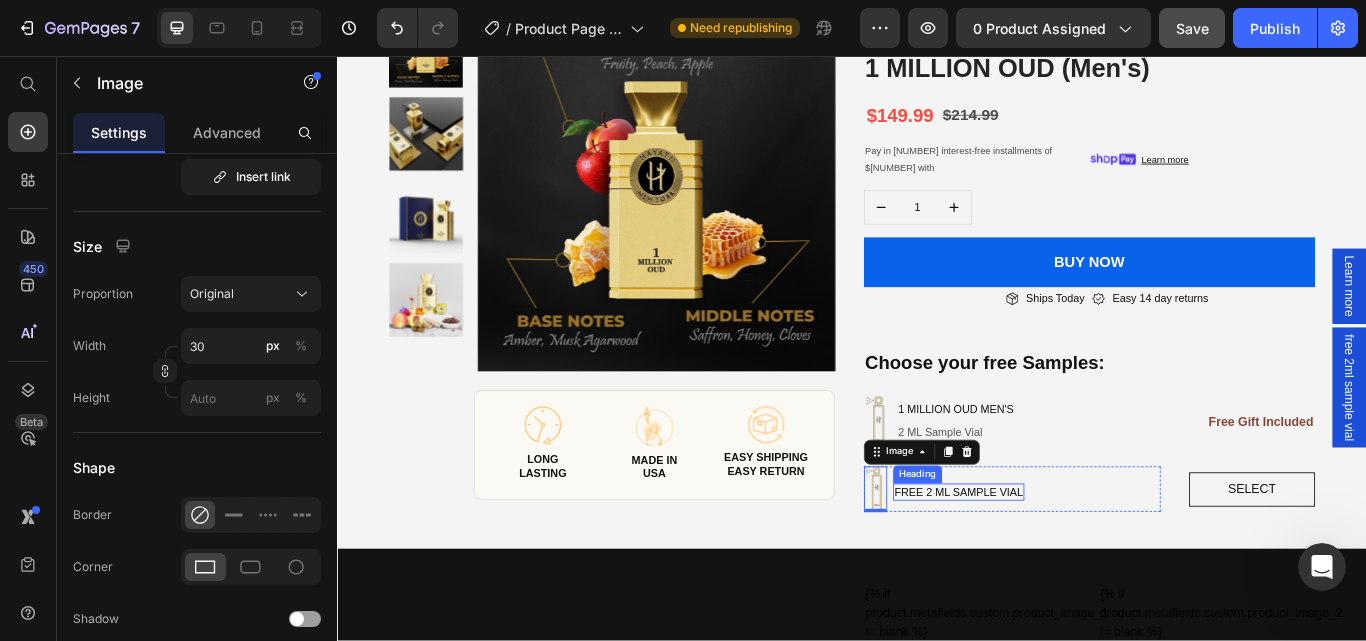 click on "free 2 ML Sample Vial" at bounding box center [1062, 565] 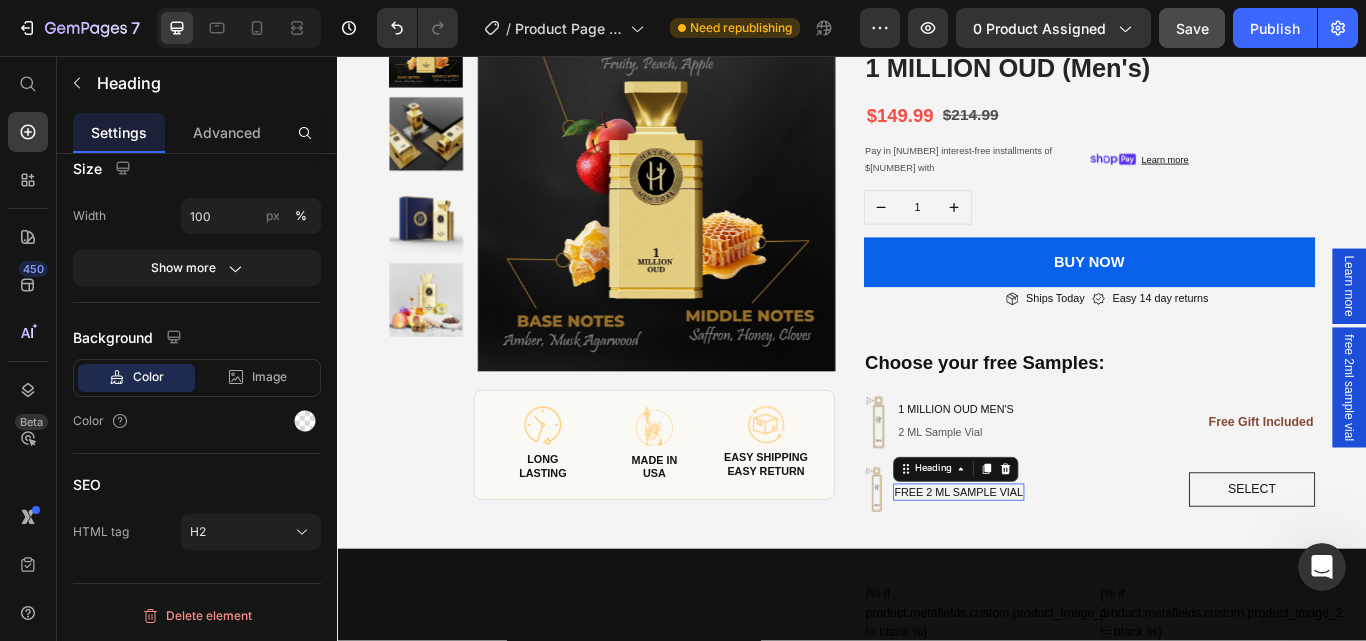 scroll, scrollTop: 0, scrollLeft: 0, axis: both 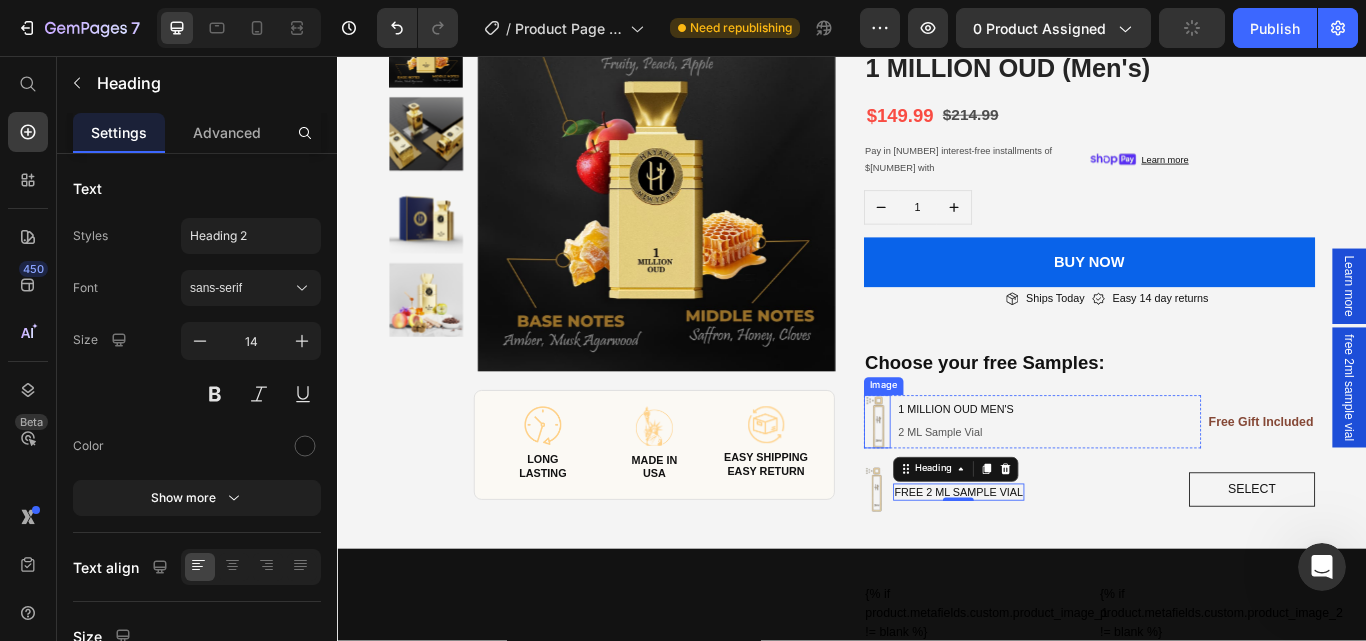 click at bounding box center [967, 482] 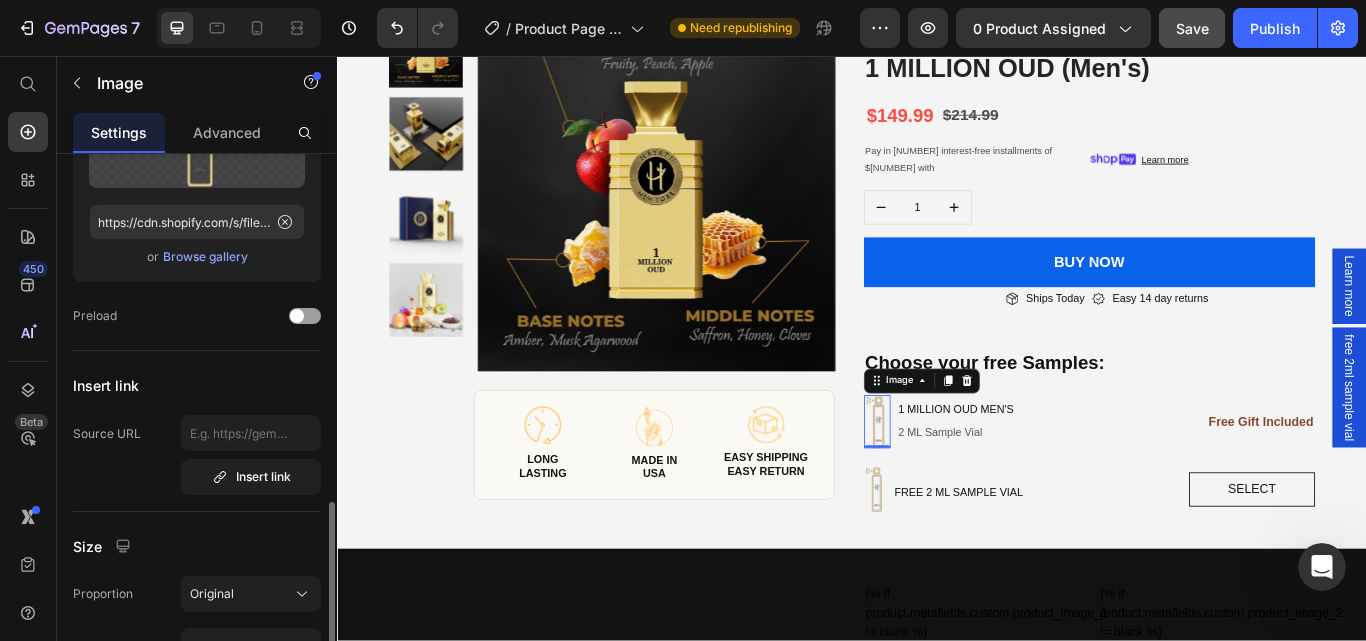 scroll, scrollTop: 400, scrollLeft: 0, axis: vertical 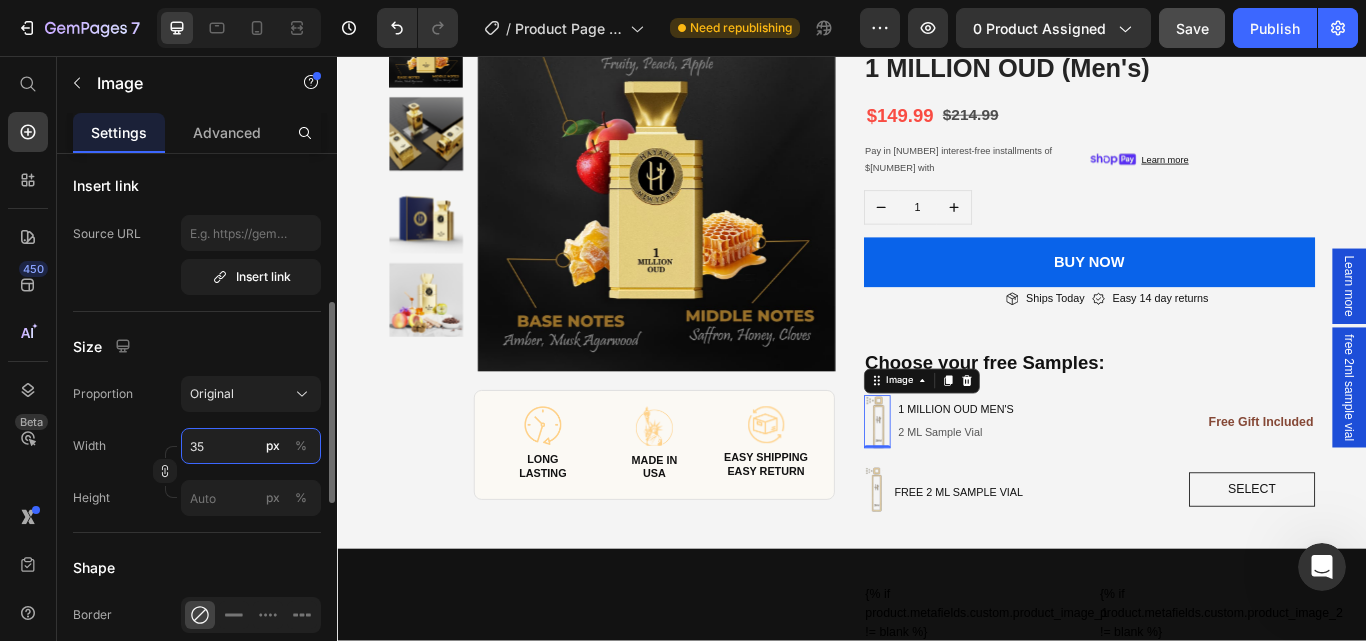 click on "35" at bounding box center [251, 446] 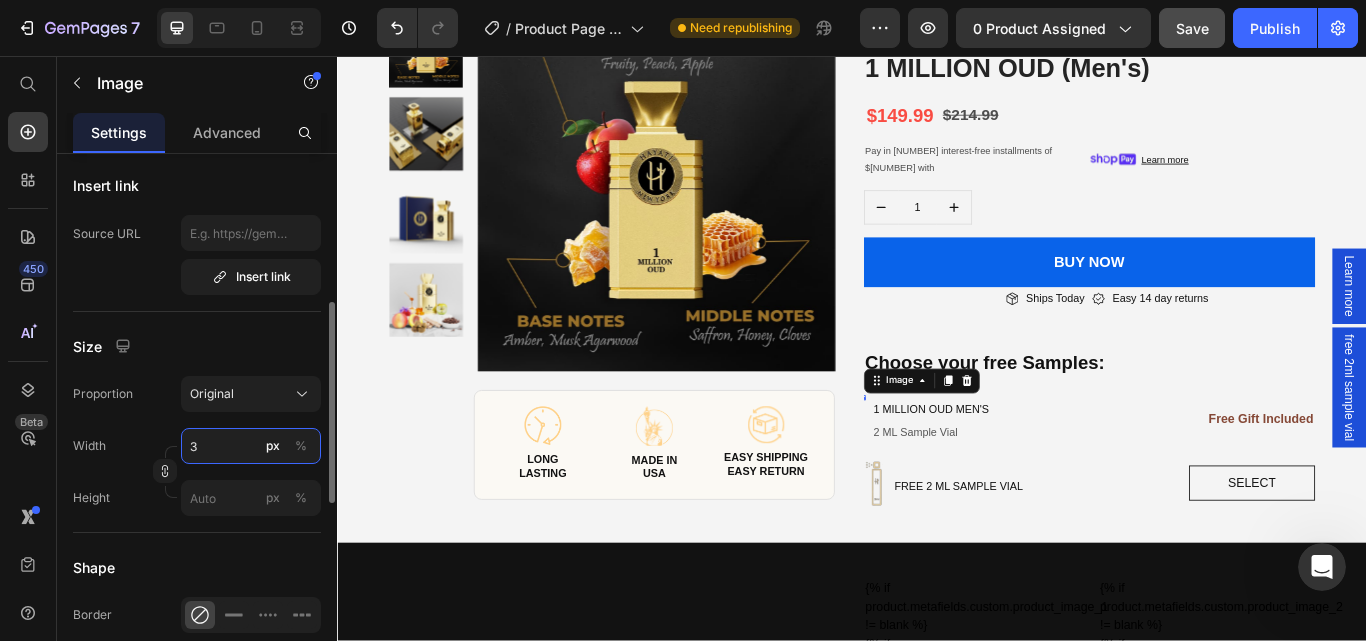 type on "30" 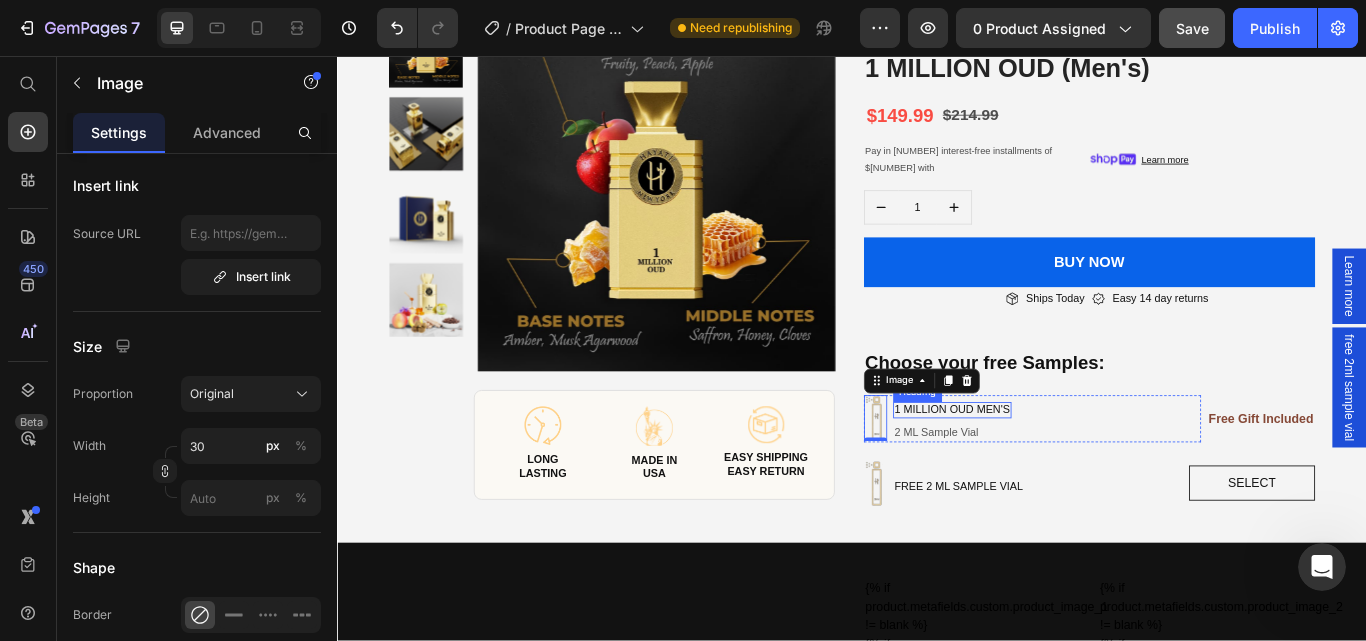 click on "1 million oud men's" at bounding box center (1054, 470) 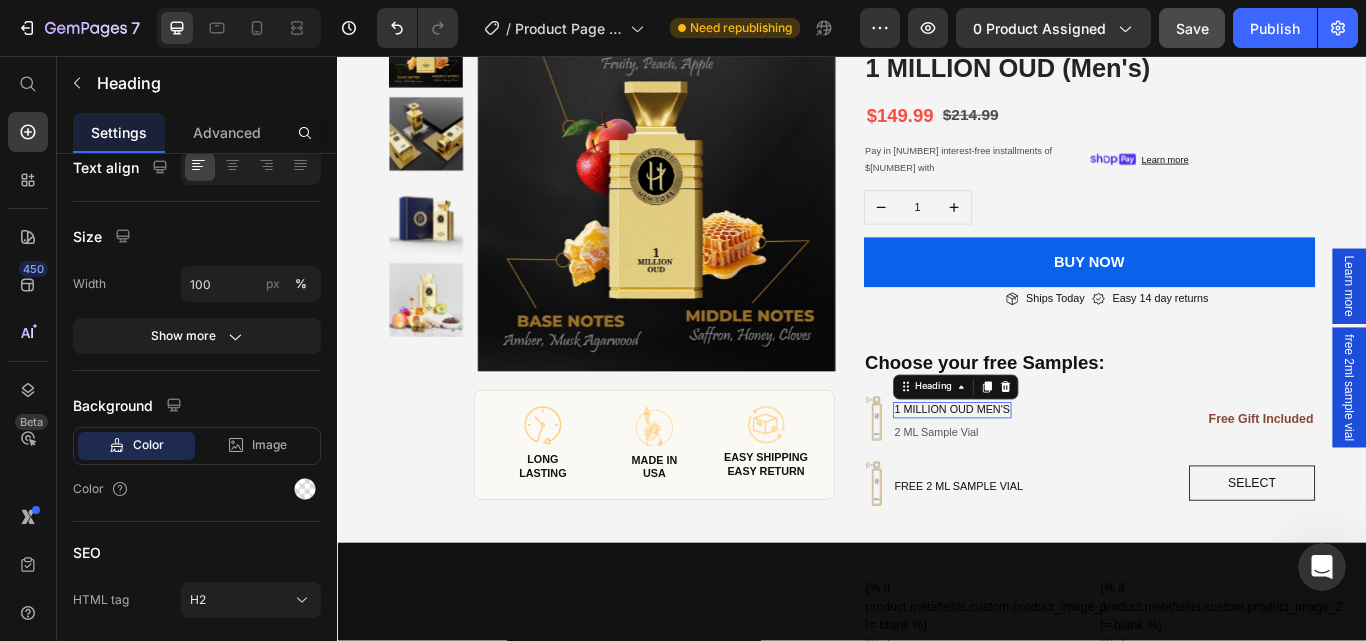 scroll, scrollTop: 0, scrollLeft: 0, axis: both 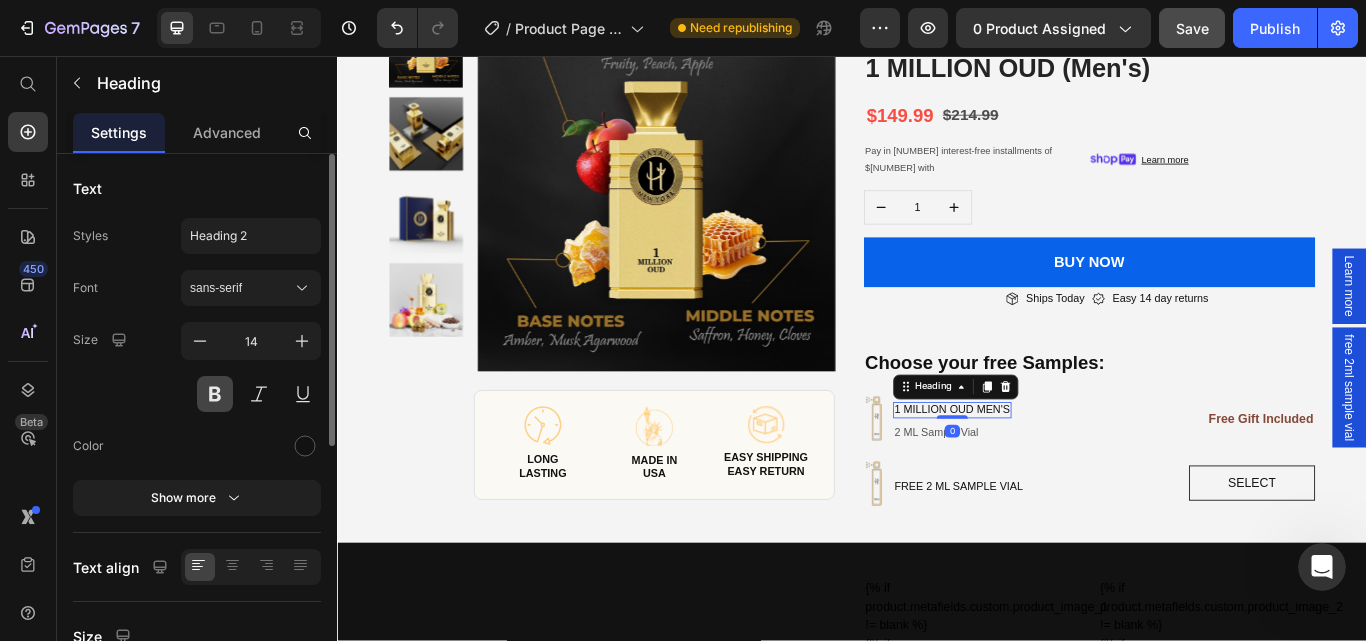 click at bounding box center [215, 394] 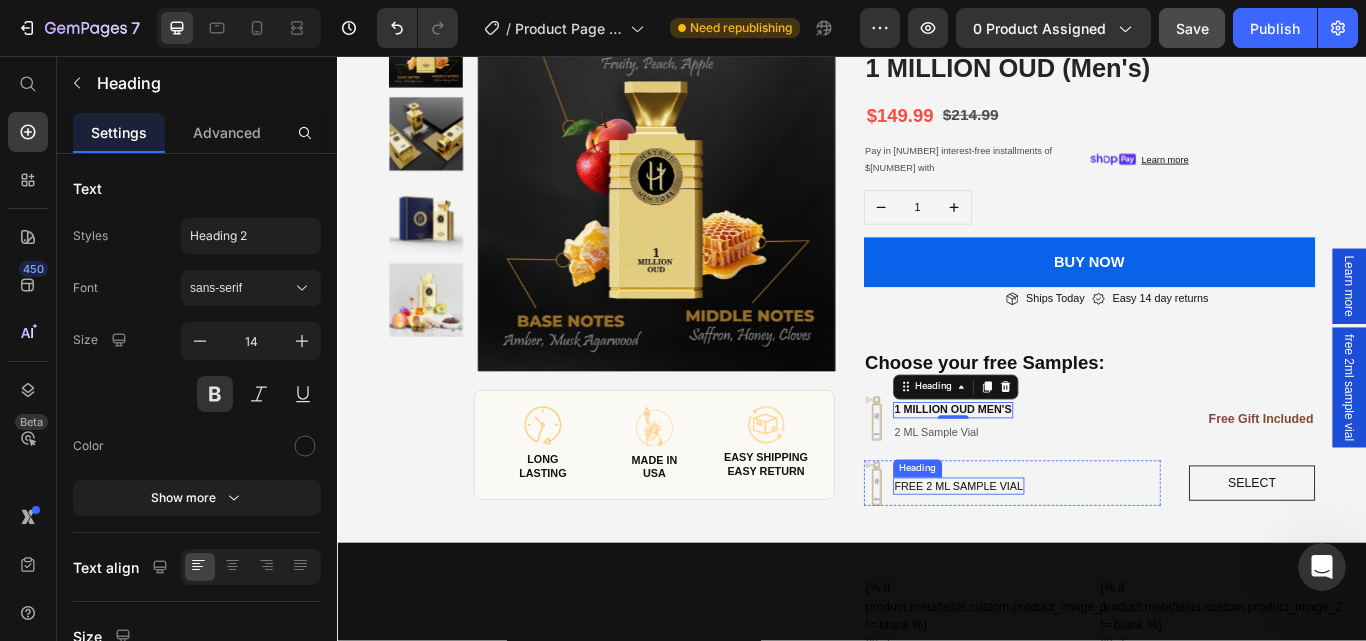 click on "free 2 ML Sample Vial" at bounding box center [1062, 558] 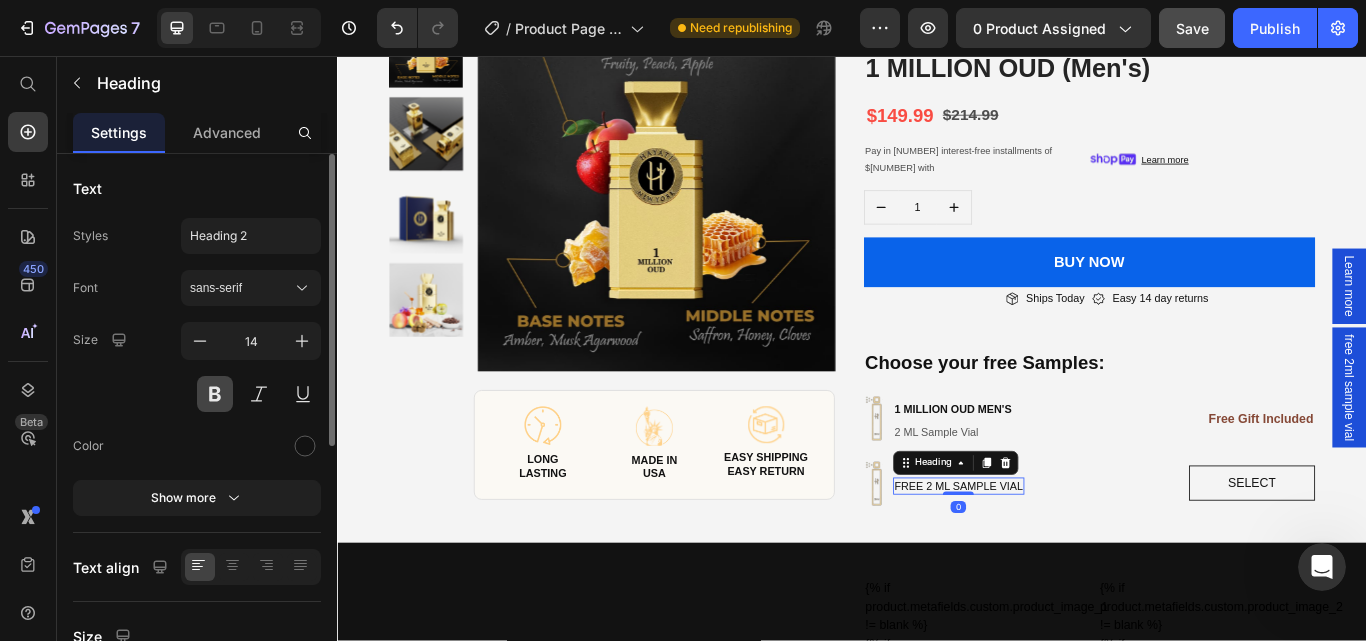 click at bounding box center [215, 394] 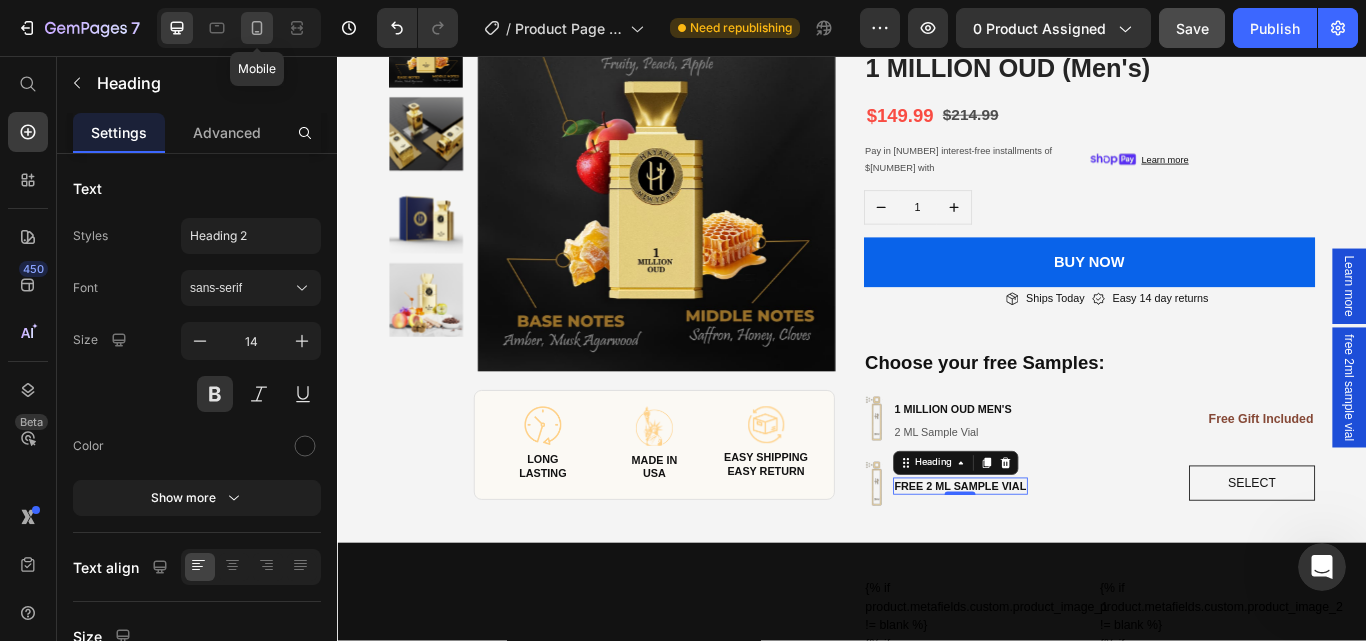 click 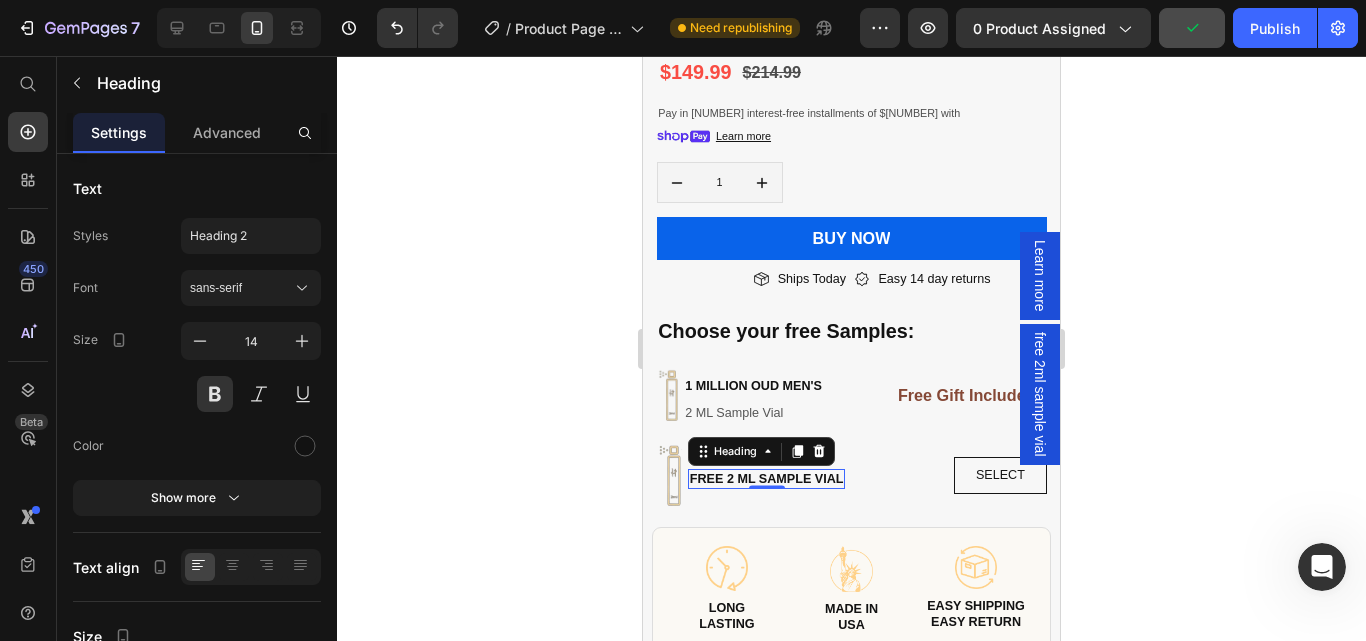 scroll, scrollTop: 700, scrollLeft: 0, axis: vertical 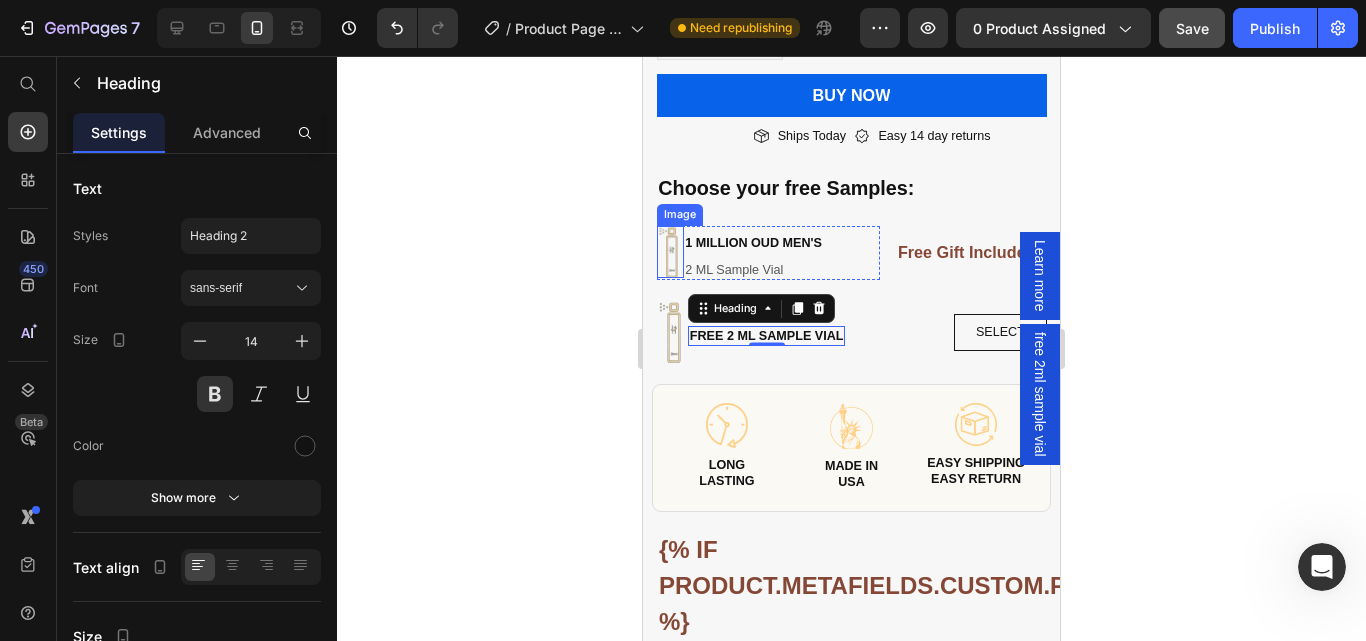 click at bounding box center (670, 252) 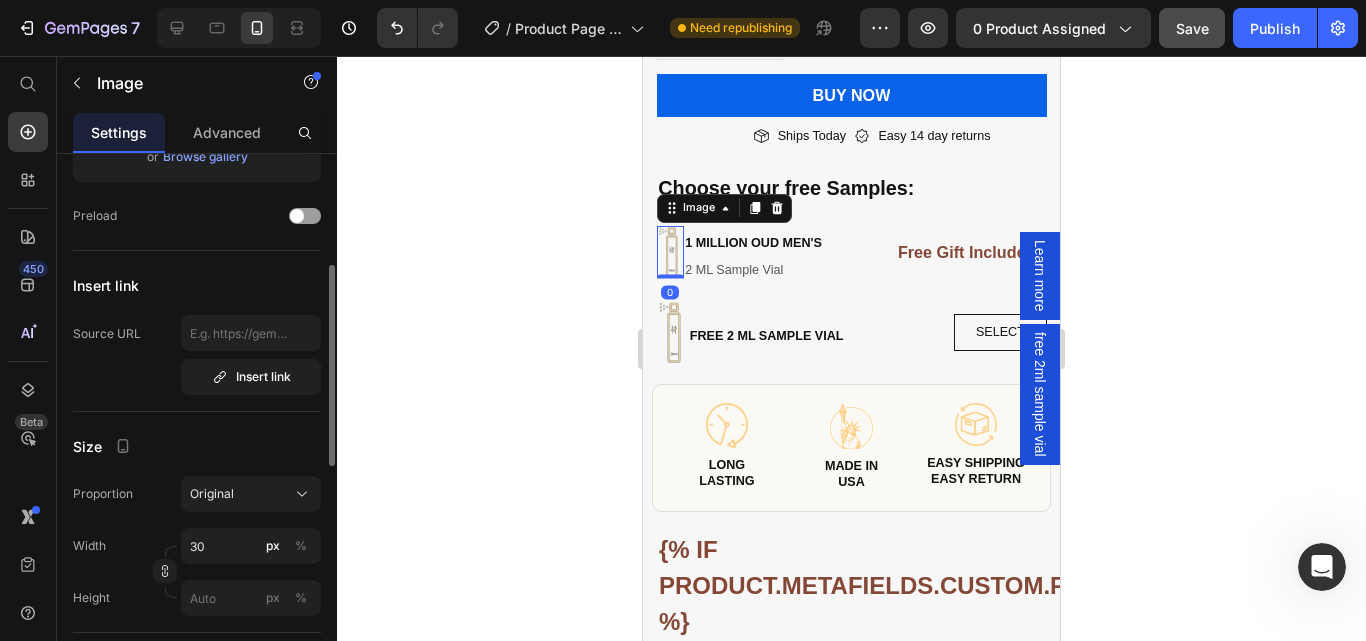 scroll, scrollTop: 400, scrollLeft: 0, axis: vertical 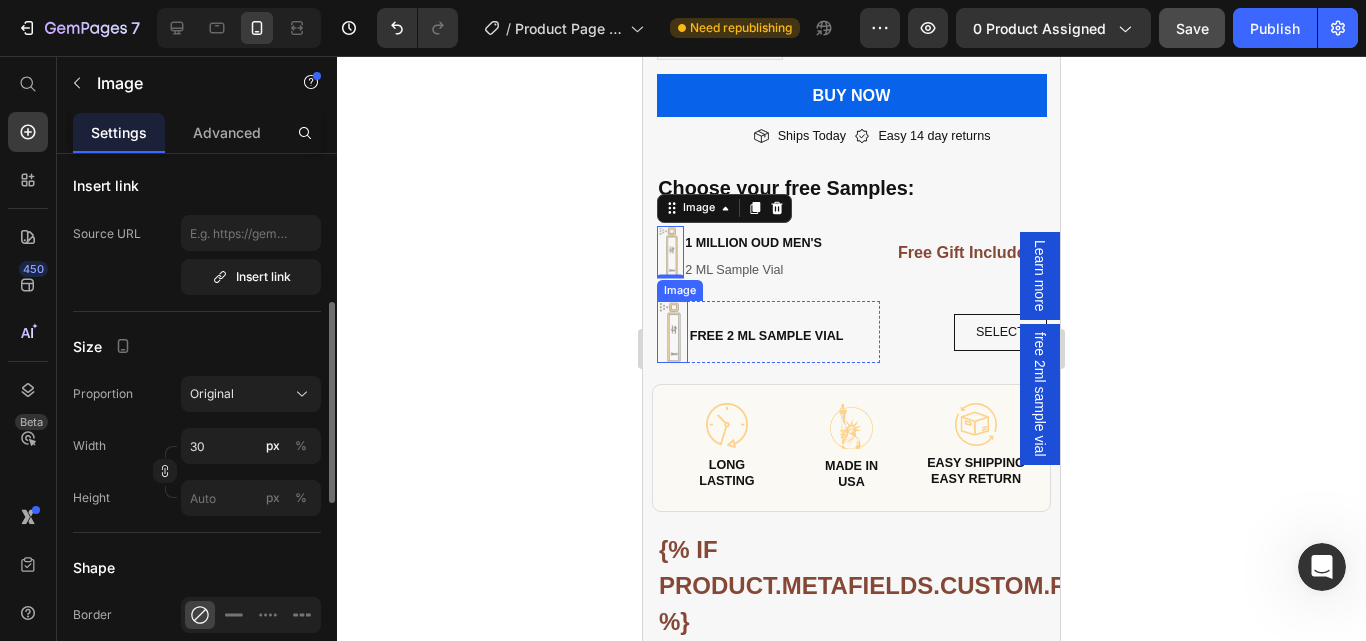 click at bounding box center [673, 331] 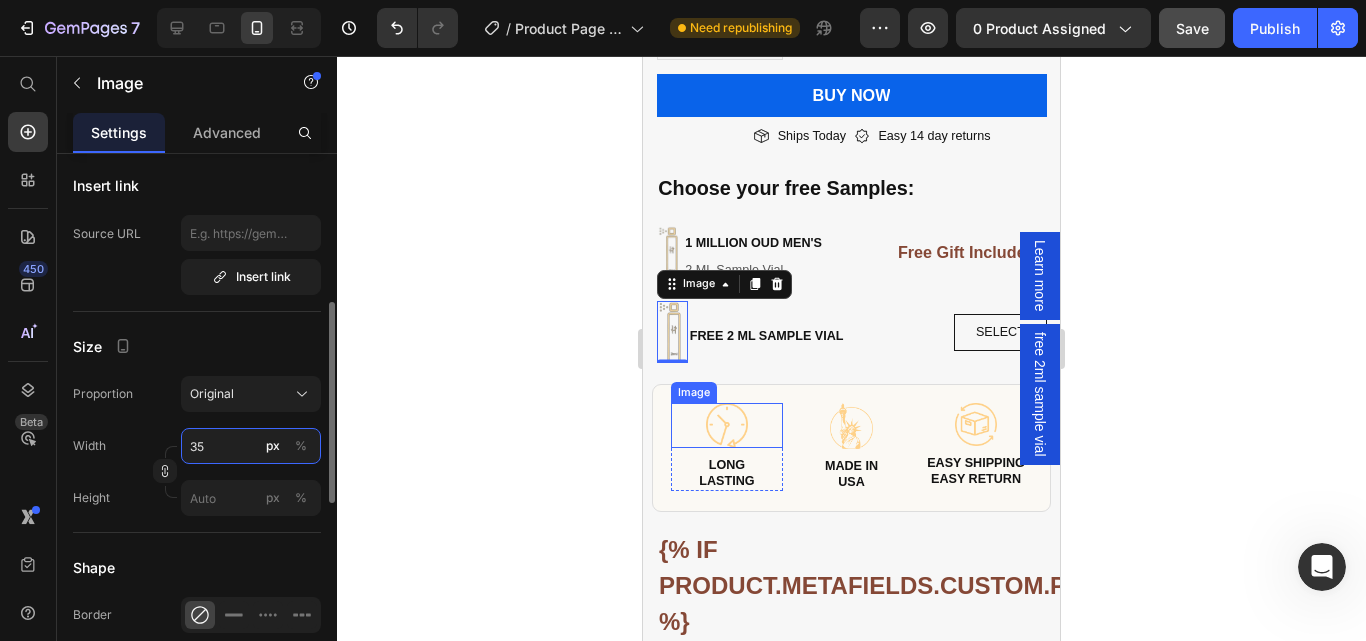 click on "35" at bounding box center [251, 446] 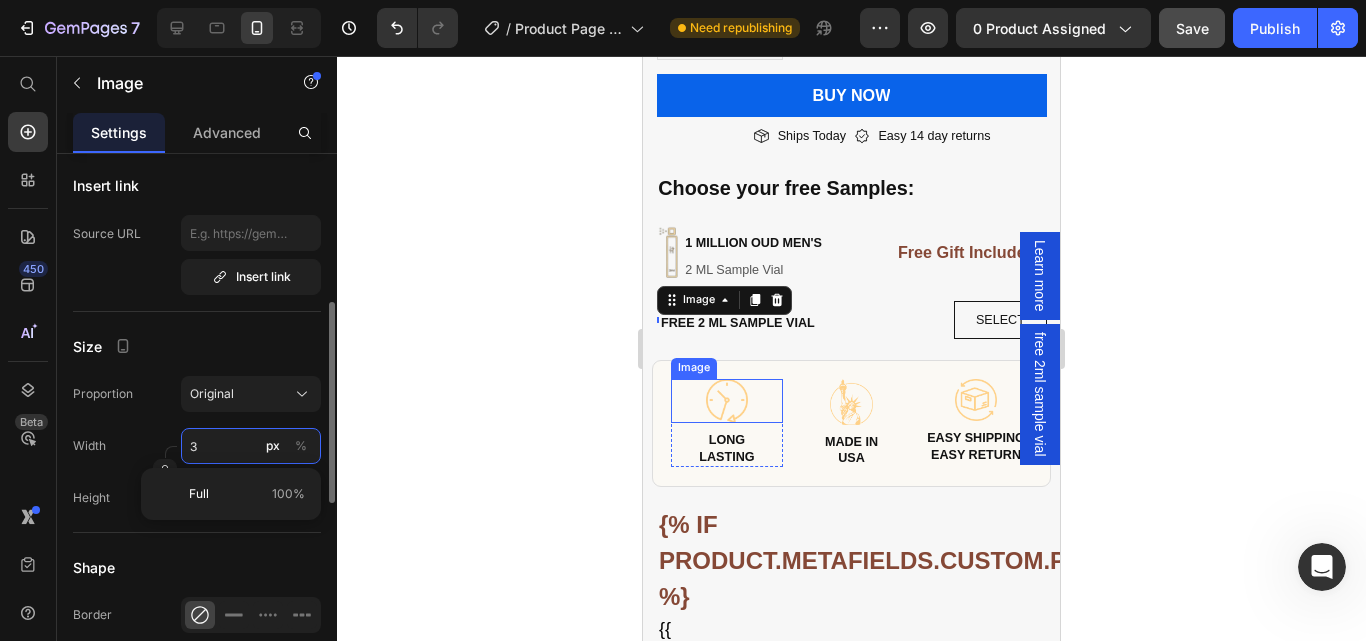 type on "30" 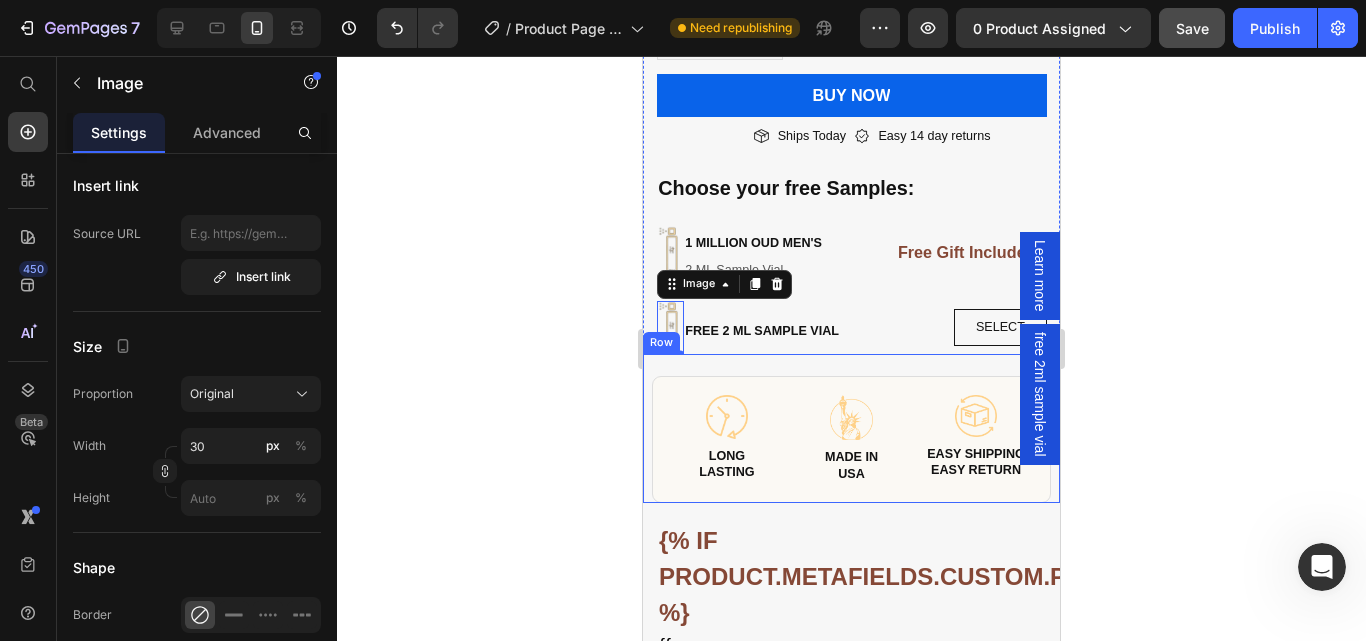 click on "Image LONG LASTING Heading Row Image MADE IN USA Heading Row Image EASY SHIPPING EASY RETURN Heading Row Row Row Row" at bounding box center [851, 428] 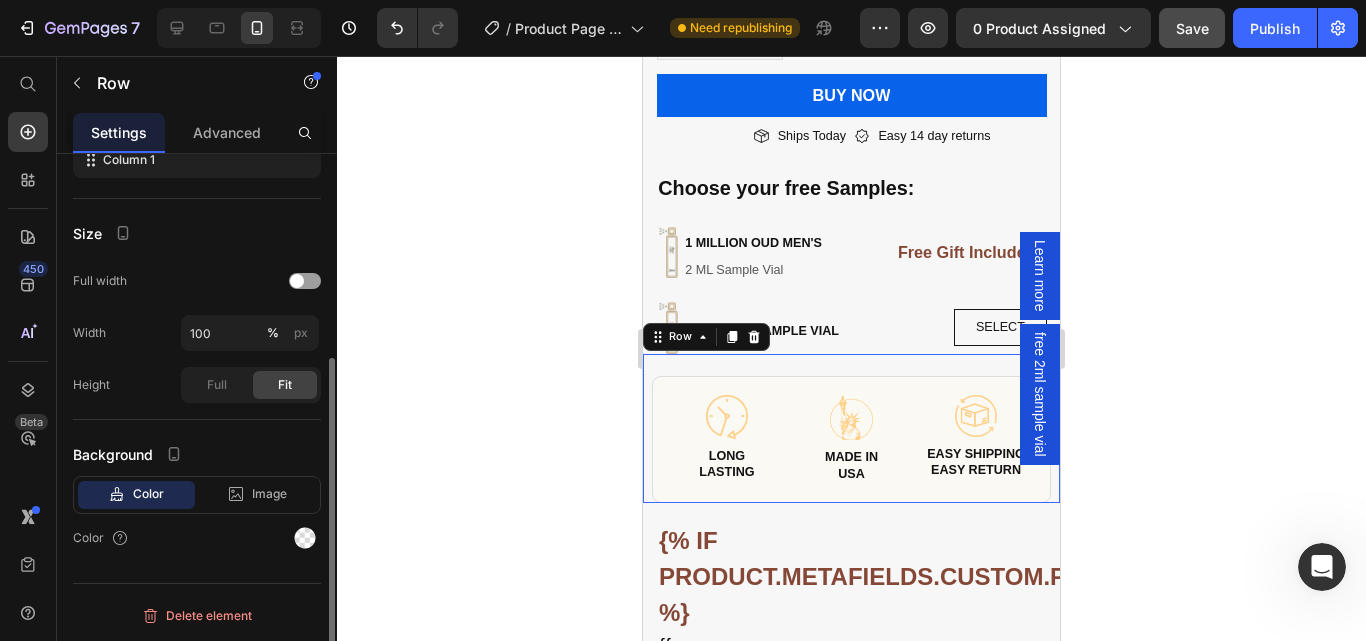 scroll, scrollTop: 0, scrollLeft: 0, axis: both 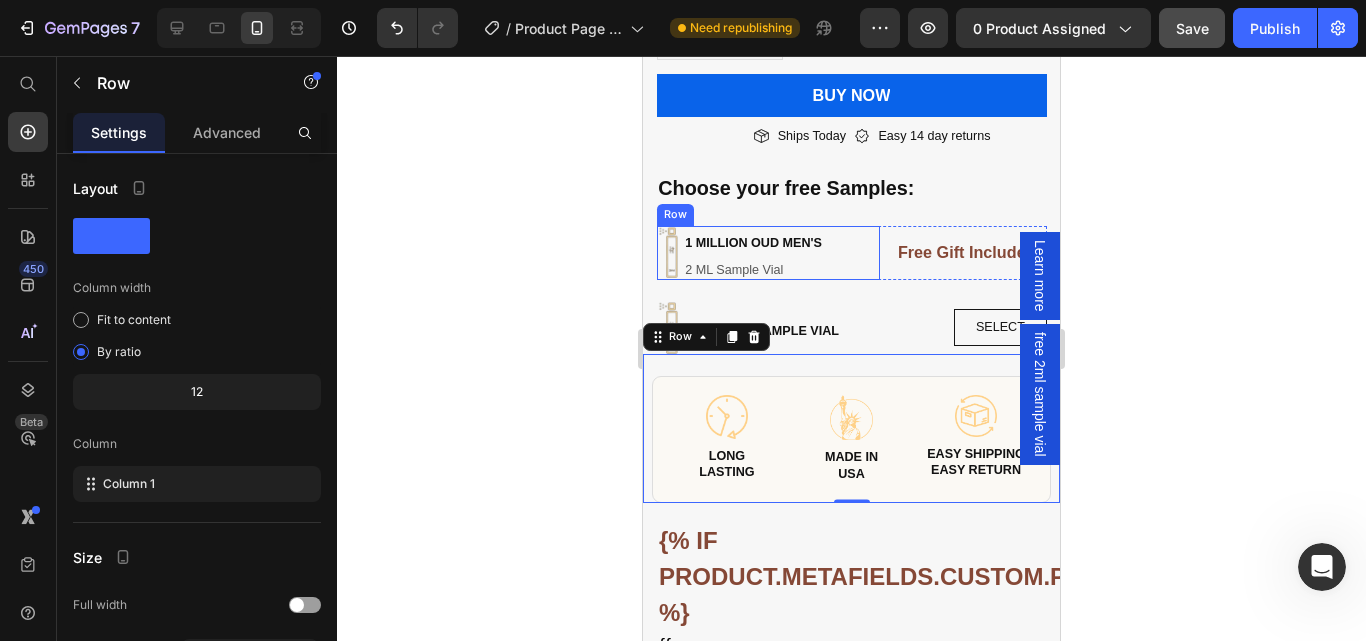 click on "Image 1 million oud men's Heading 2 ML Sample Vial Heading Row" at bounding box center (768, 253) 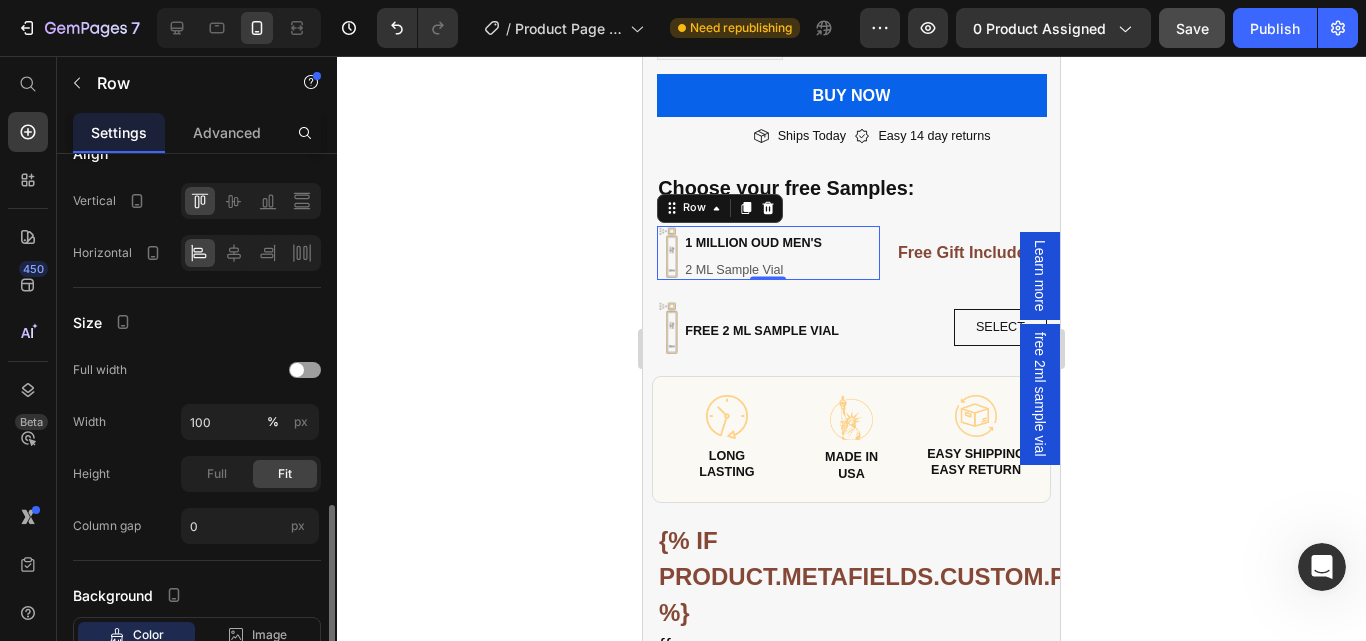 scroll, scrollTop: 500, scrollLeft: 0, axis: vertical 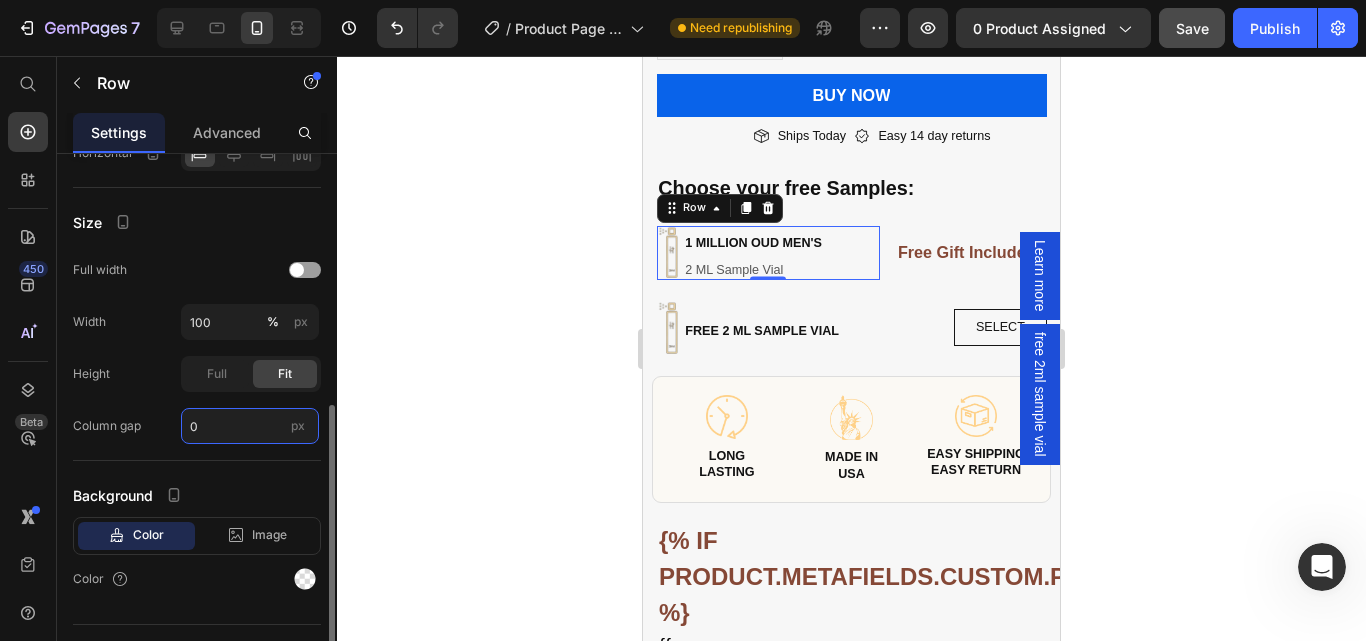click on "0" at bounding box center [250, 426] 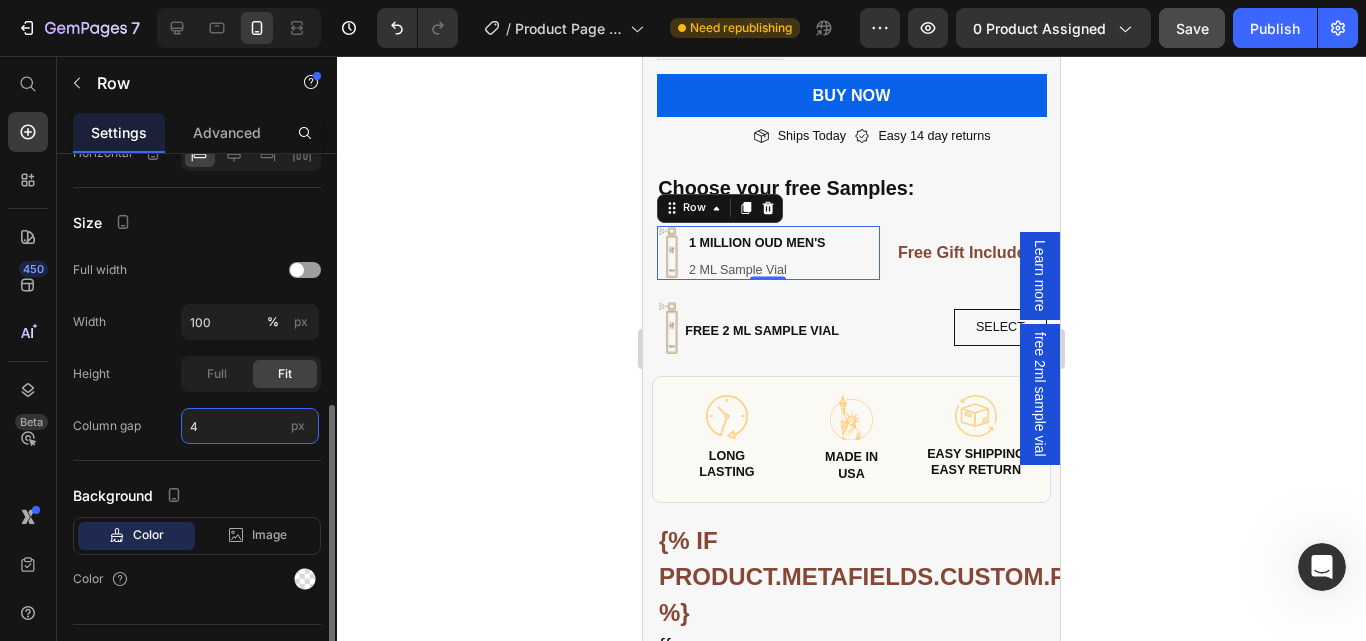type on "5" 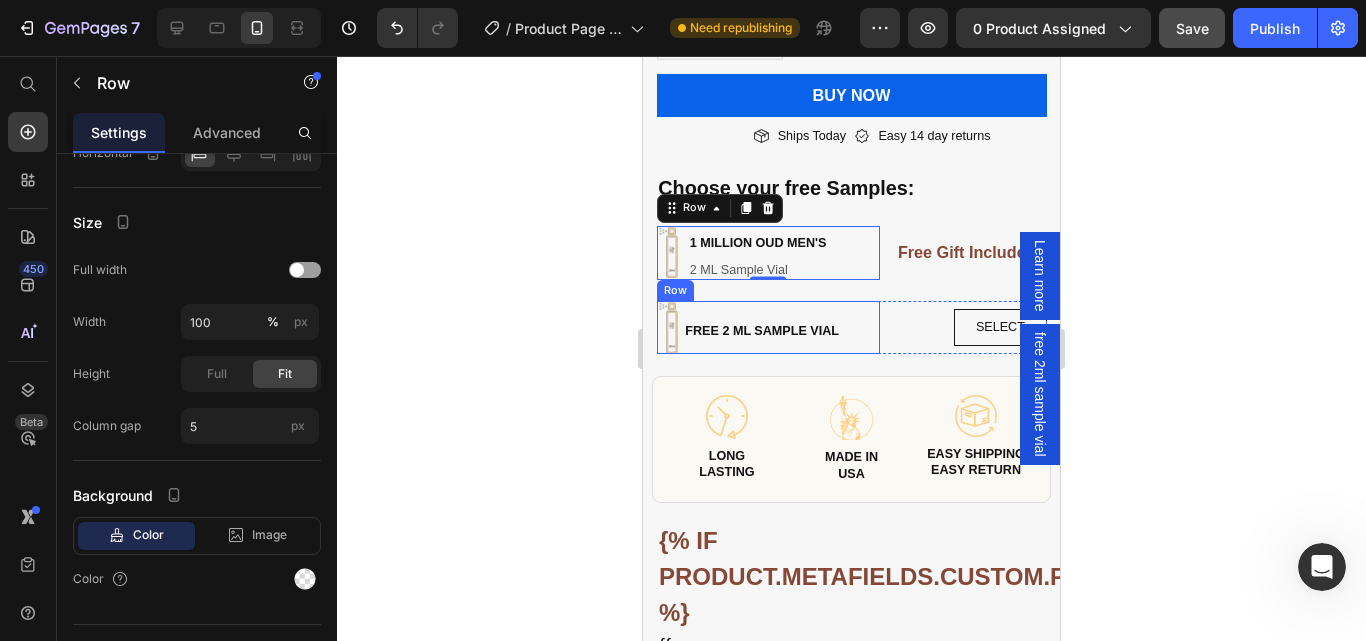 click on "Image free 2 ML Sample Vial Heading Row" at bounding box center (768, 327) 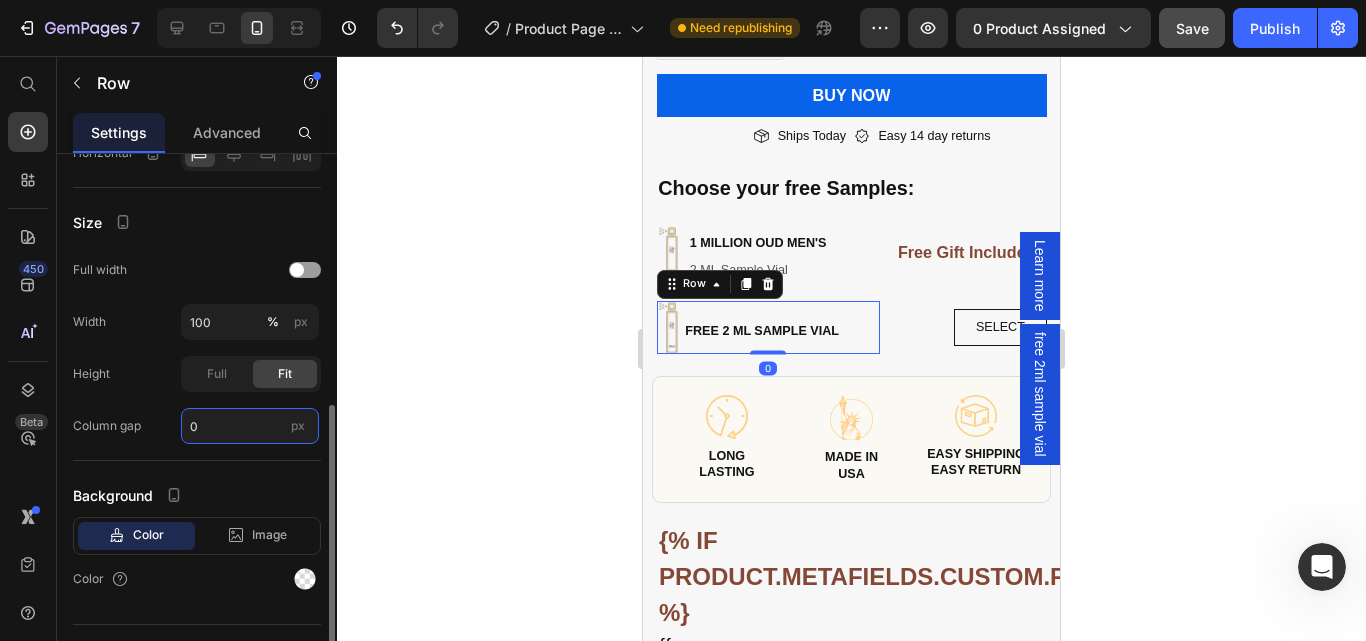click on "0" at bounding box center [250, 426] 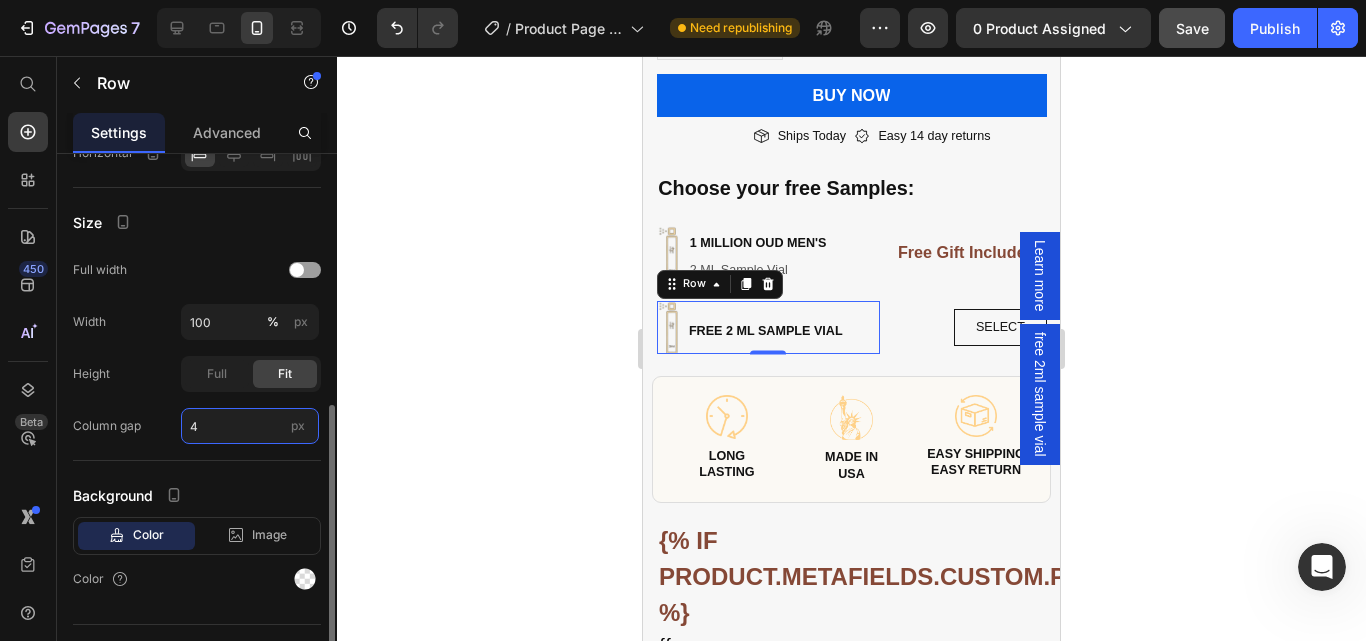 type on "5" 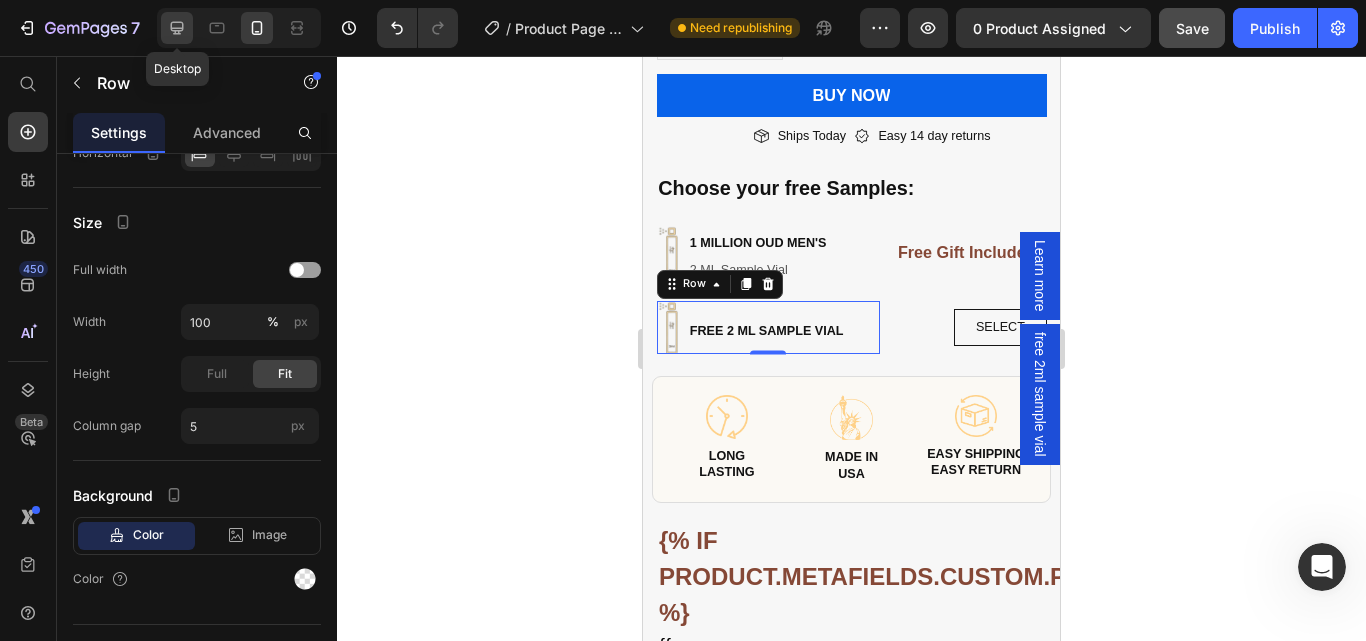 click 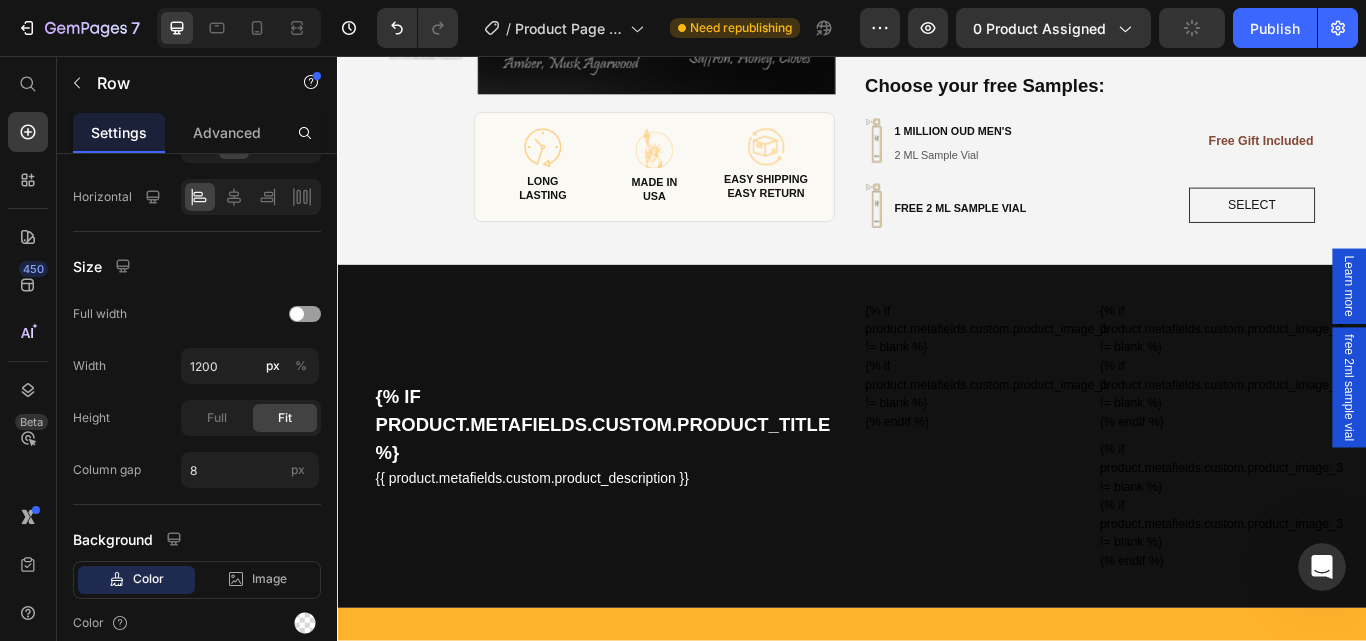 scroll, scrollTop: 157, scrollLeft: 0, axis: vertical 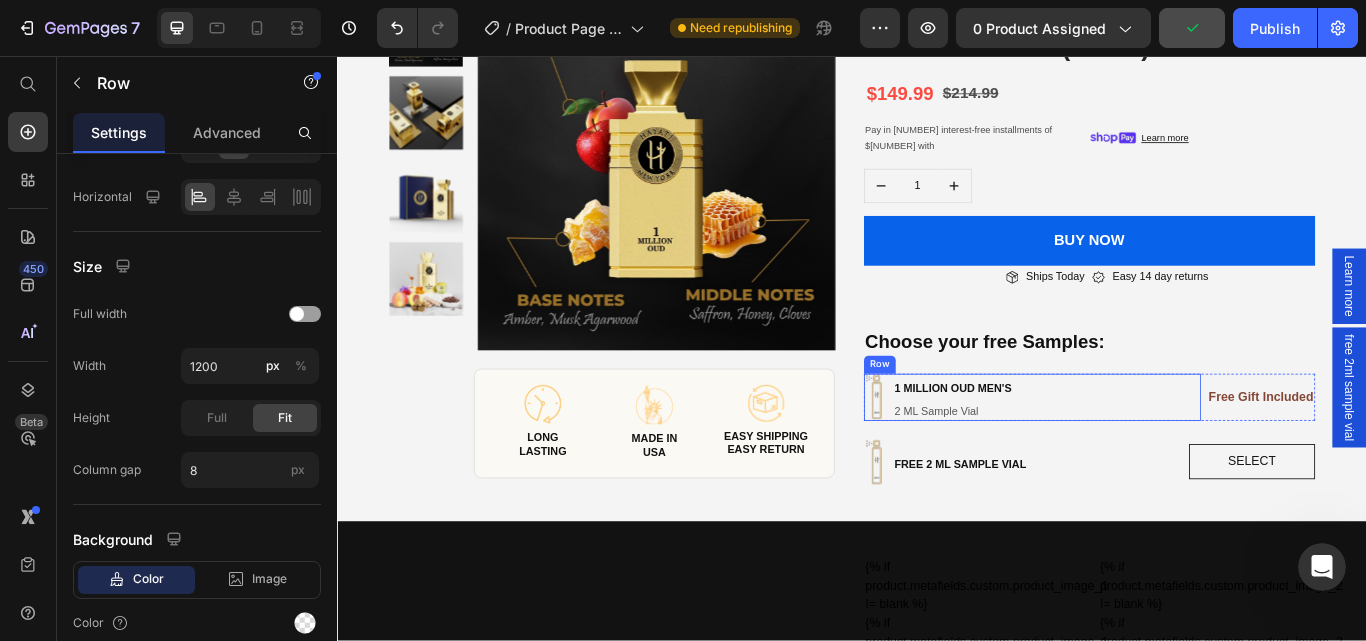 click on "Image 1 million oud men's Heading 2 ML Sample Vial Heading Row" at bounding box center (1147, 454) 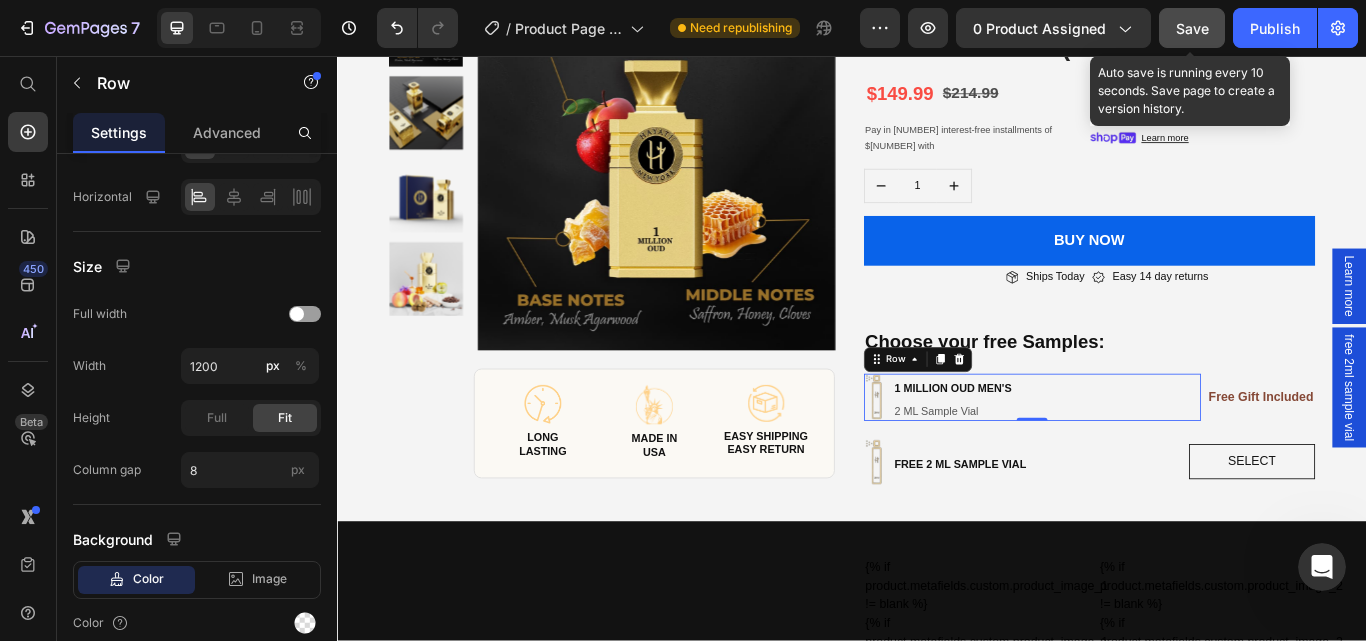 click on "Save" 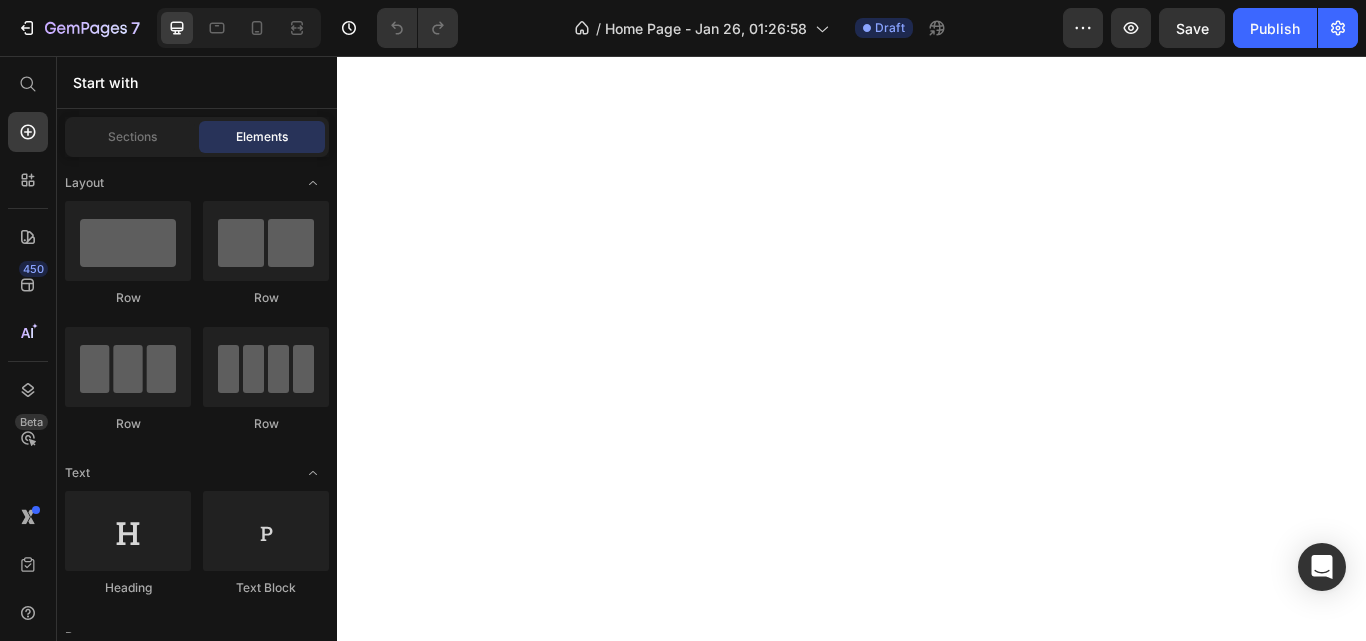 scroll, scrollTop: 0, scrollLeft: 0, axis: both 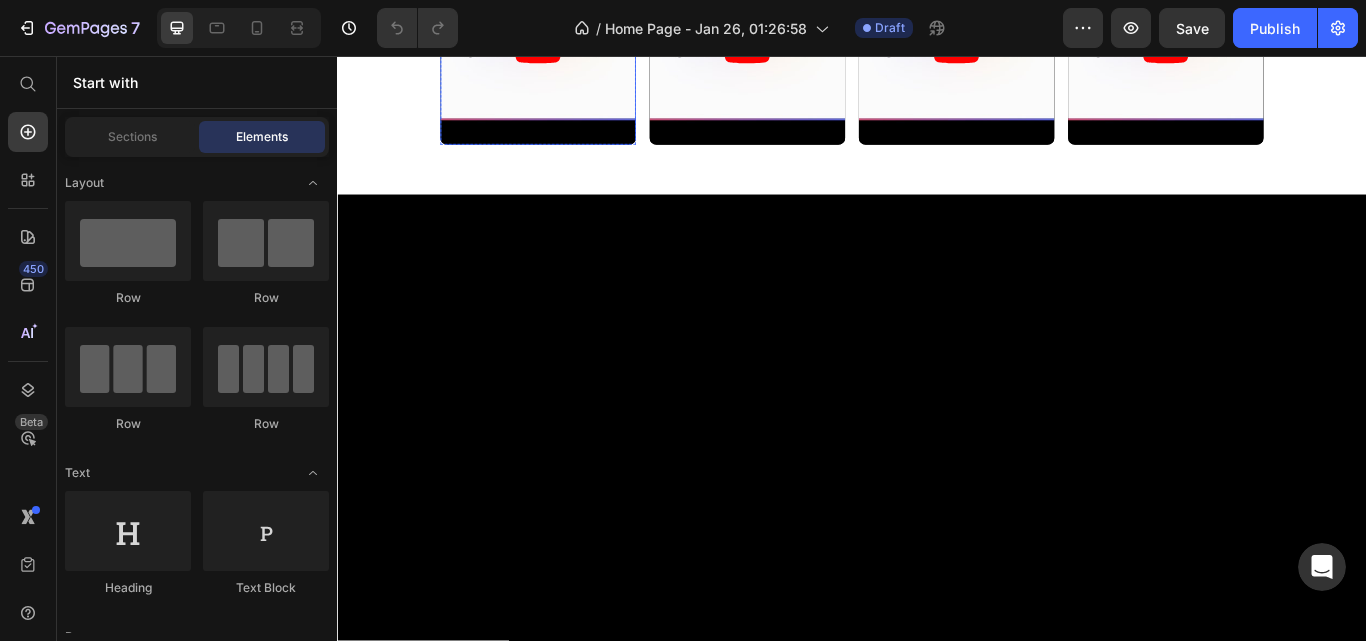 click at bounding box center [571, 46] 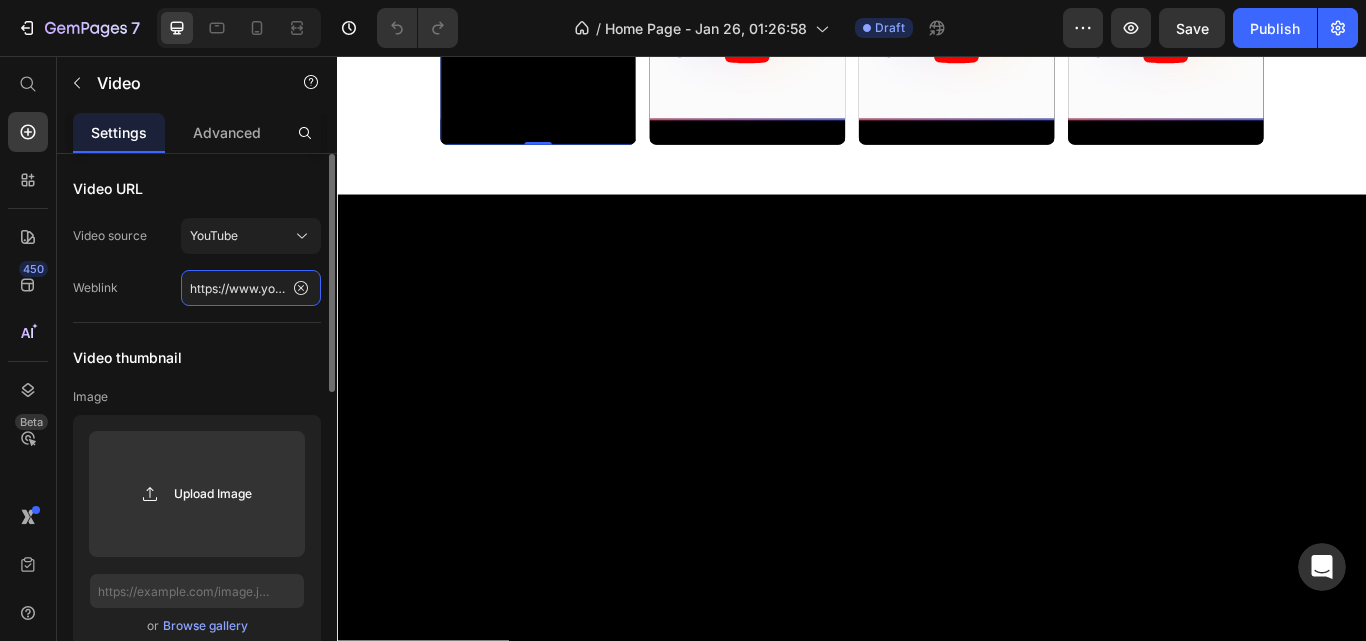 click on "https://www.youtube.com/watch?v=cyzh48XRS4M" 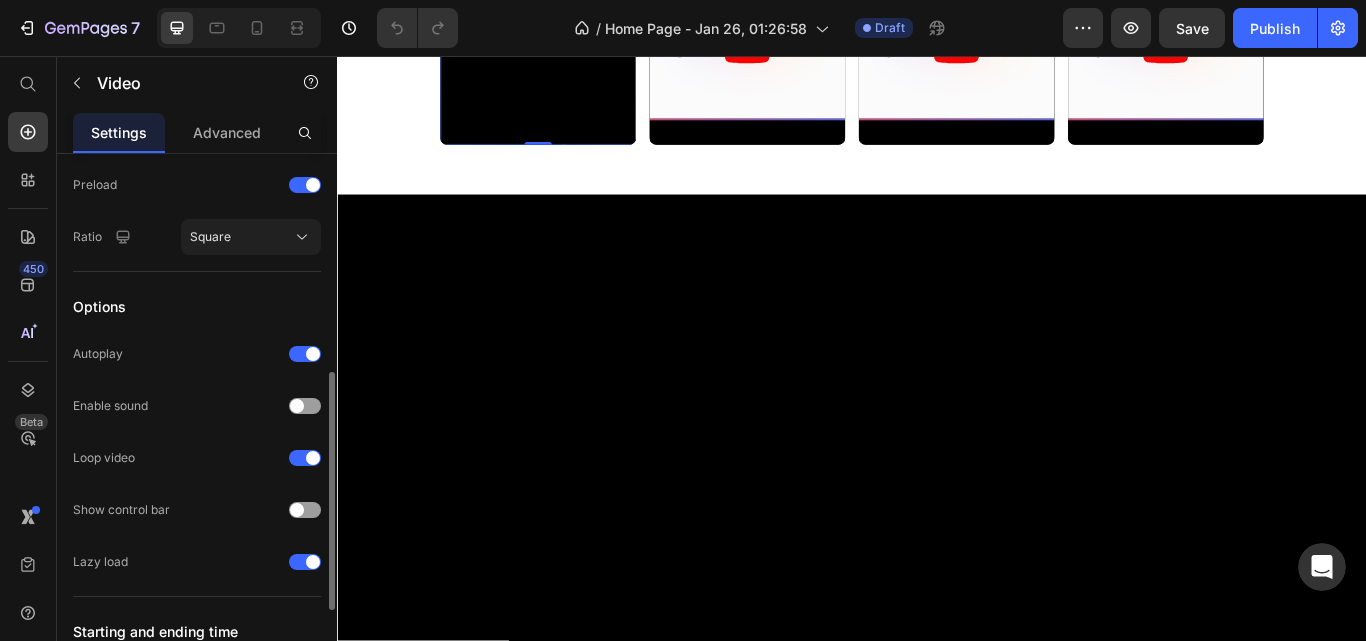 scroll, scrollTop: 600, scrollLeft: 0, axis: vertical 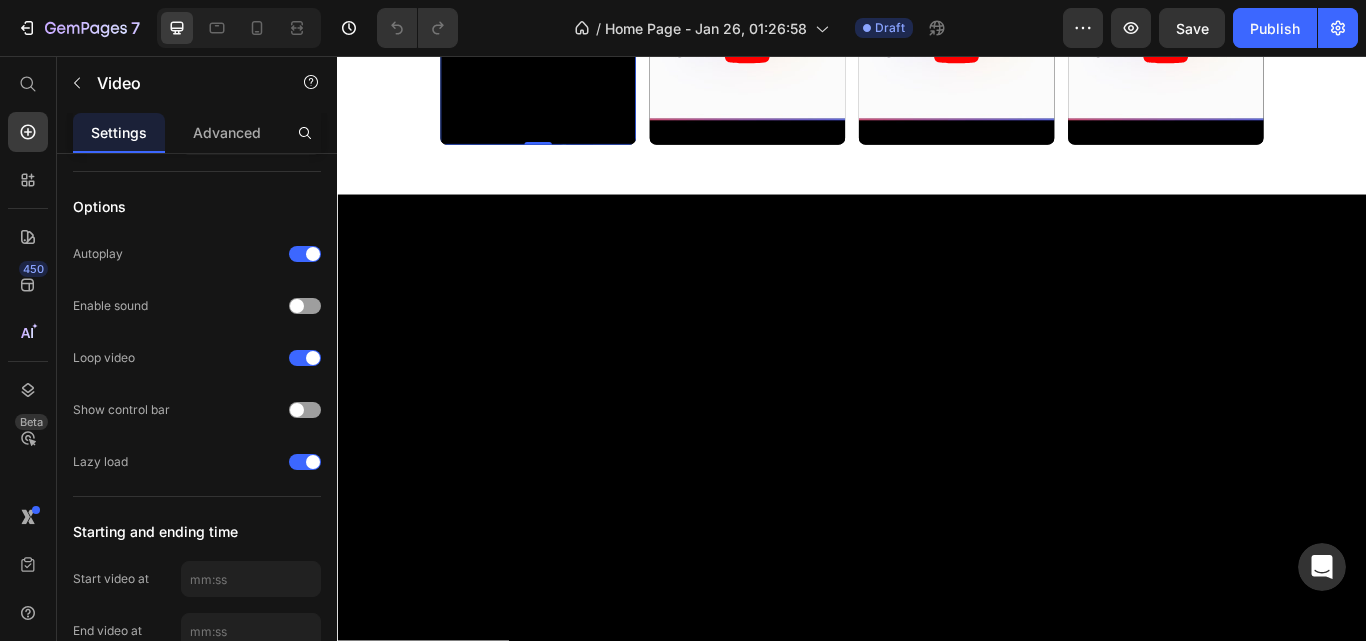 type on "https://www.youtube.com/shorts/ziM6oFWAFdI" 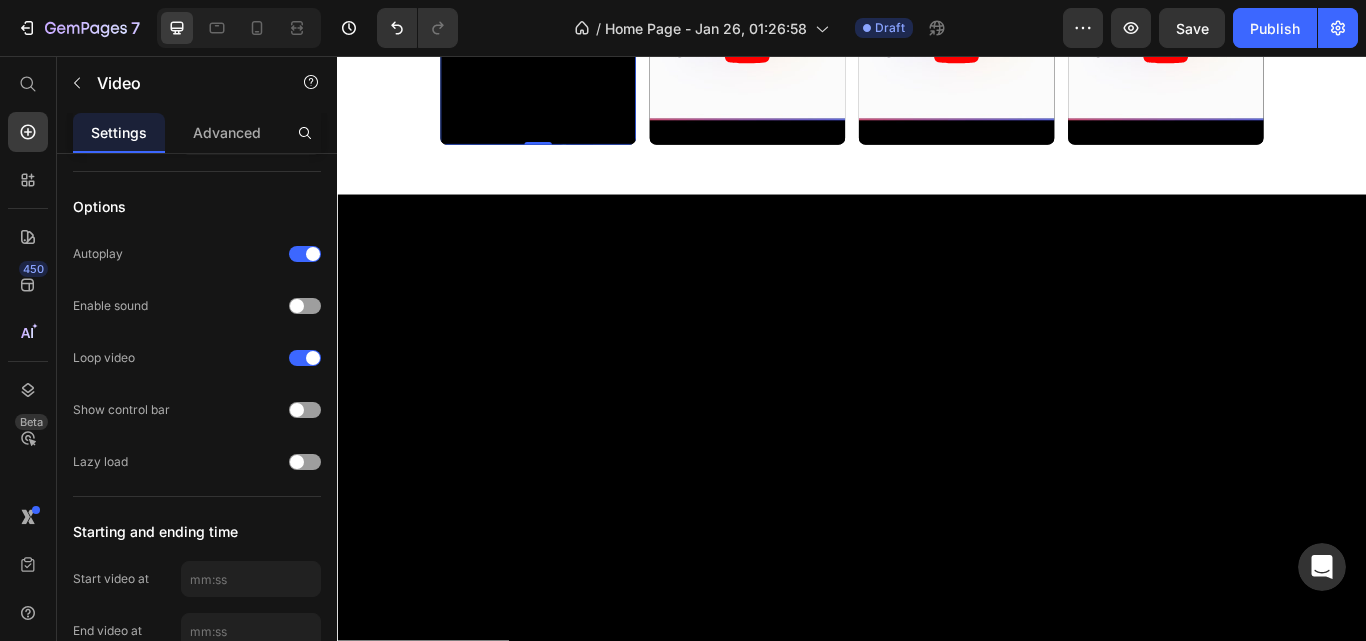 scroll, scrollTop: 0, scrollLeft: 0, axis: both 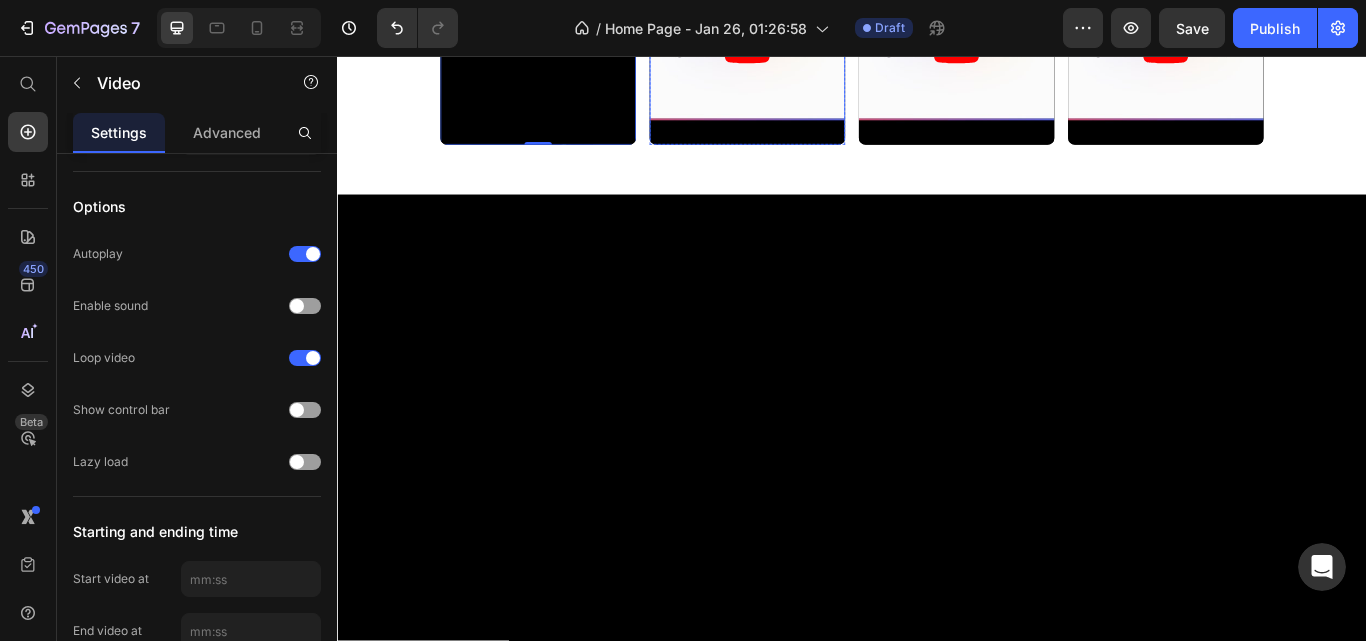 click 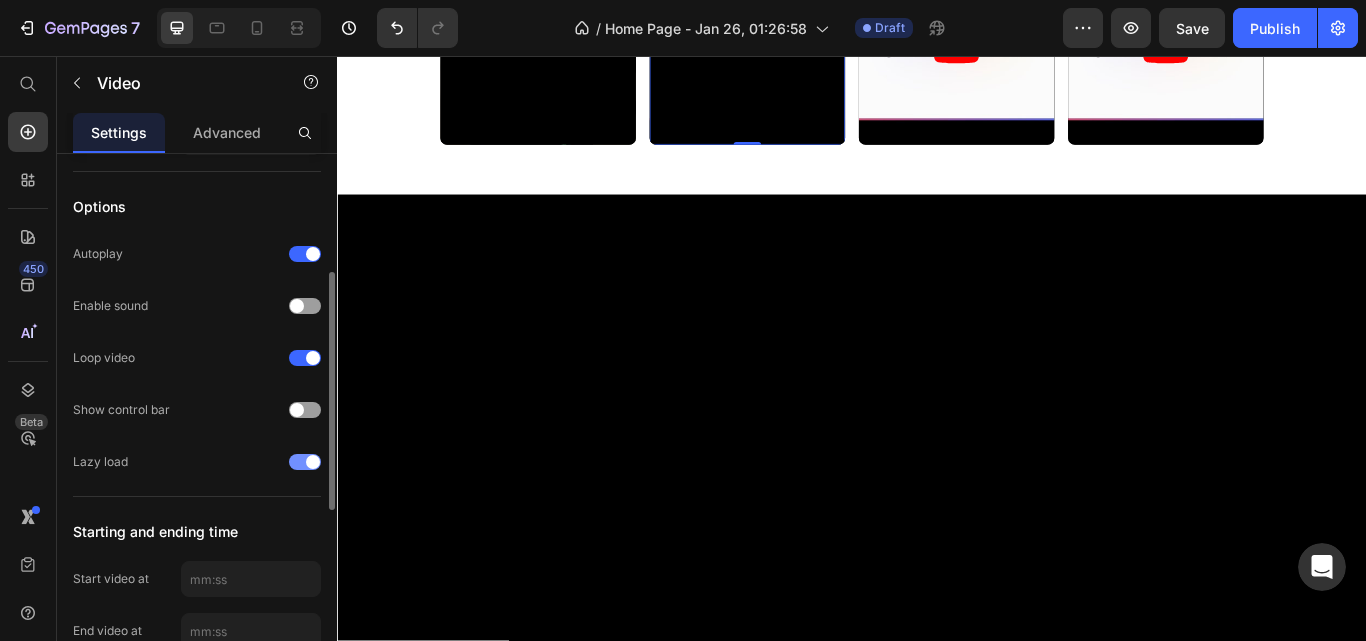 scroll, scrollTop: 300, scrollLeft: 0, axis: vertical 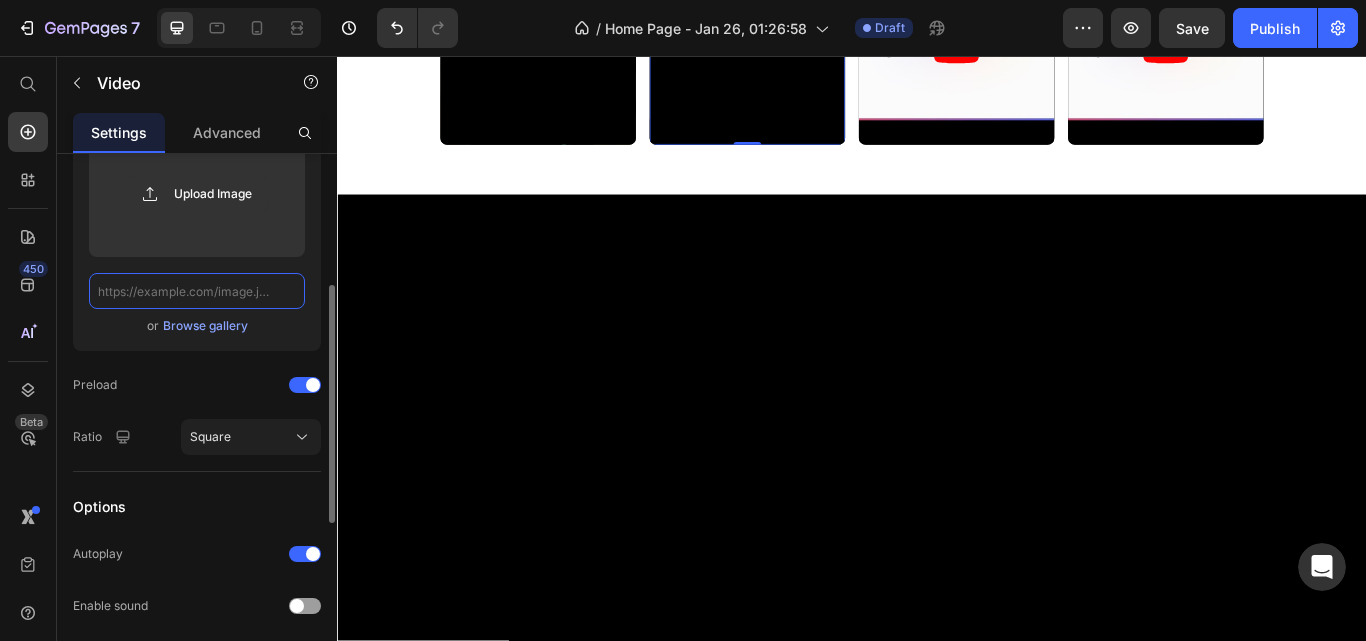 click 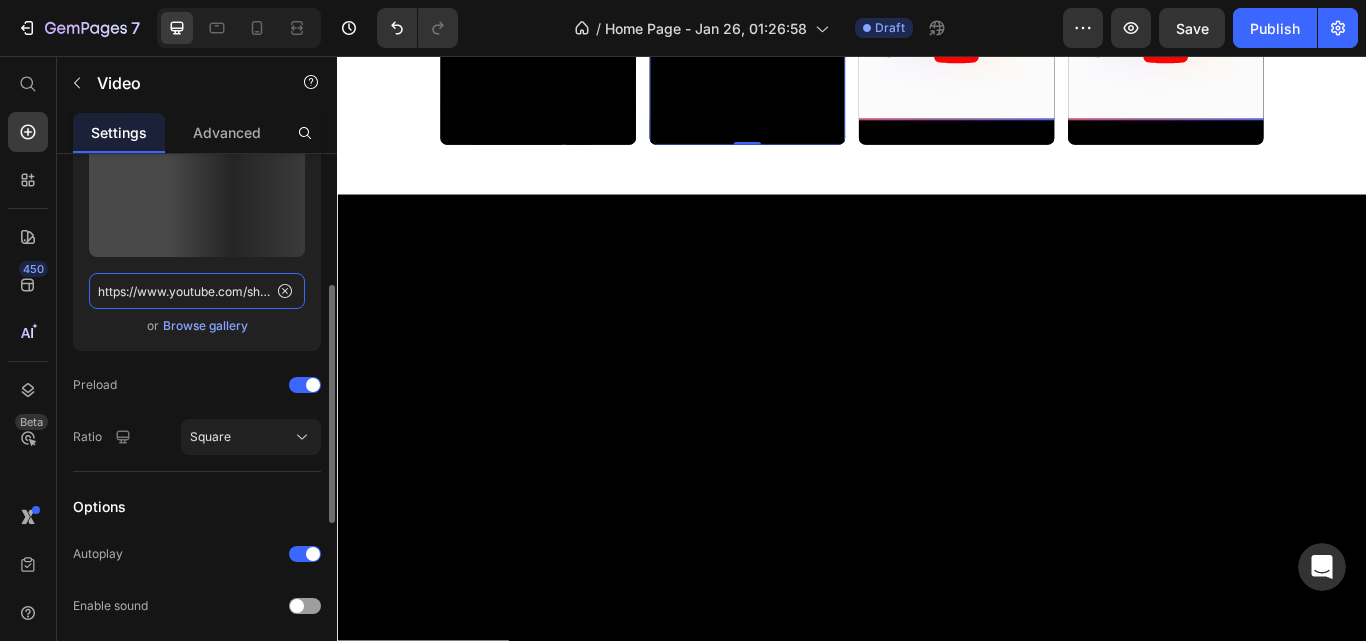 scroll, scrollTop: 0, scrollLeft: 99, axis: horizontal 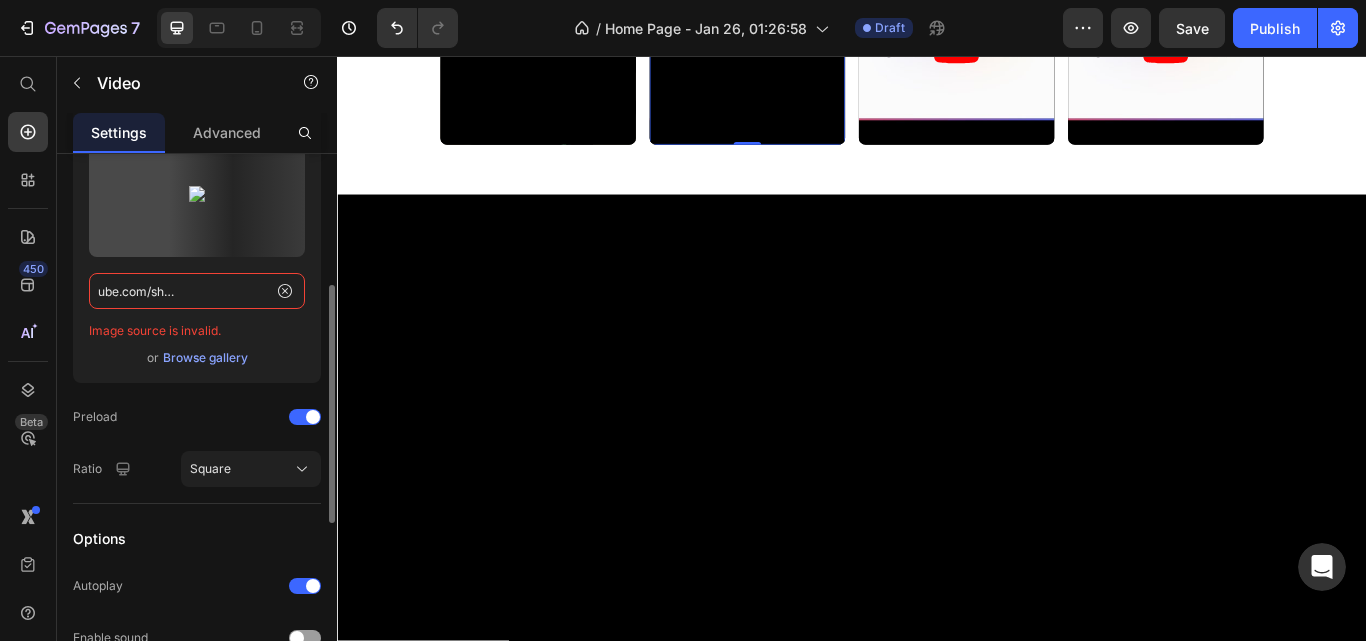 type 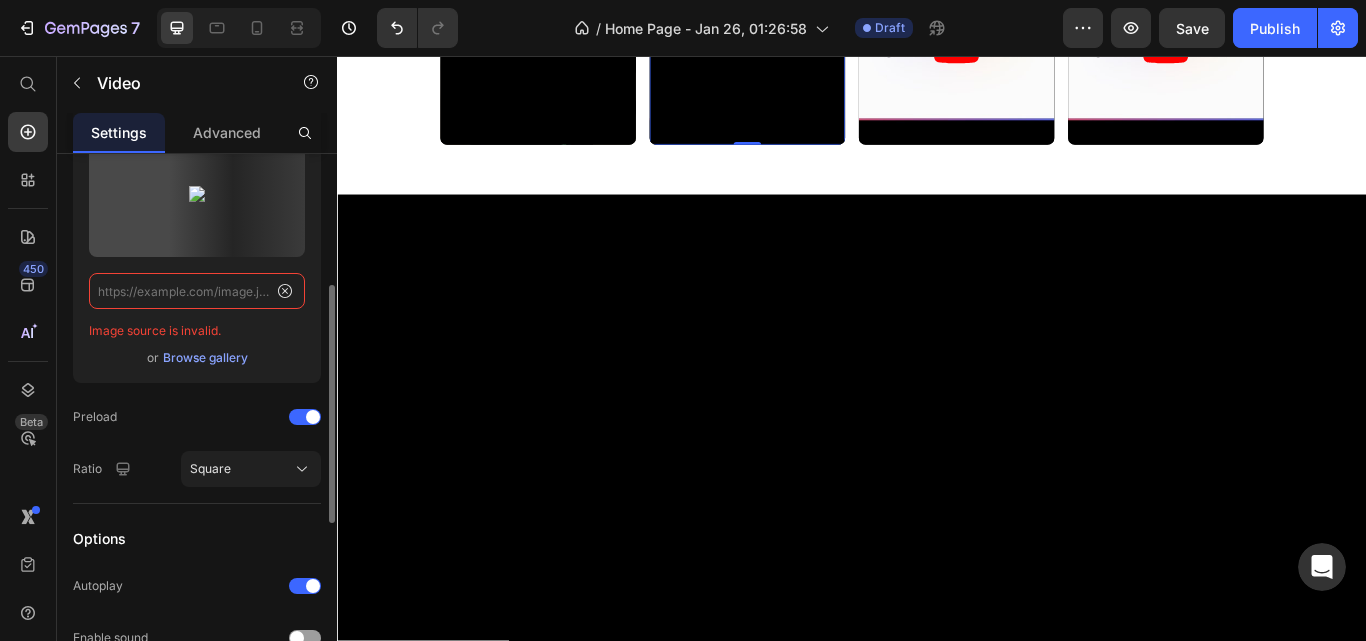 scroll, scrollTop: 0, scrollLeft: 0, axis: both 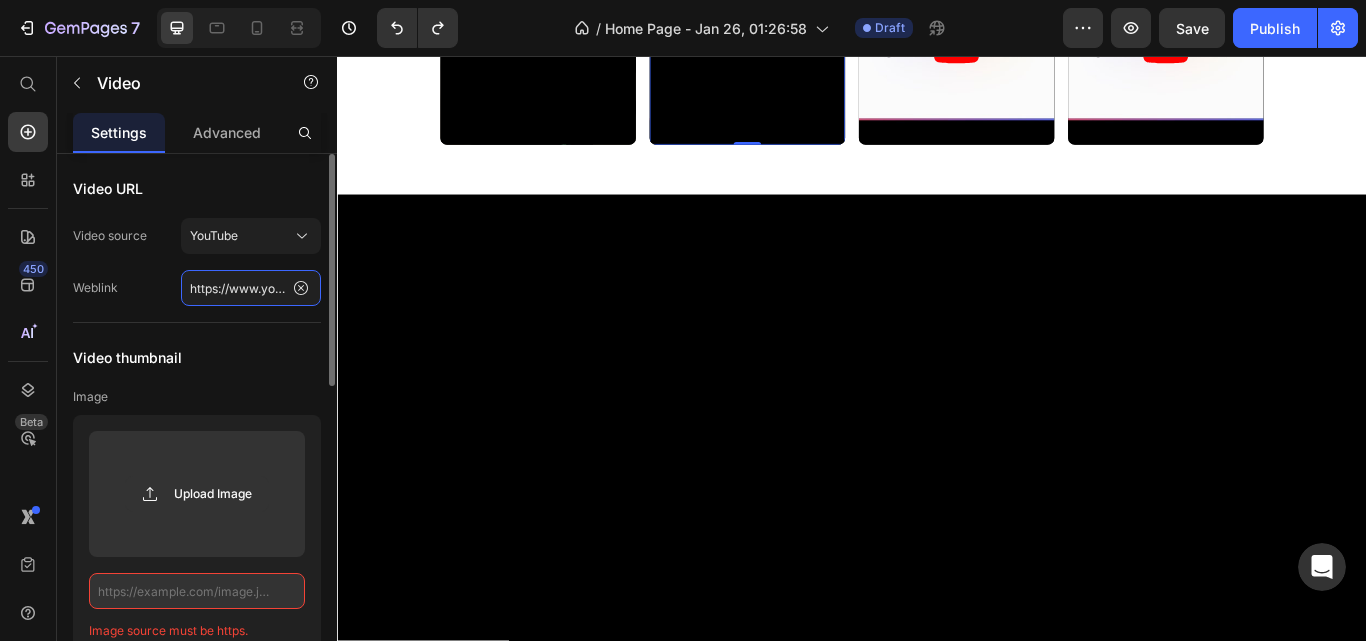 click on "https://www.youtube.com/watch?v=cyzh48XRS4M" 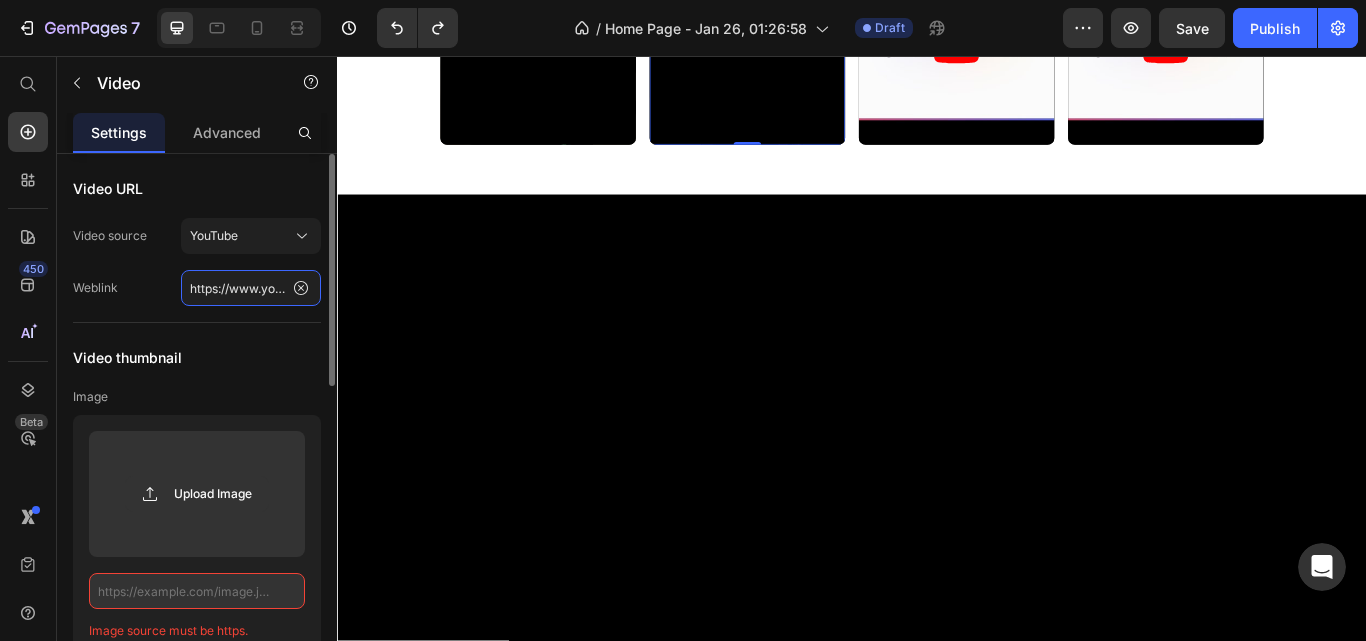 scroll, scrollTop: 0, scrollLeft: 175, axis: horizontal 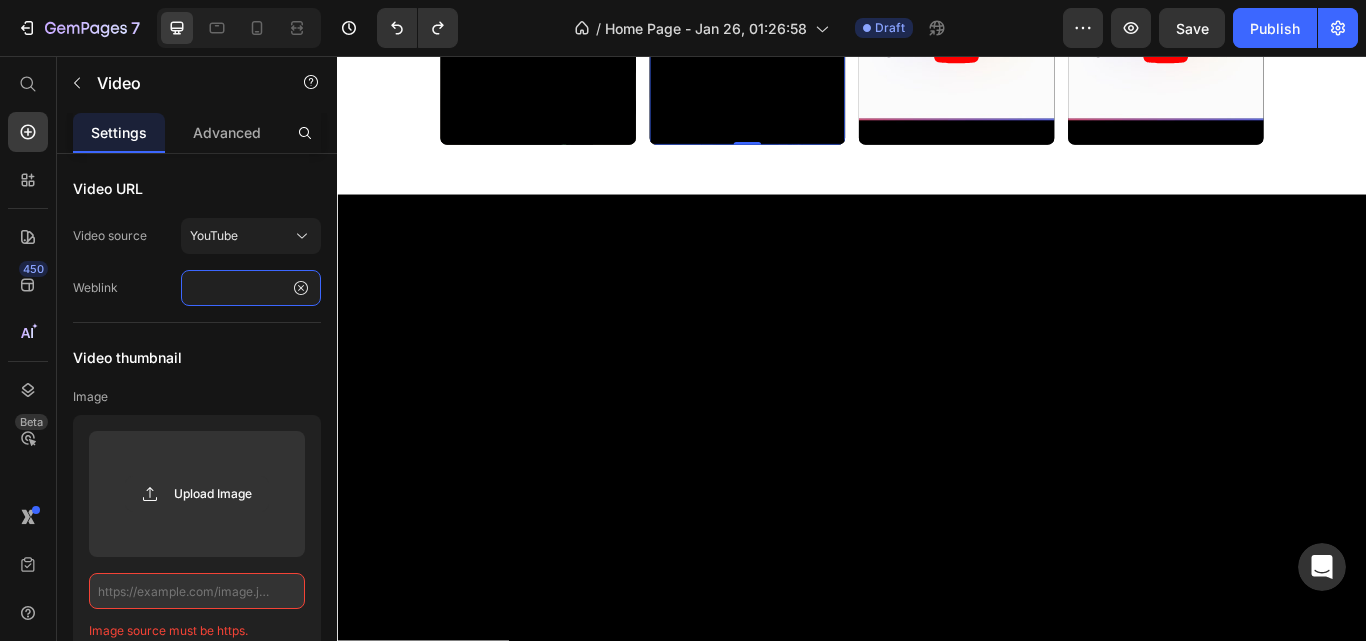 type on "https://www.youtube.com/shorts/PnE_VP6EmsU" 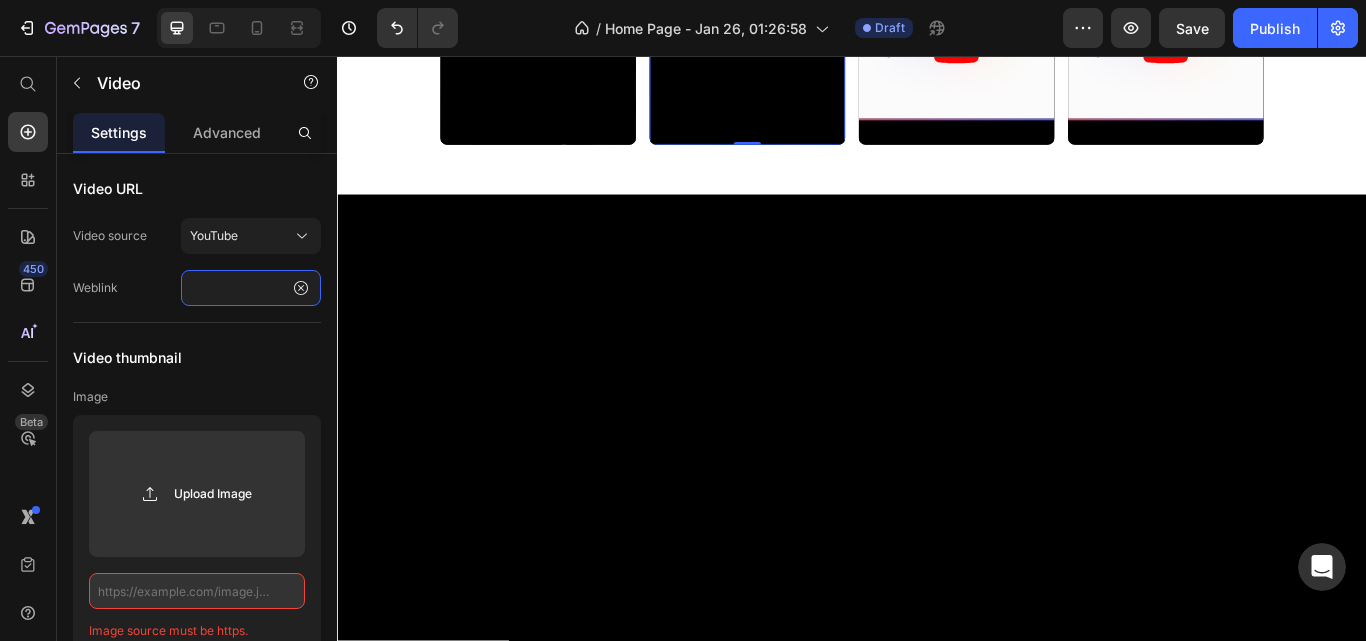 scroll, scrollTop: 0, scrollLeft: 0, axis: both 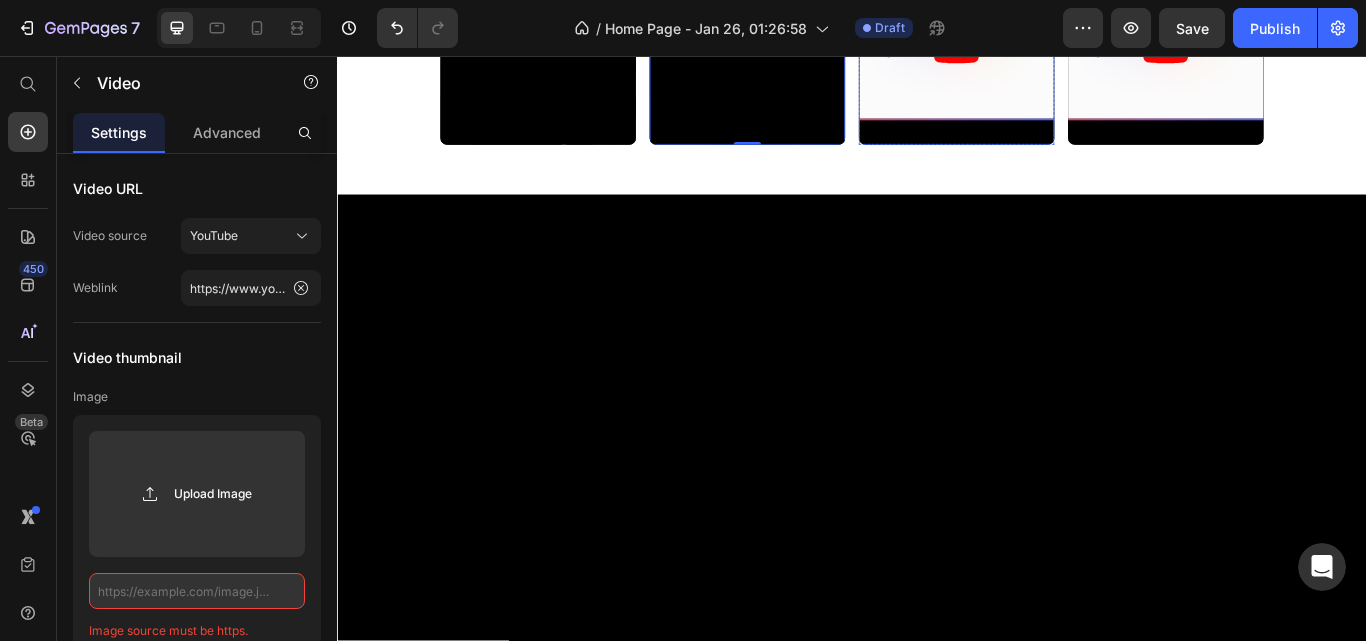 click at bounding box center [1059, 46] 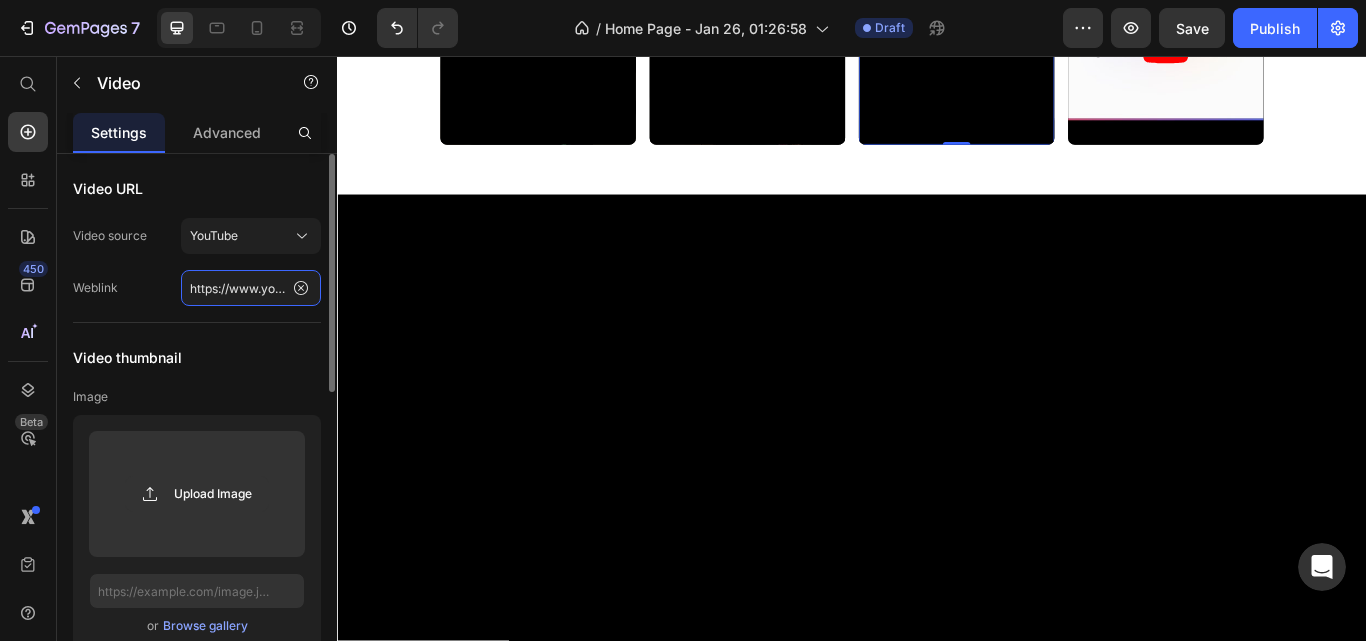 click on "https://www.youtube.com/watch?v=cyzh48XRS4M" 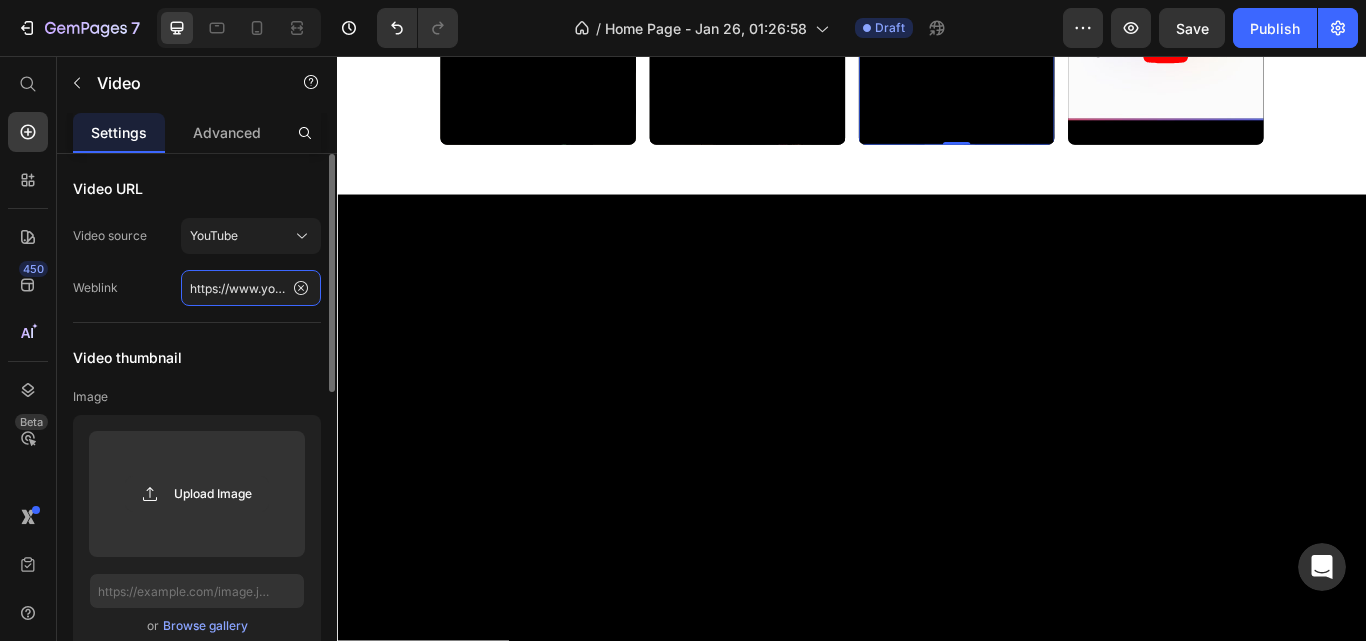 scroll, scrollTop: 0, scrollLeft: 171, axis: horizontal 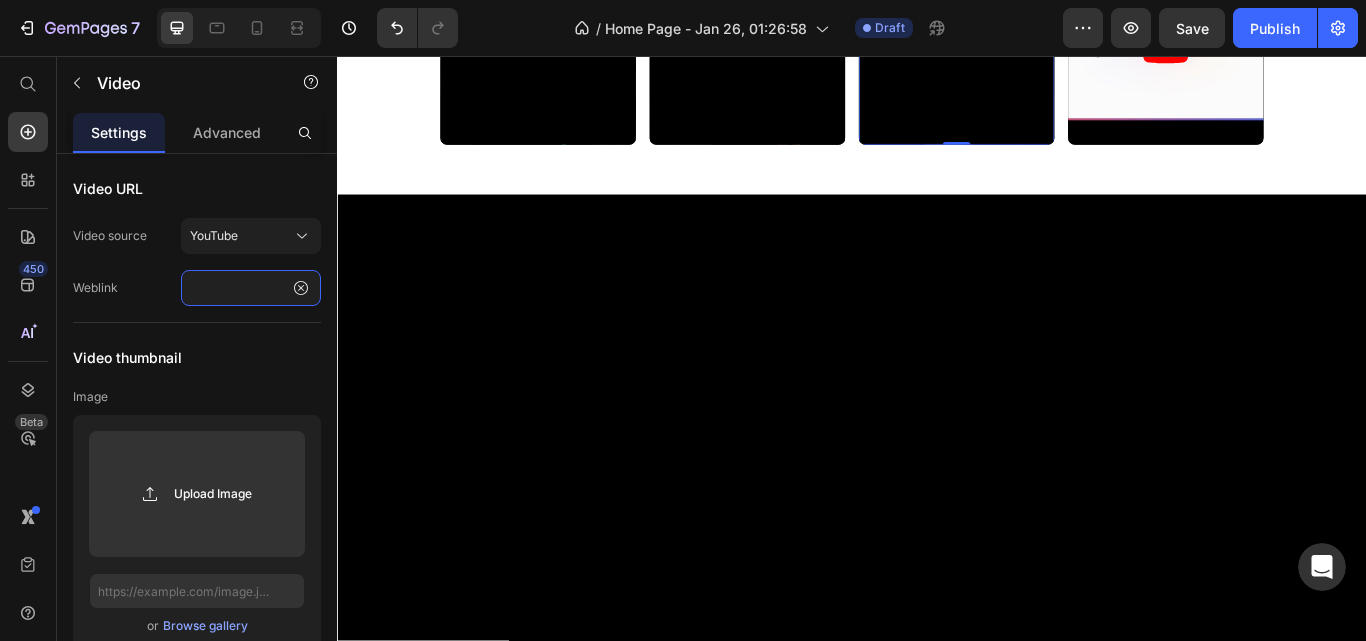 type on "https://www.youtube.com/shorts/UaBiJ2fuURw" 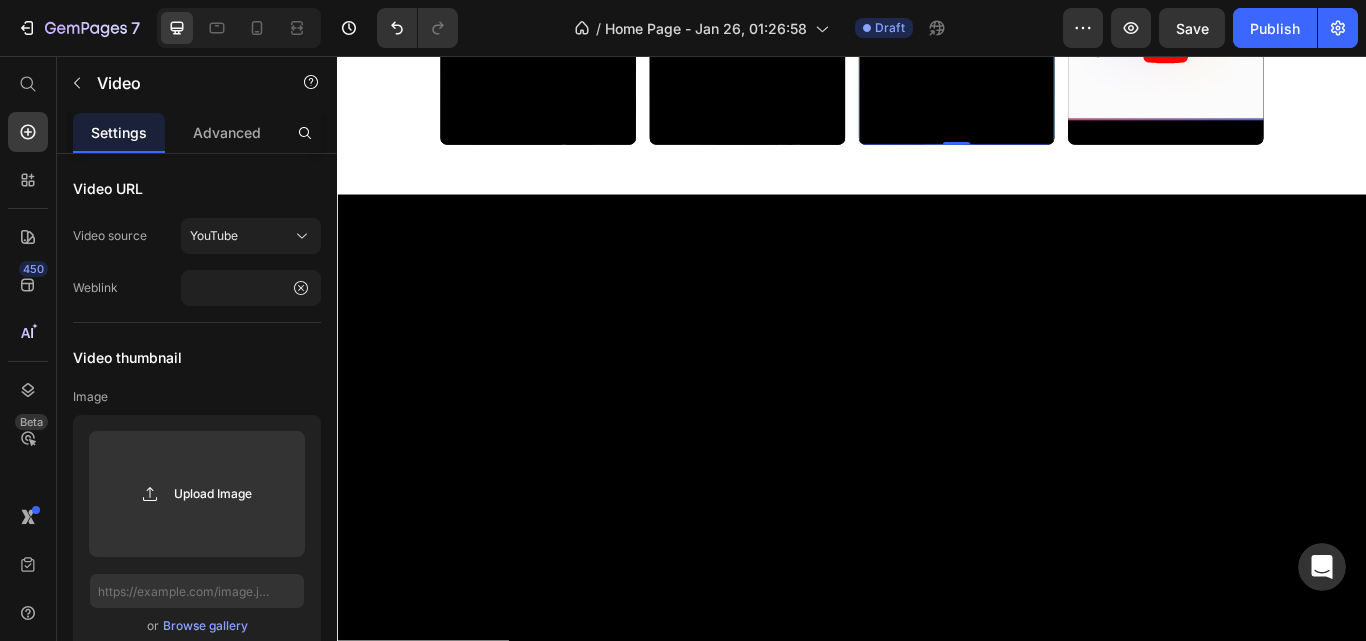 scroll, scrollTop: 0, scrollLeft: 0, axis: both 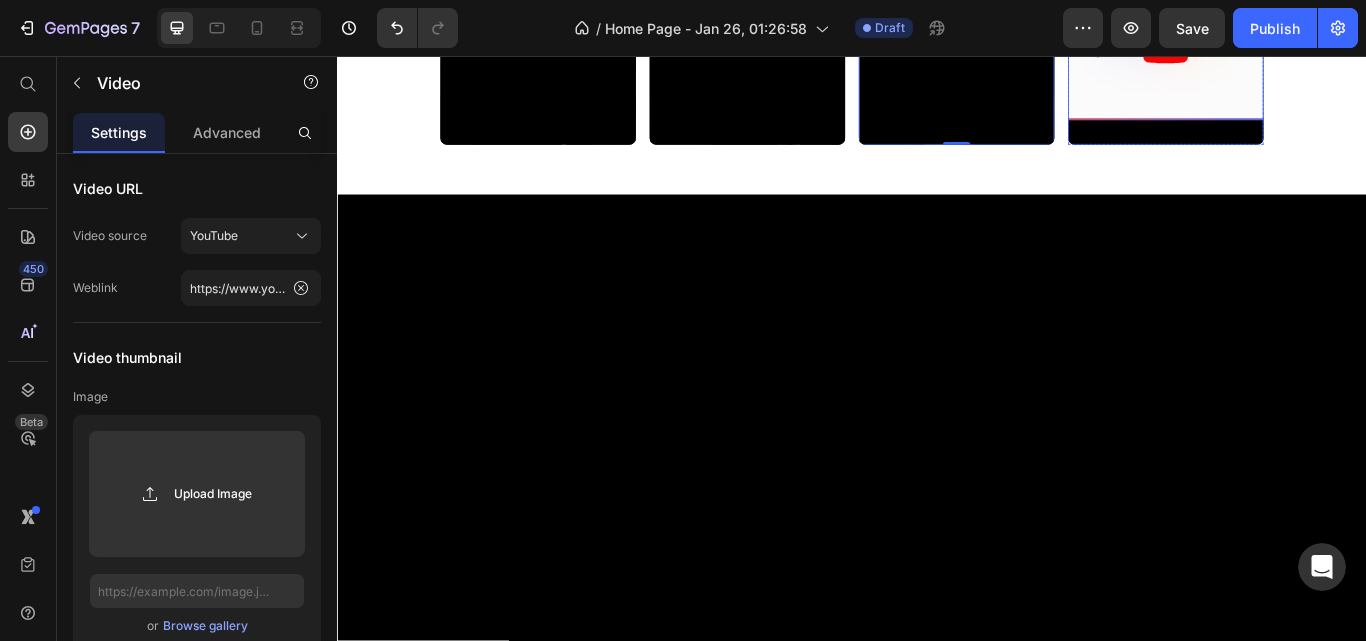 click at bounding box center [1303, 46] 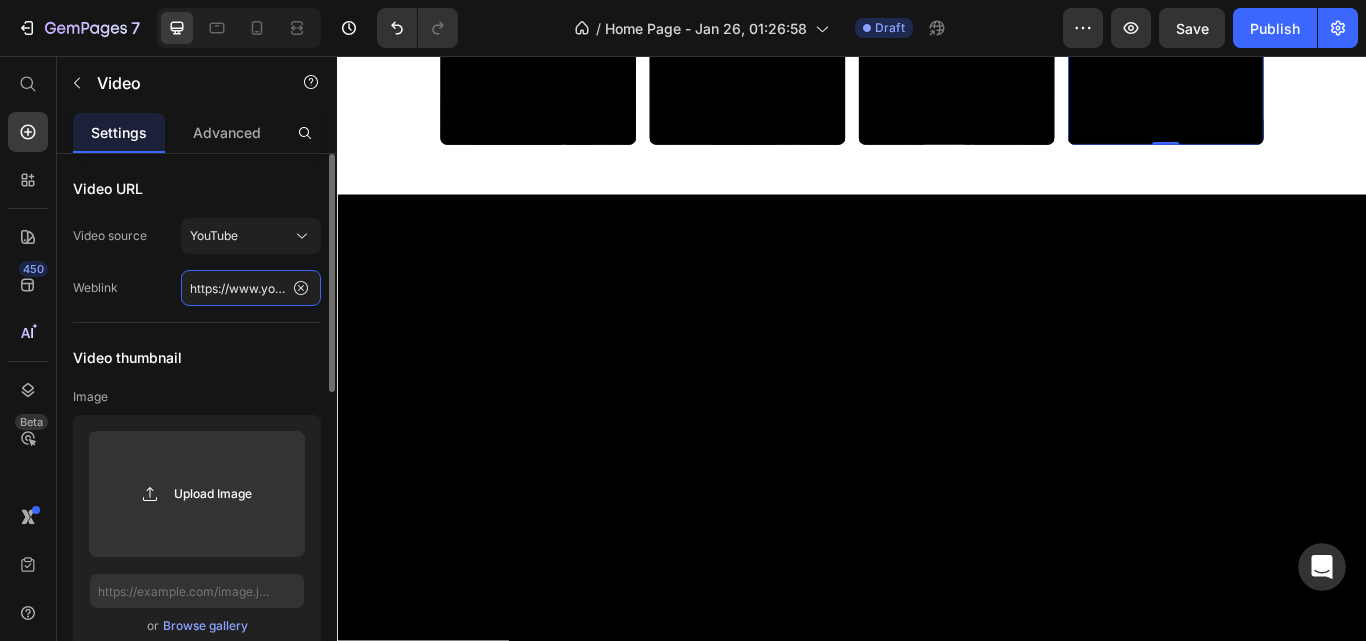 click on "https://www.youtube.com/watch?v=cyzh48XRS4M" 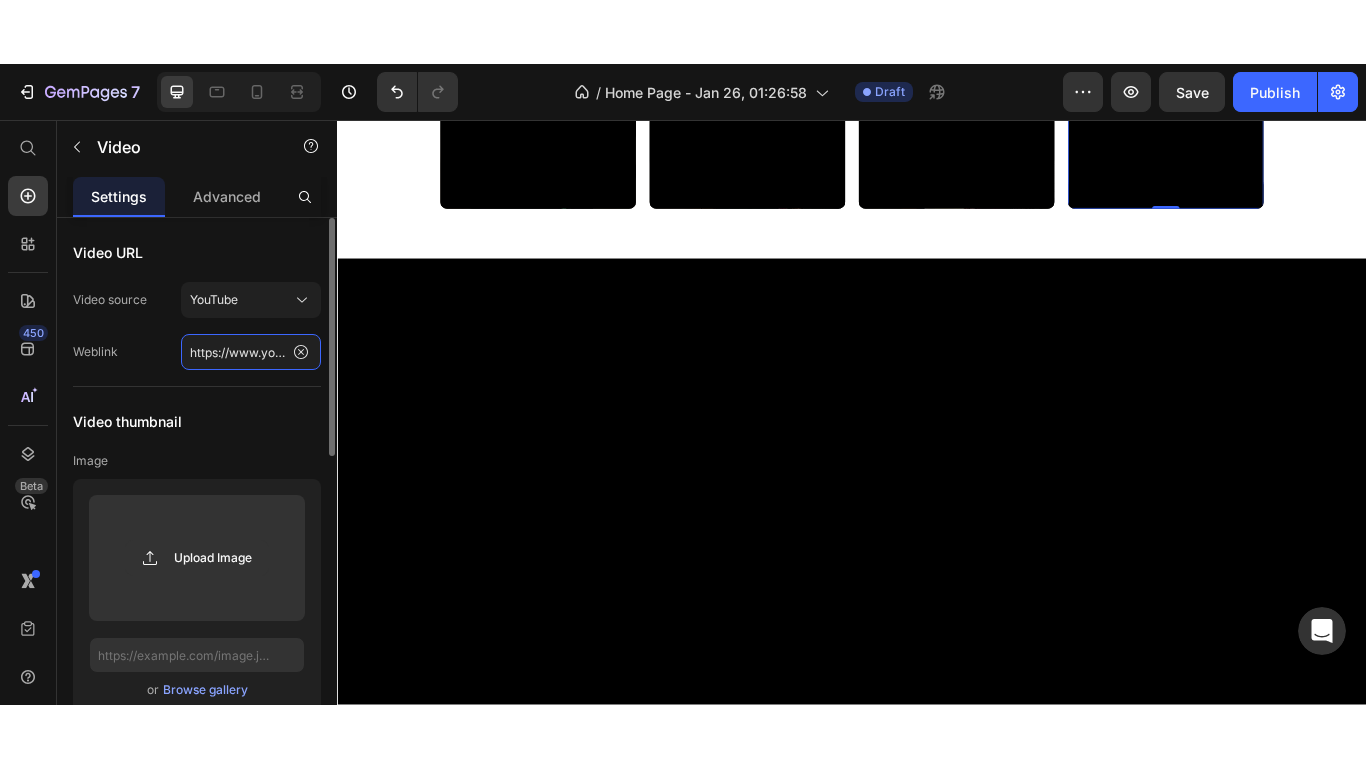 scroll, scrollTop: 0, scrollLeft: 166, axis: horizontal 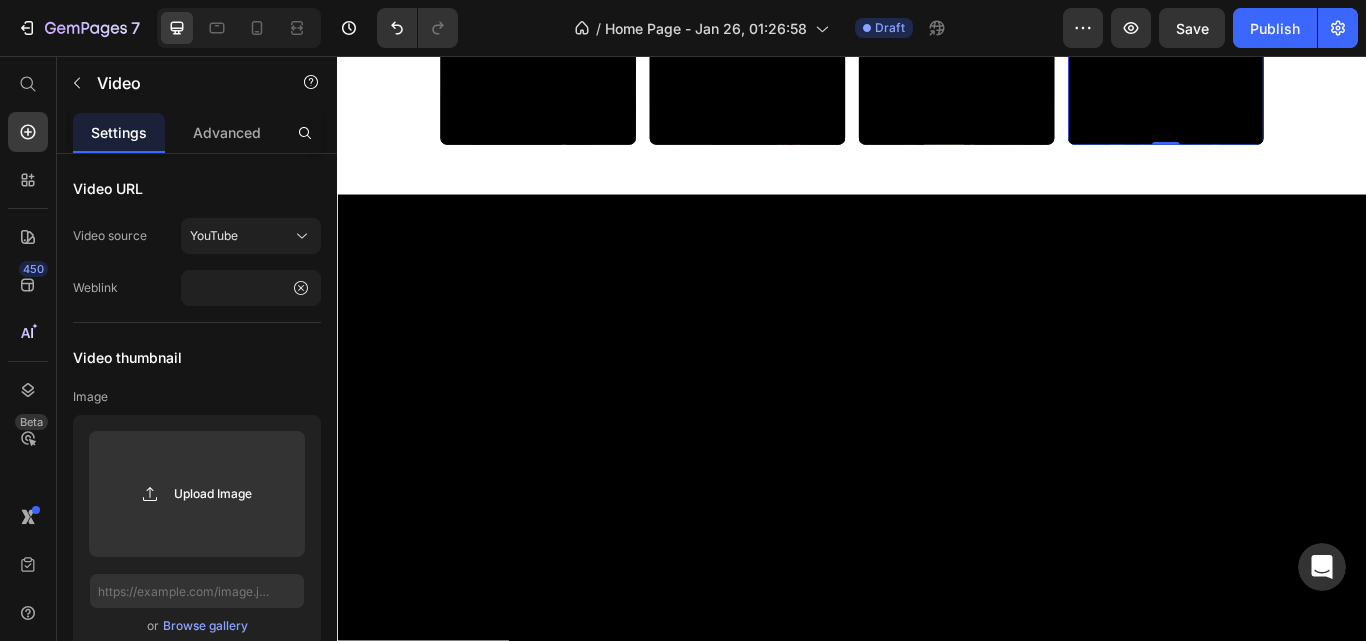 click 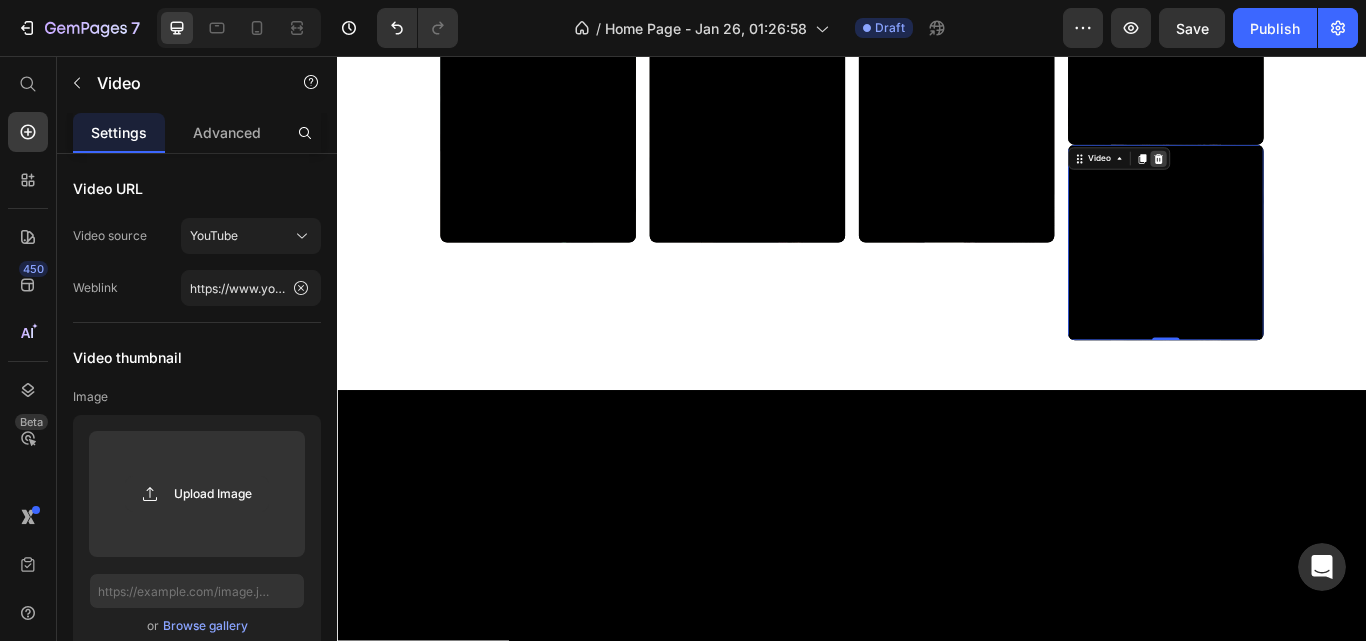 click 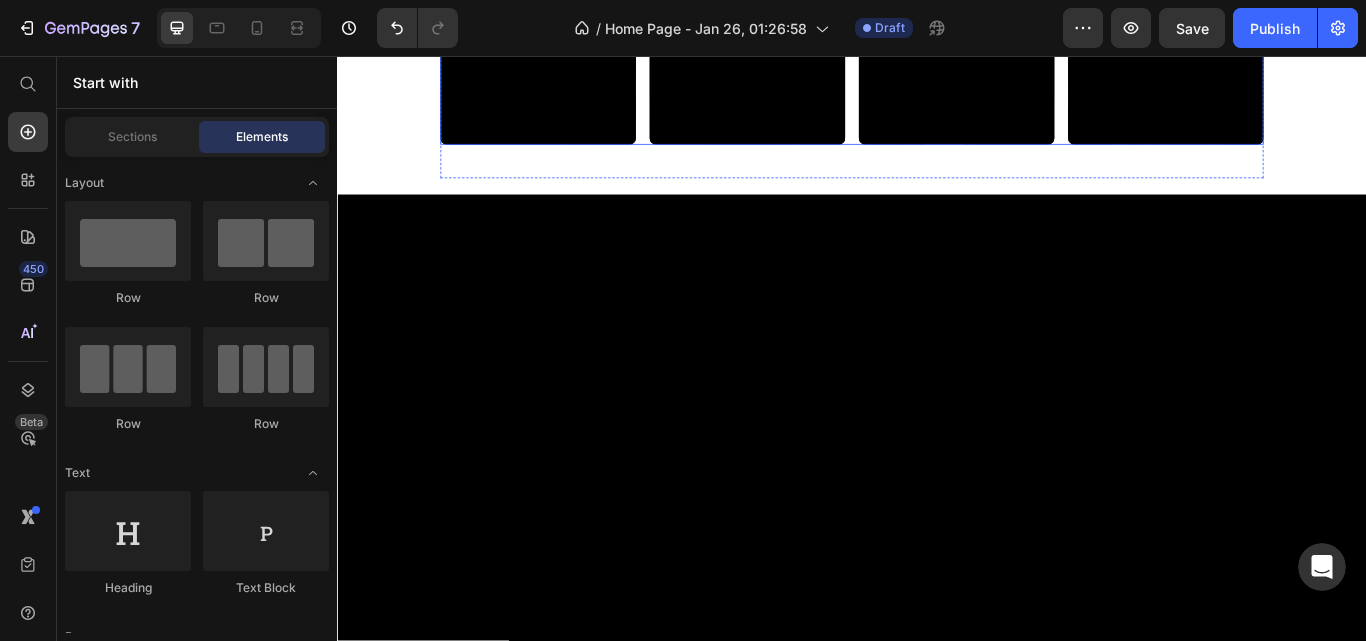 click on "Video Row Video Row Video Row Video Row Row" at bounding box center [937, 46] 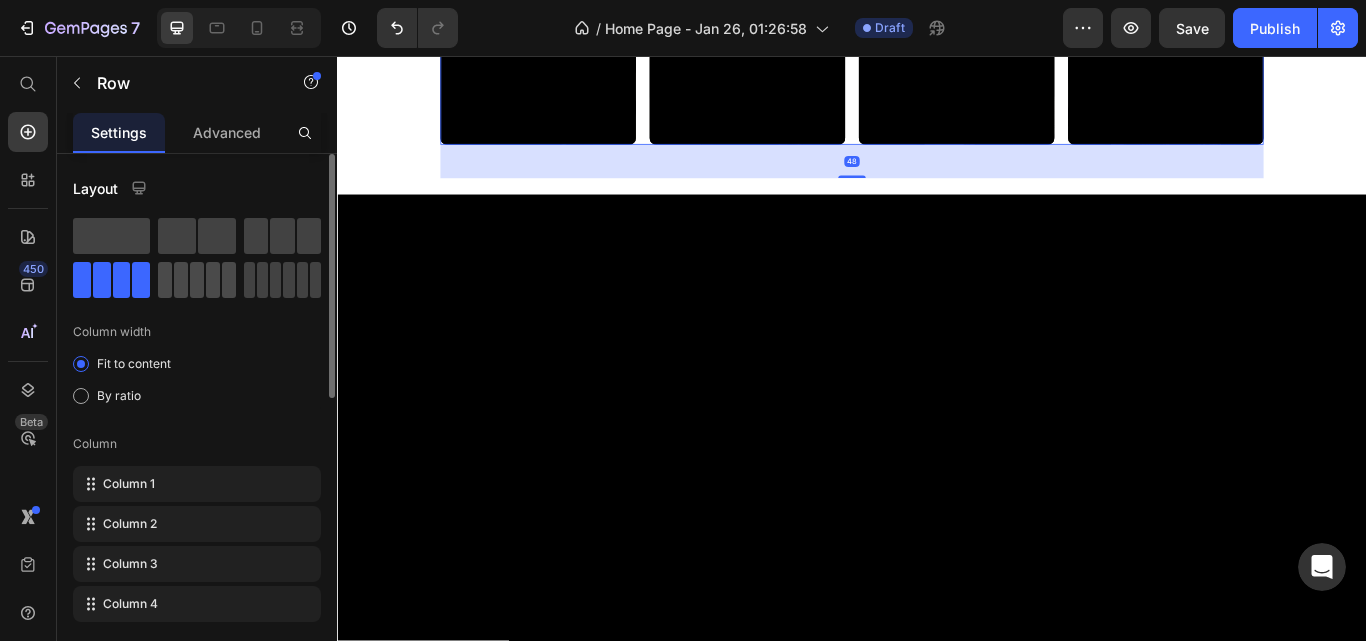 click 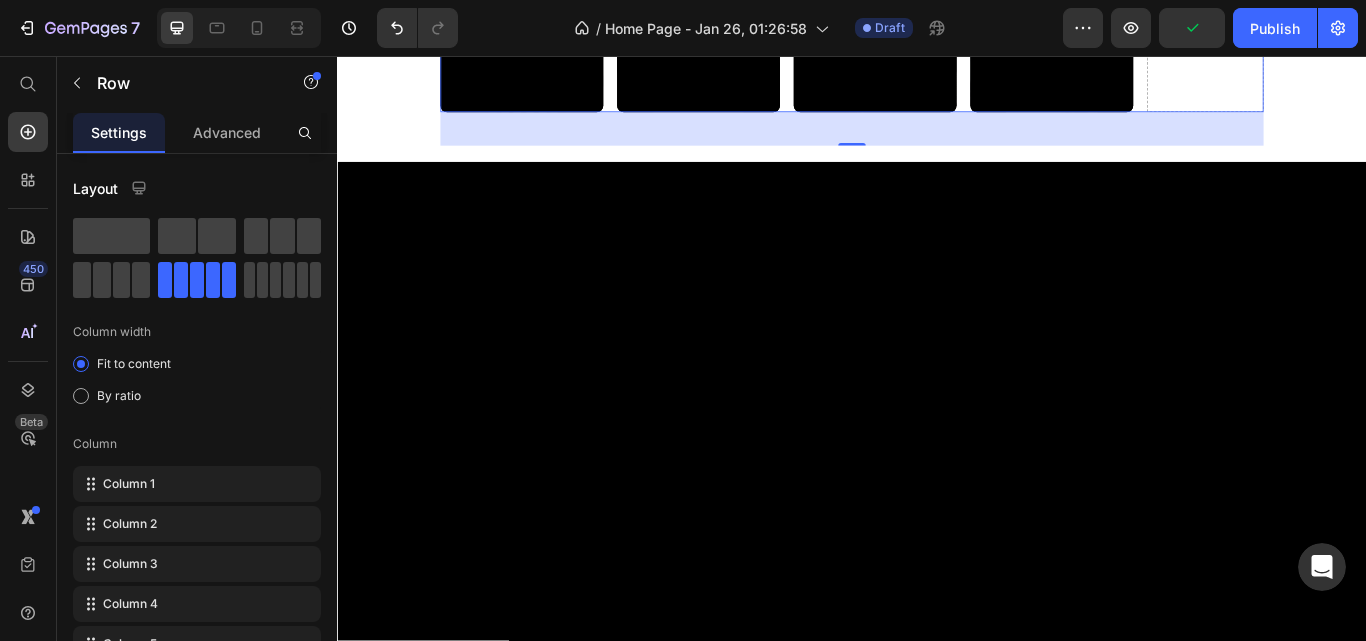 click on "Drop element here" at bounding box center [1349, 27] 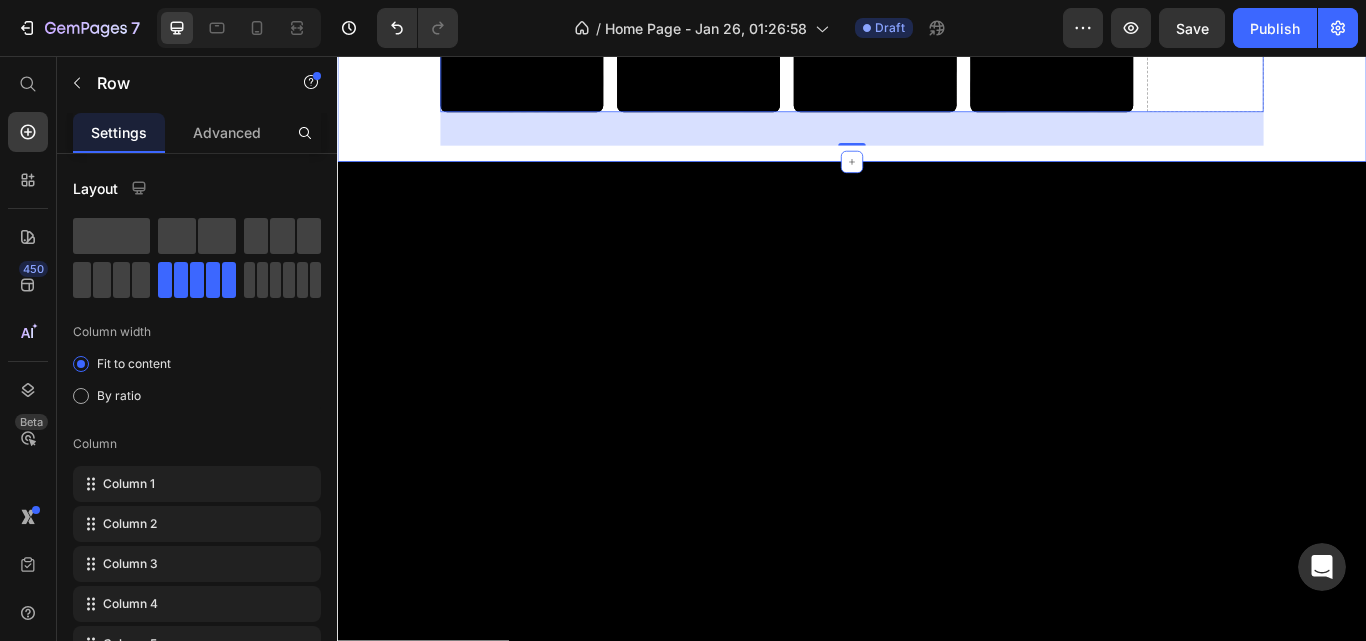 click on "150k+ Lovers of Hayati Heading Video Row Video Row Video Row Video Row
Drop element here Row   48 Row" at bounding box center [936, 10] 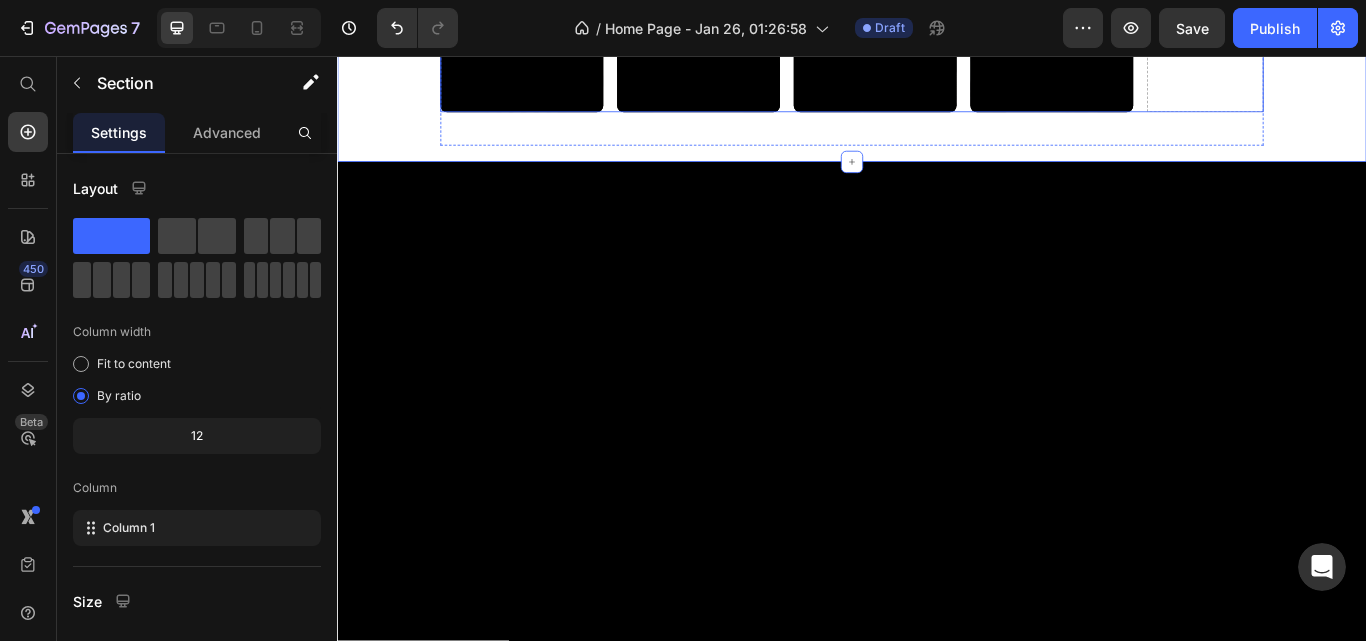 click on "Drop element here" at bounding box center (1349, 27) 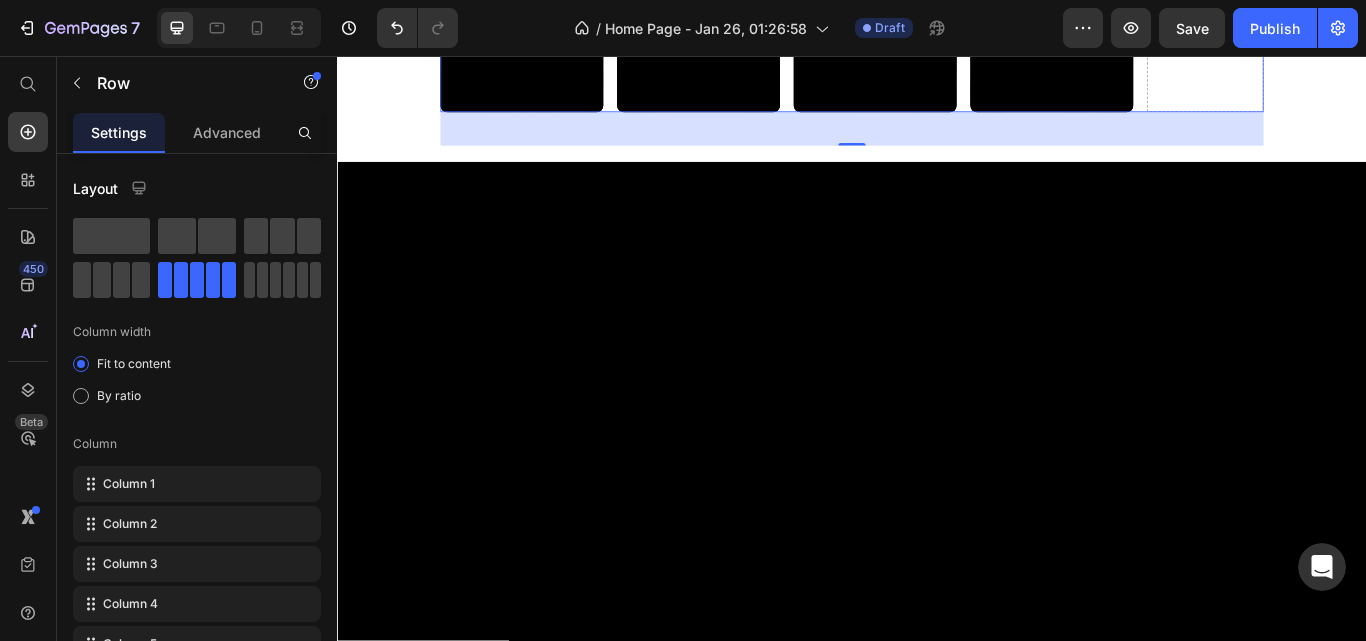 click on "Drop element here" at bounding box center (1349, 27) 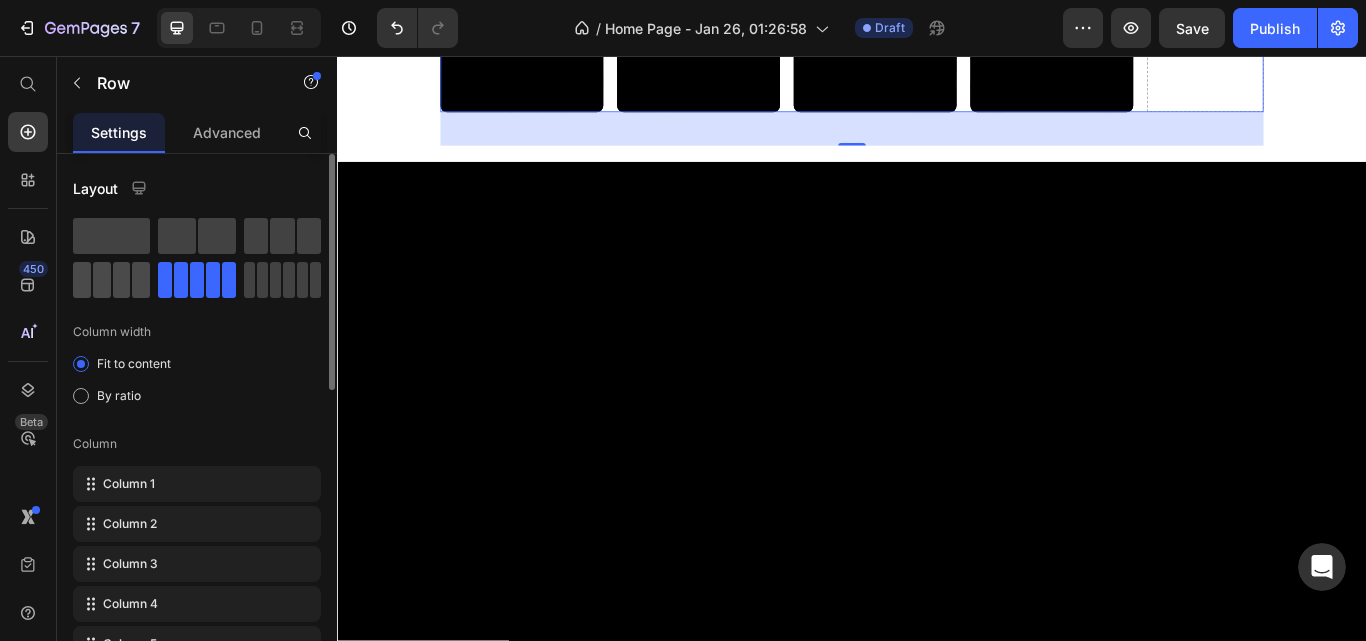 click 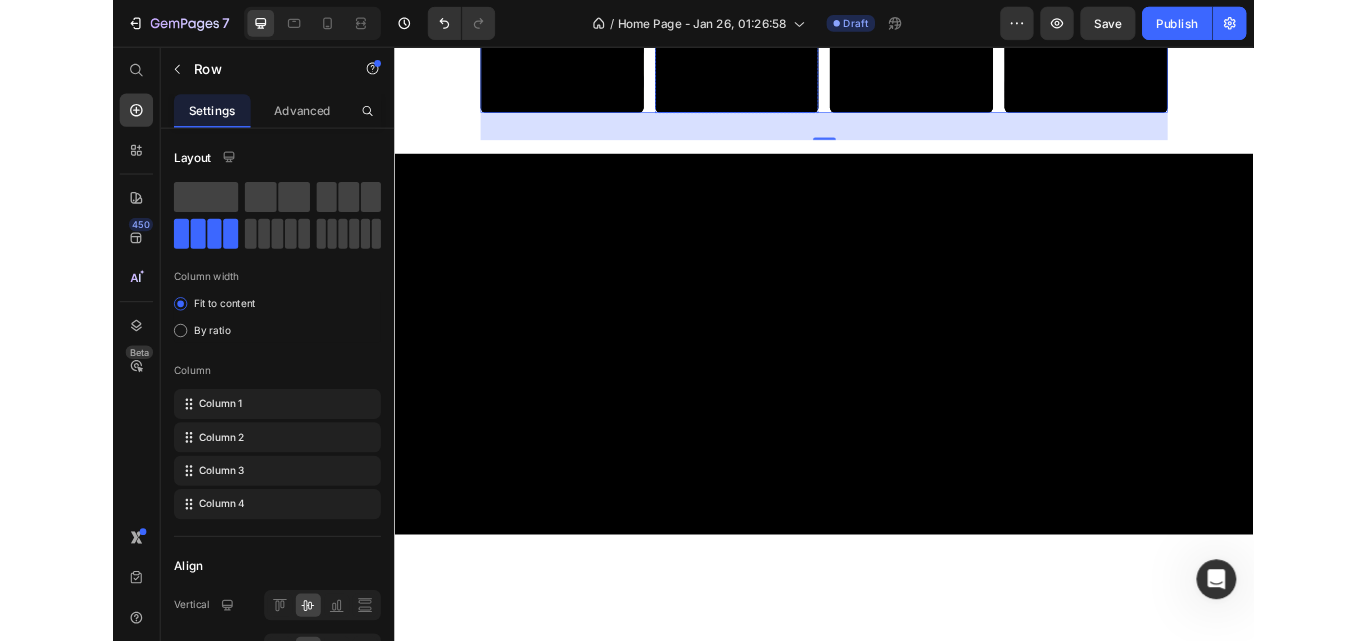 scroll, scrollTop: 2767, scrollLeft: 0, axis: vertical 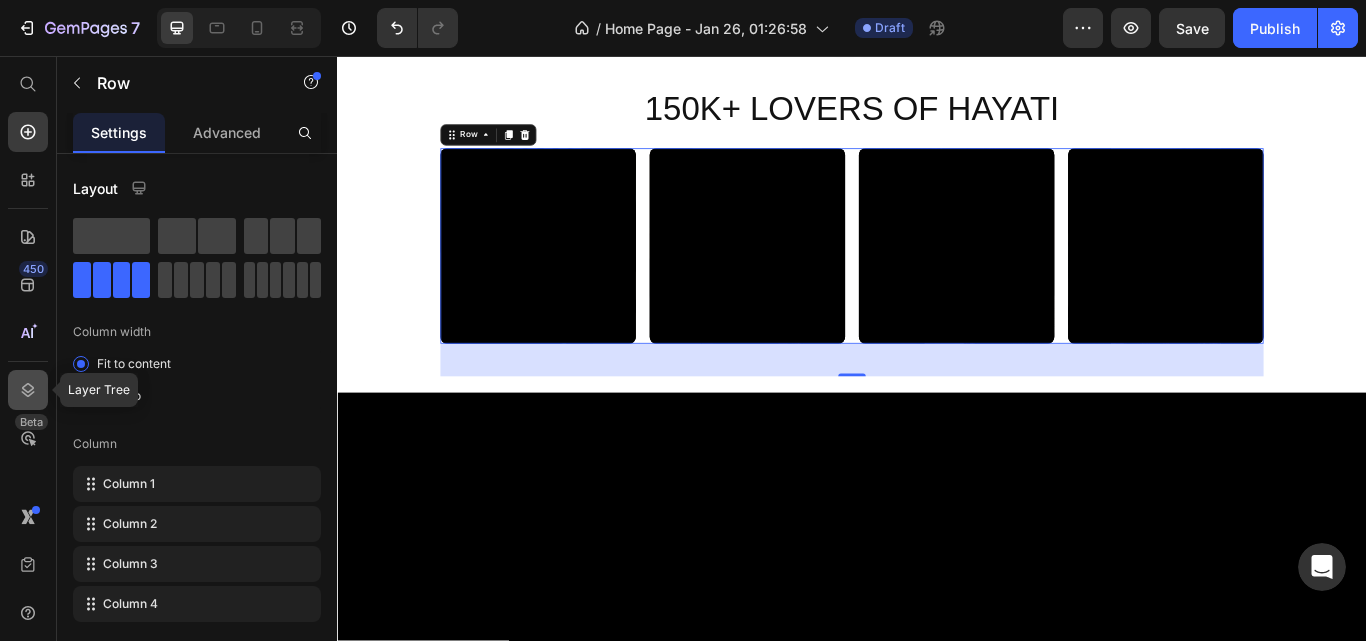 click 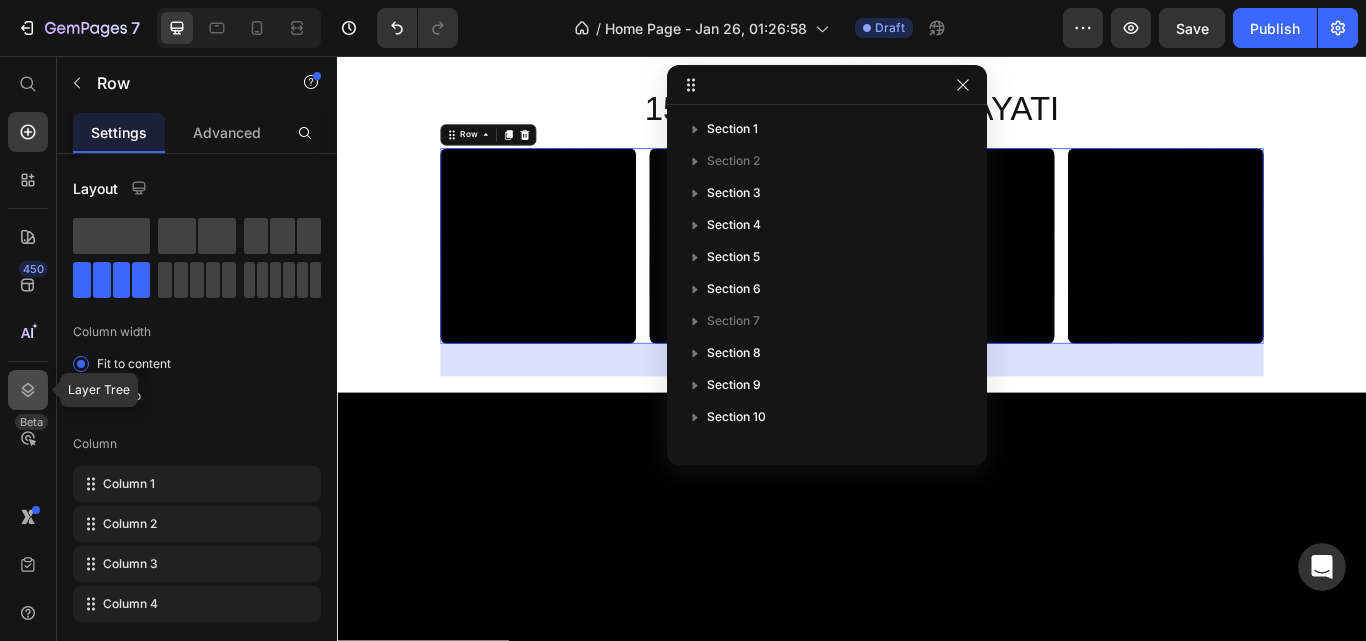 scroll, scrollTop: 278, scrollLeft: 0, axis: vertical 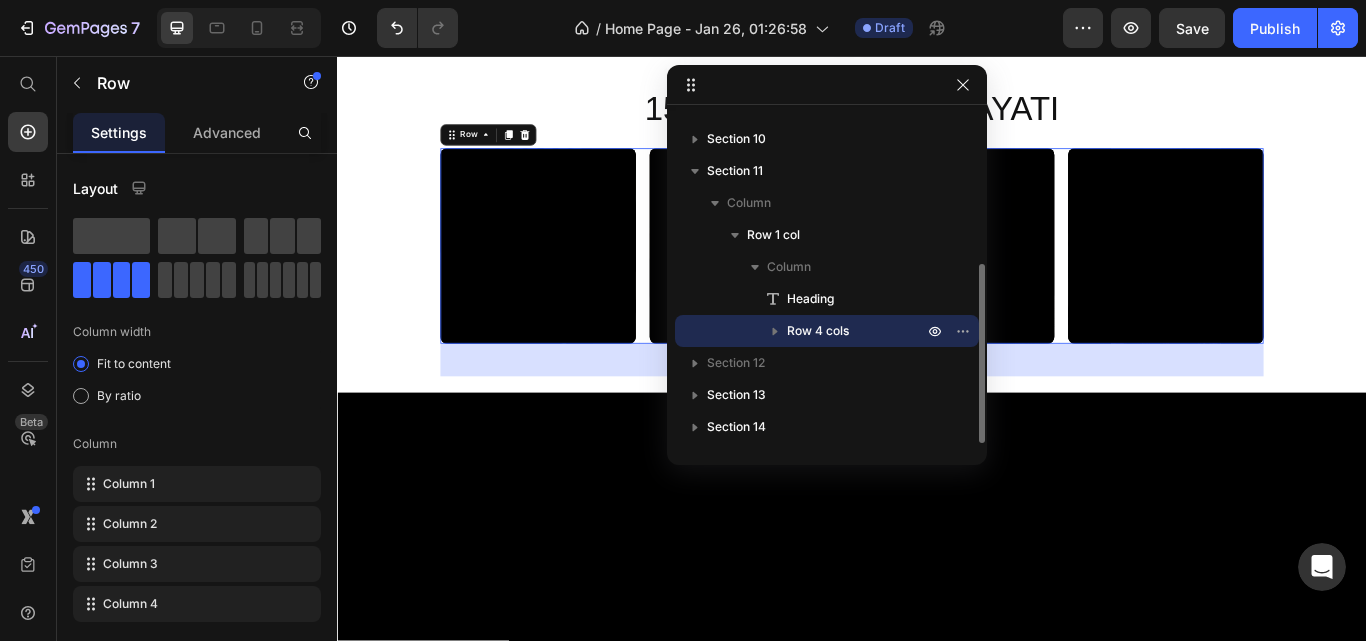 click 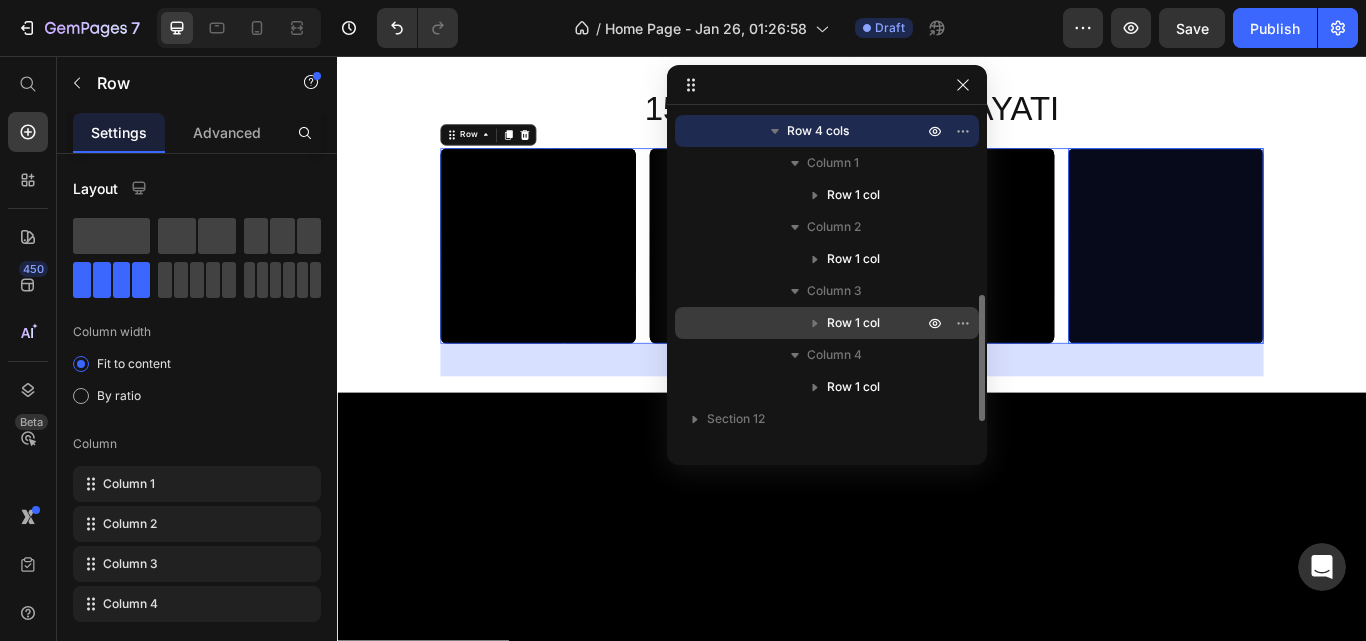 scroll, scrollTop: 534, scrollLeft: 0, axis: vertical 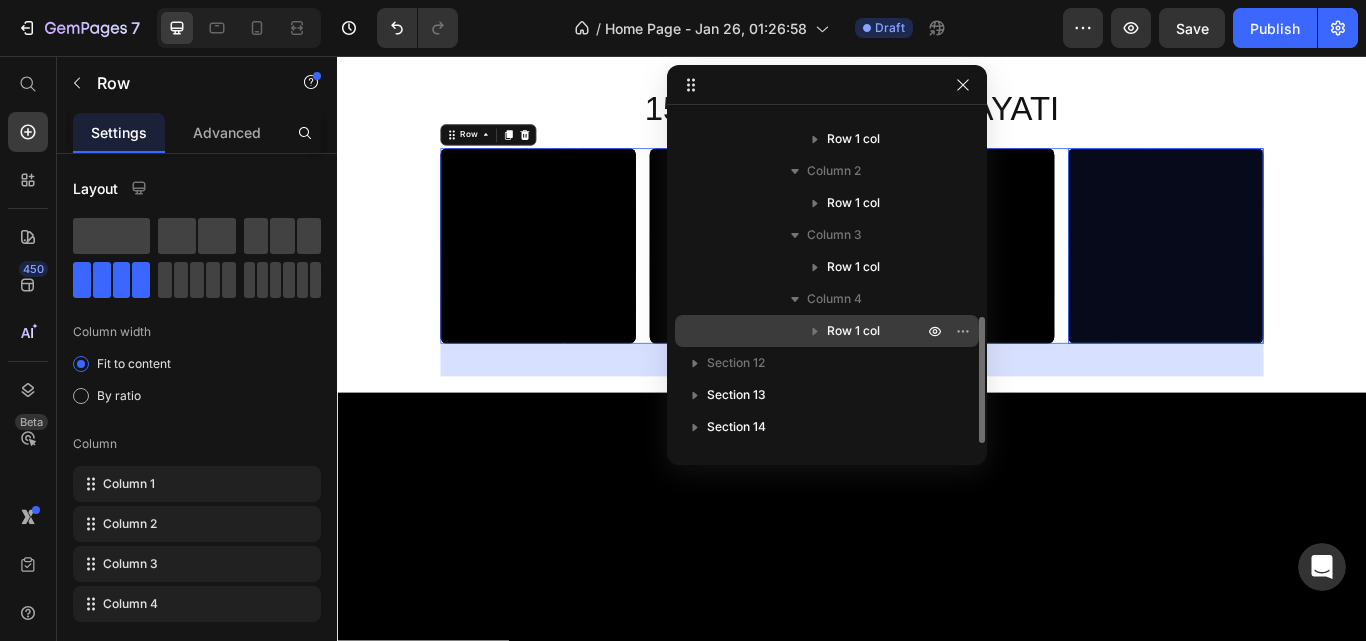 click 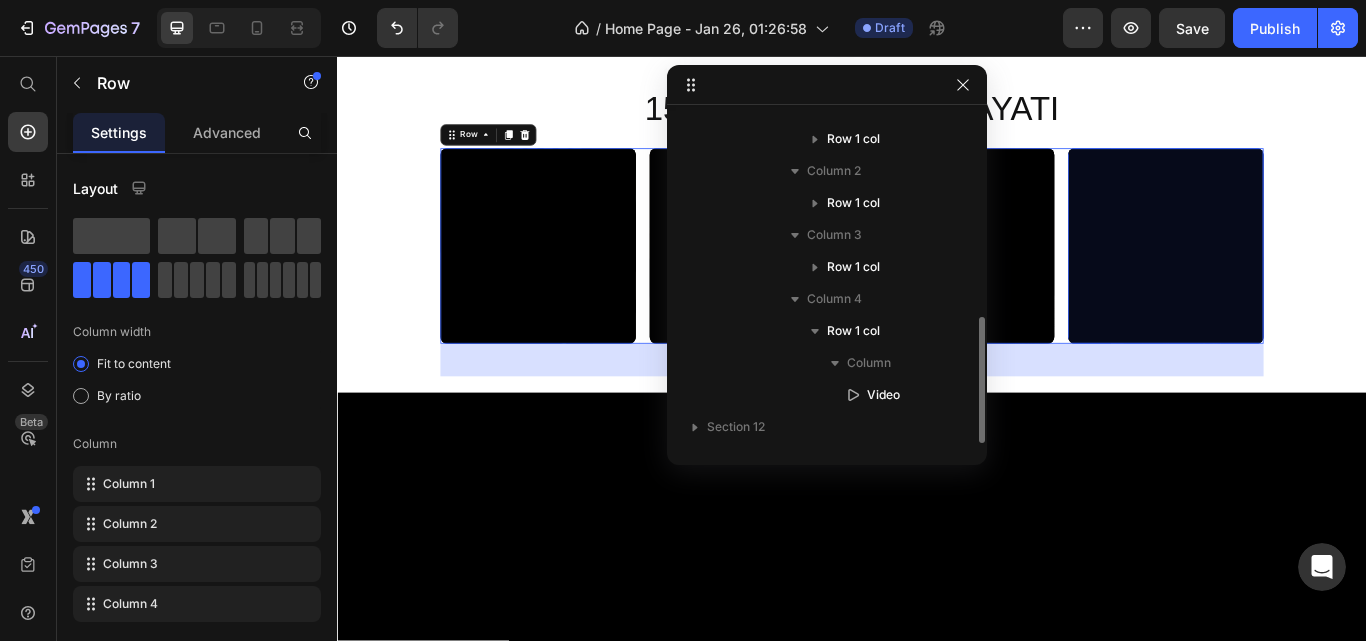 scroll, scrollTop: 598, scrollLeft: 0, axis: vertical 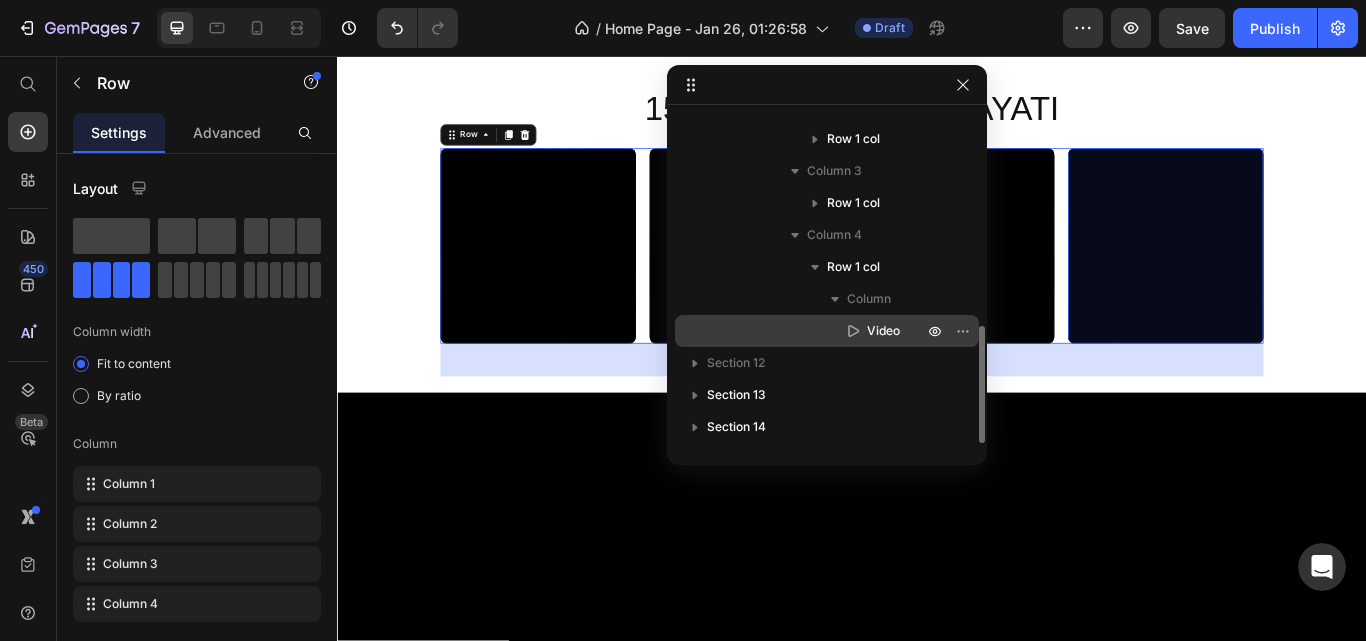 click on "Video" at bounding box center [883, 331] 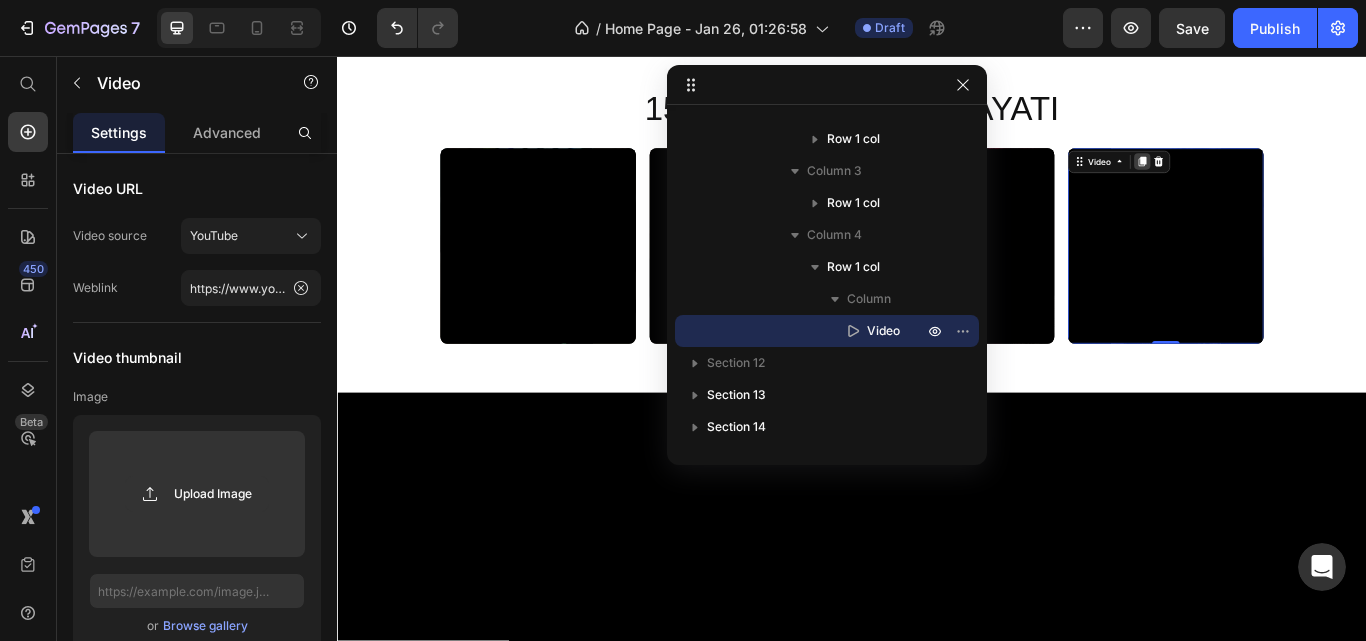 click 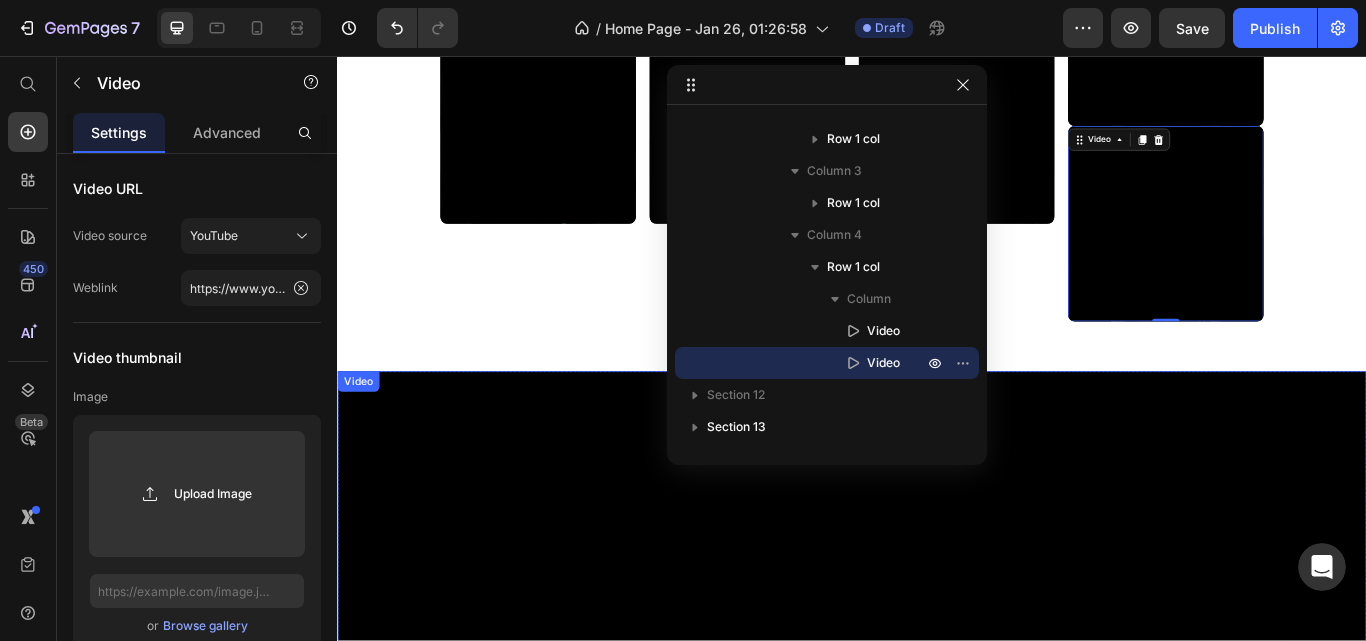 scroll, scrollTop: 3059, scrollLeft: 0, axis: vertical 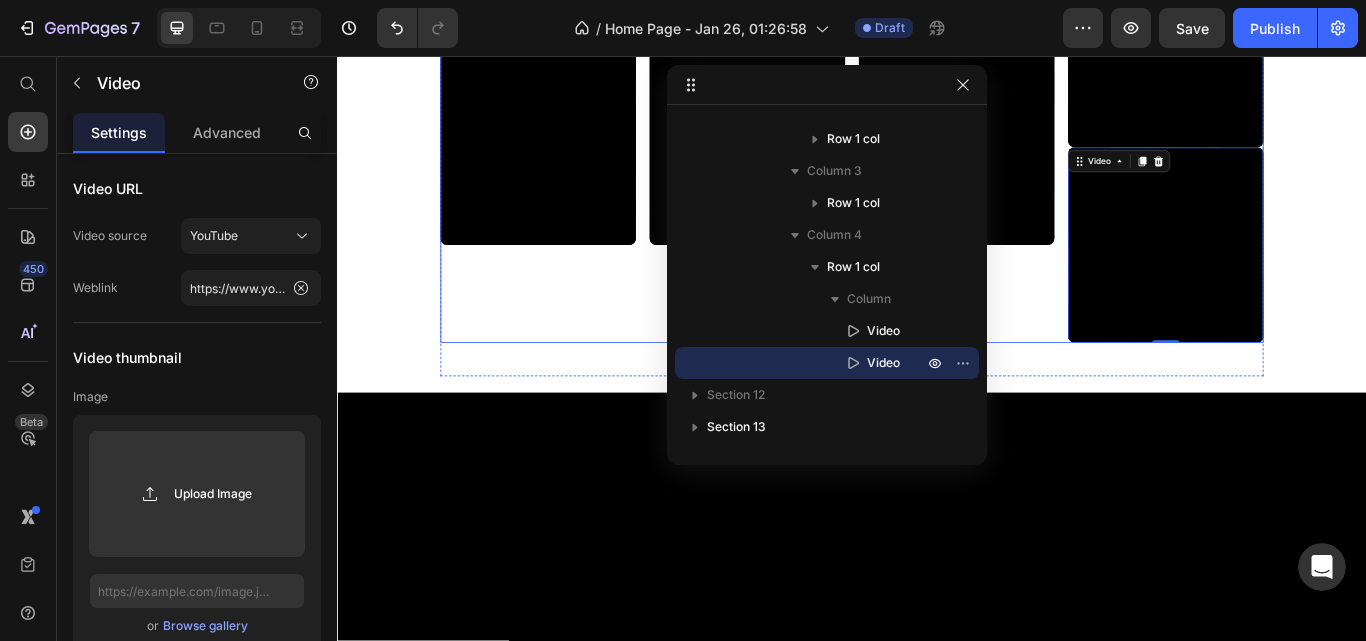 click on "Video Row Video Row Video Row Video Video   0 Row Row" at bounding box center (937, 163) 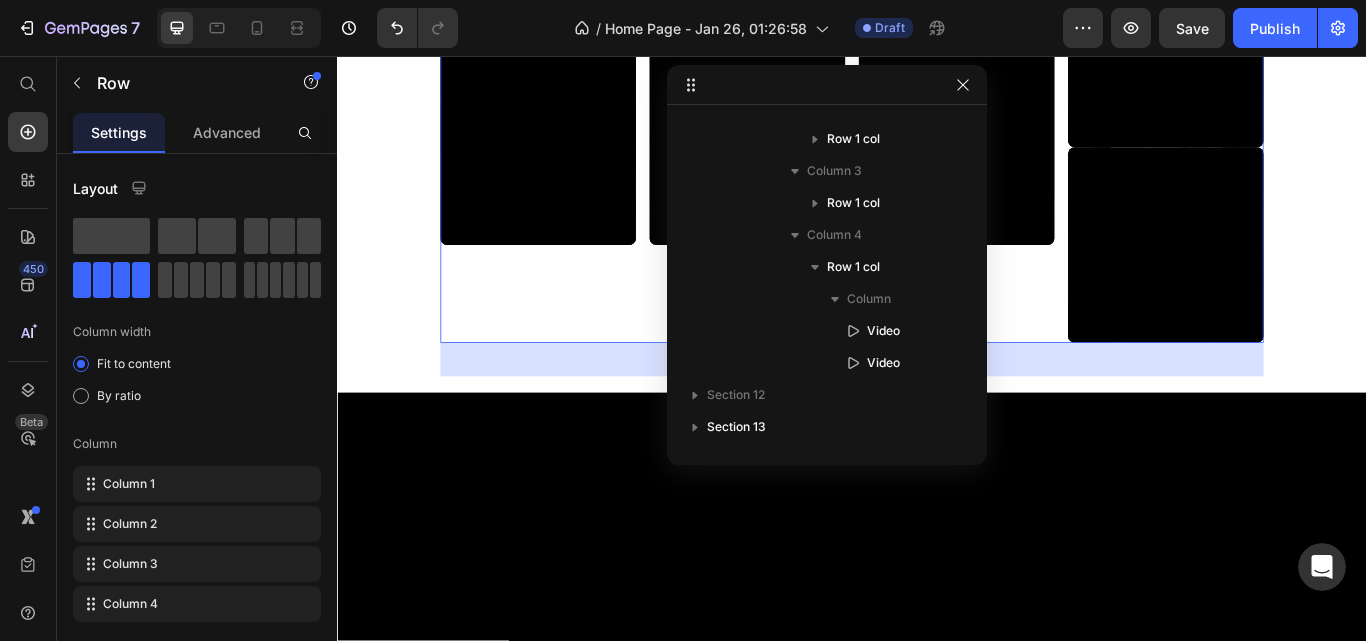 scroll, scrollTop: 347, scrollLeft: 0, axis: vertical 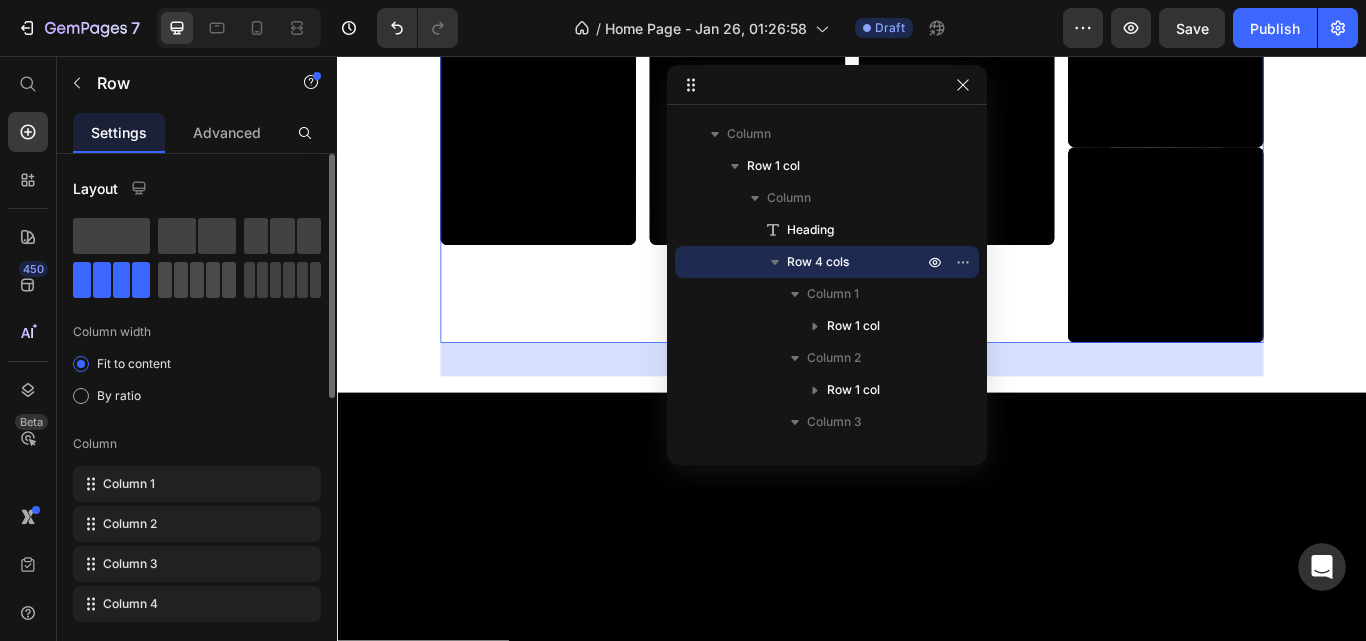 click 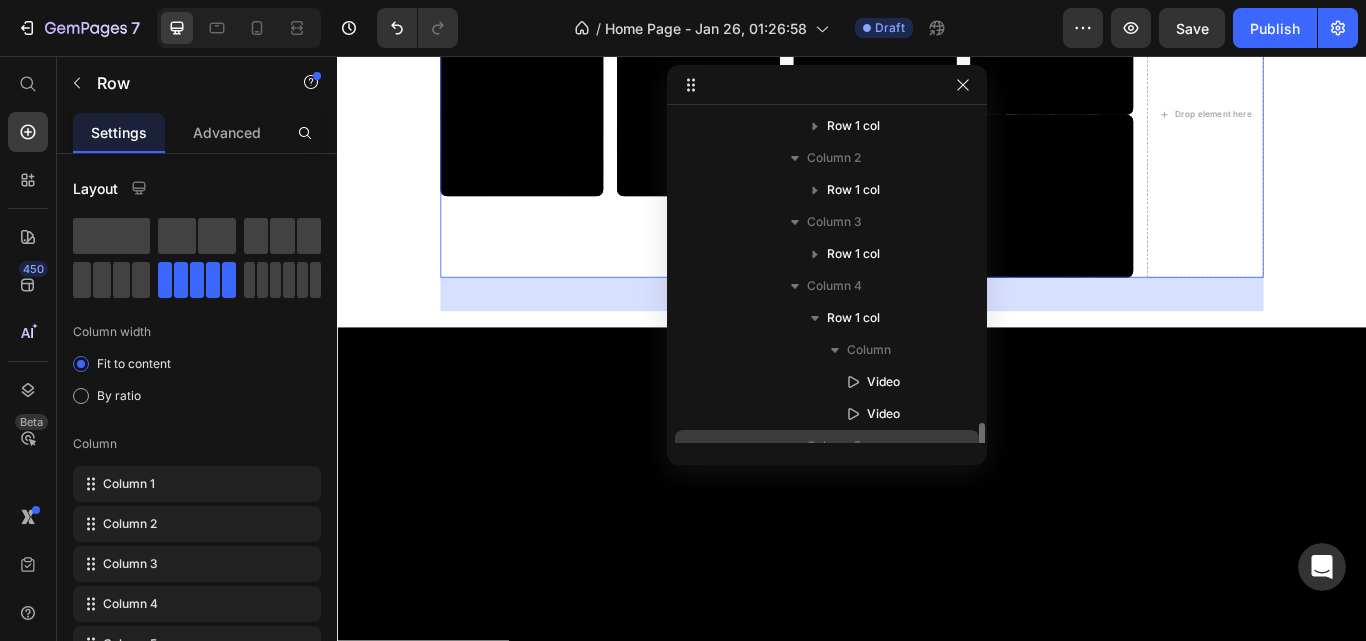 scroll, scrollTop: 647, scrollLeft: 0, axis: vertical 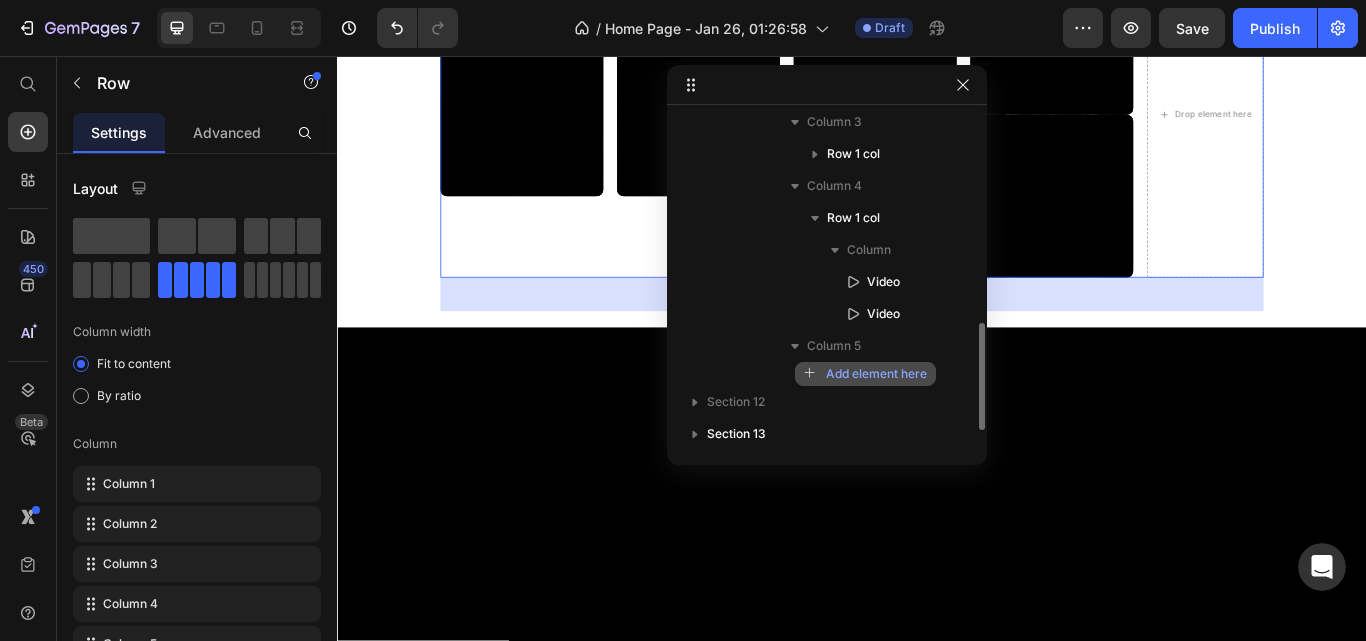 drag, startPoint x: 878, startPoint y: 317, endPoint x: 876, endPoint y: 365, distance: 48.04165 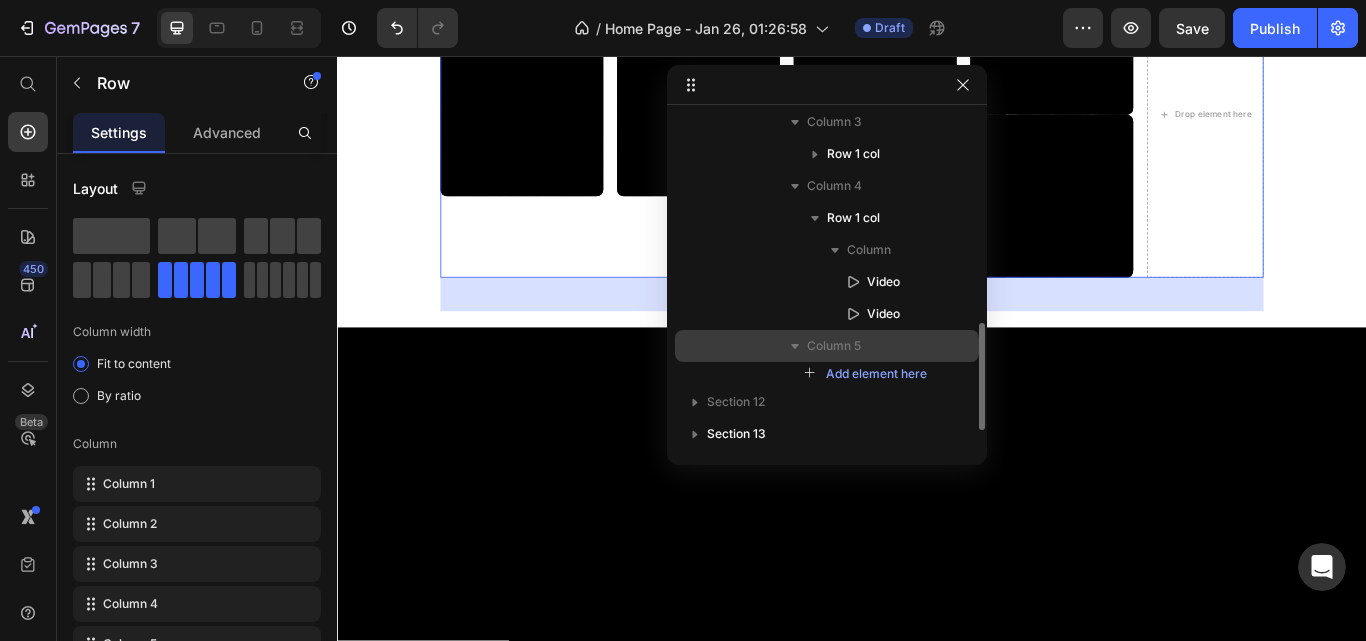 drag, startPoint x: 886, startPoint y: 305, endPoint x: 890, endPoint y: 351, distance: 46.173584 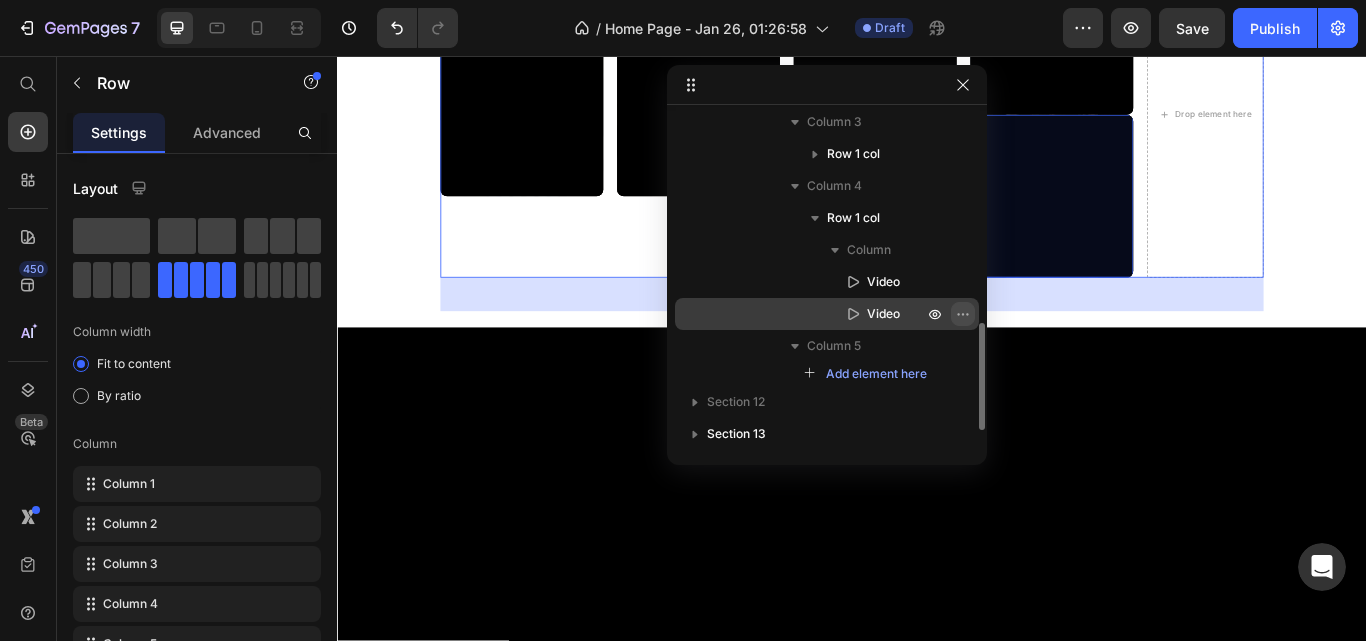 click 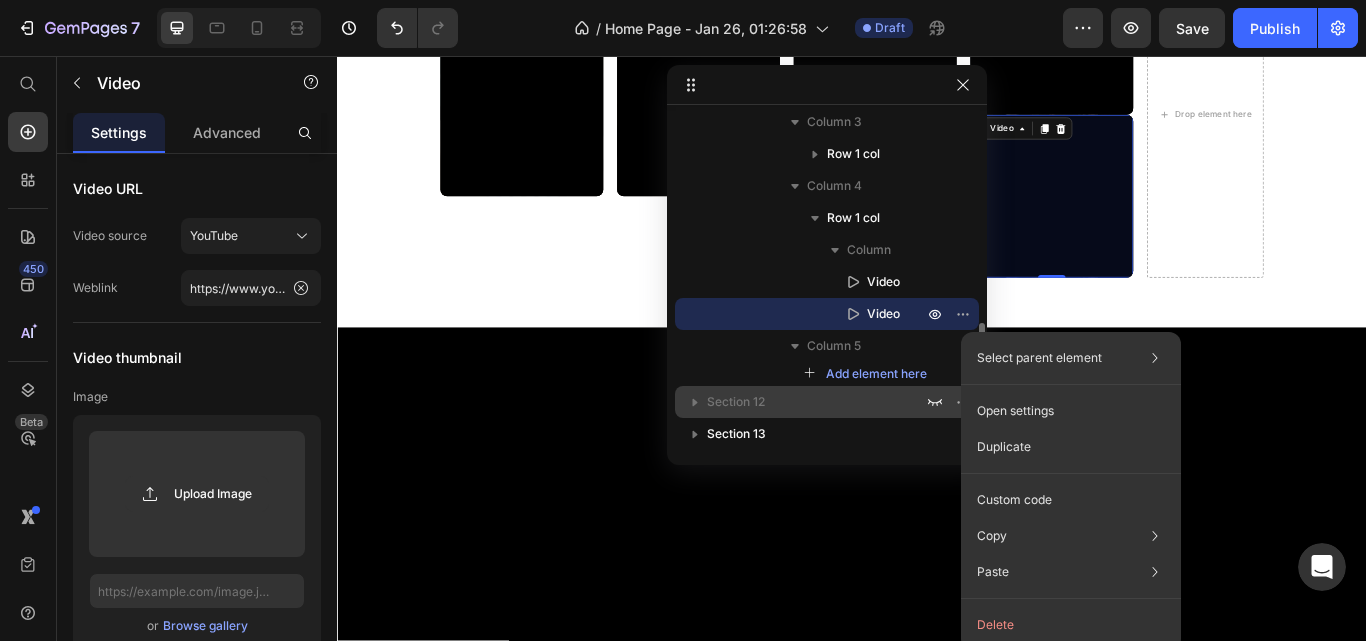 drag, startPoint x: 880, startPoint y: 307, endPoint x: 875, endPoint y: 390, distance: 83.15047 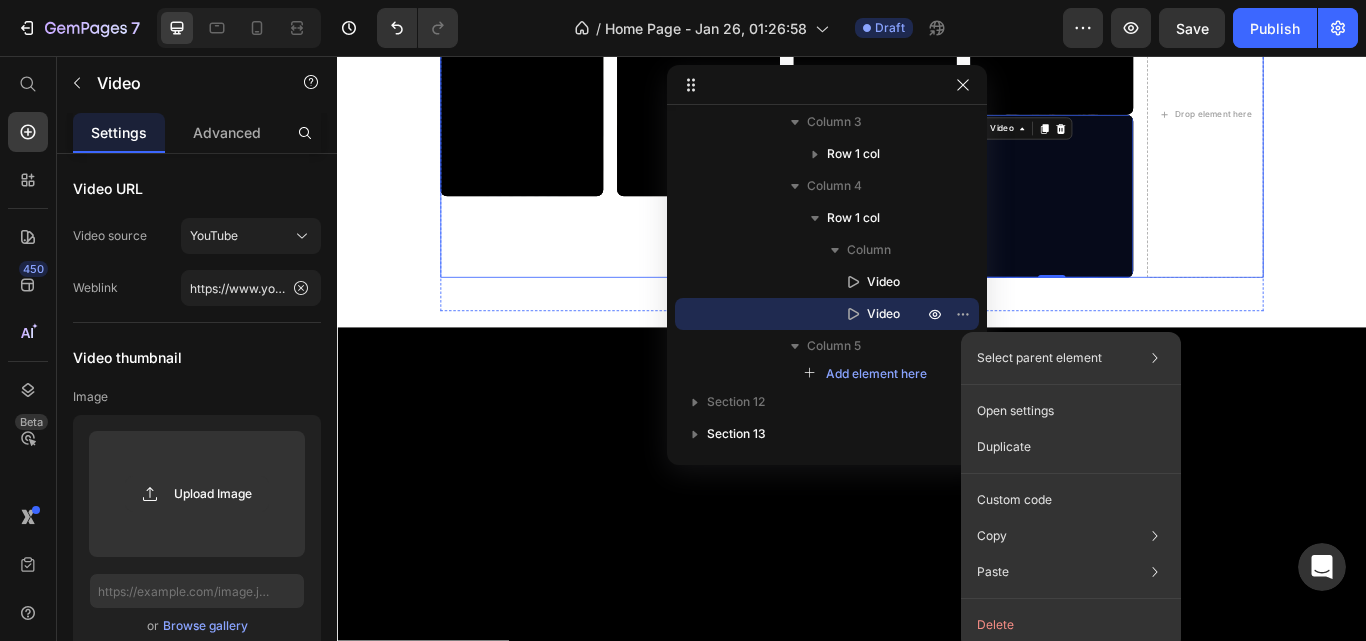 click on "Video Row Video Row Video Row Video Video   0 Row
Drop element here Row" at bounding box center [937, 125] 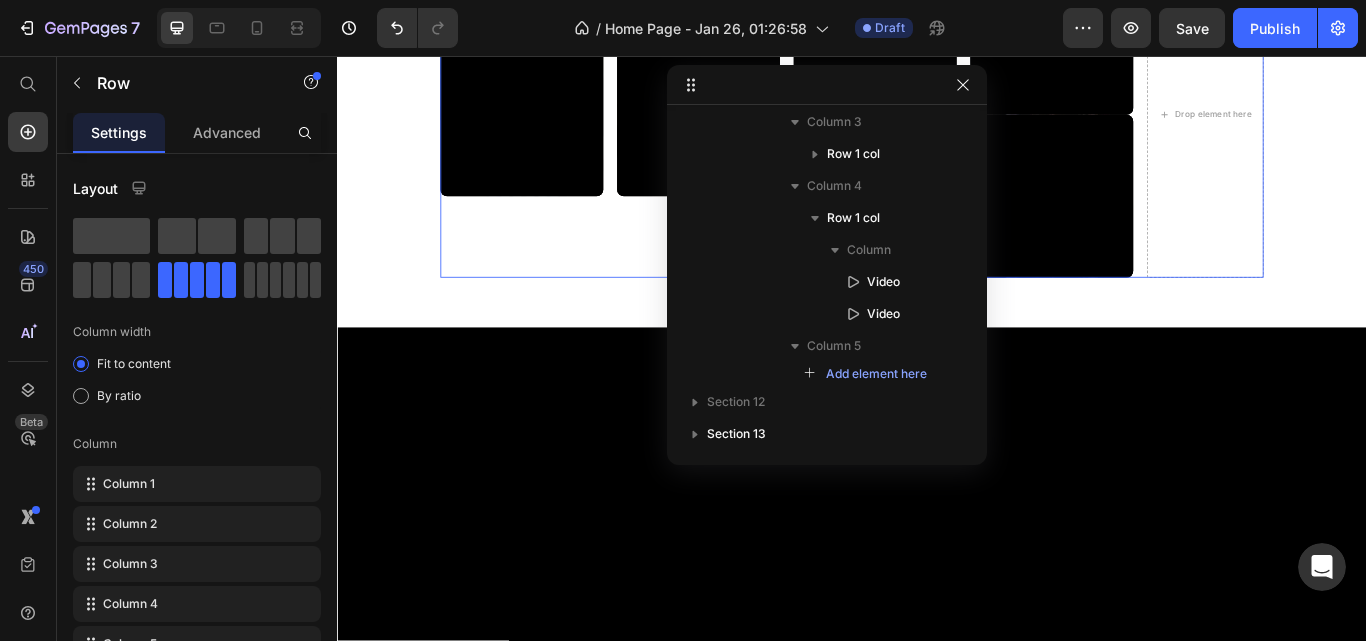 scroll, scrollTop: 347, scrollLeft: 0, axis: vertical 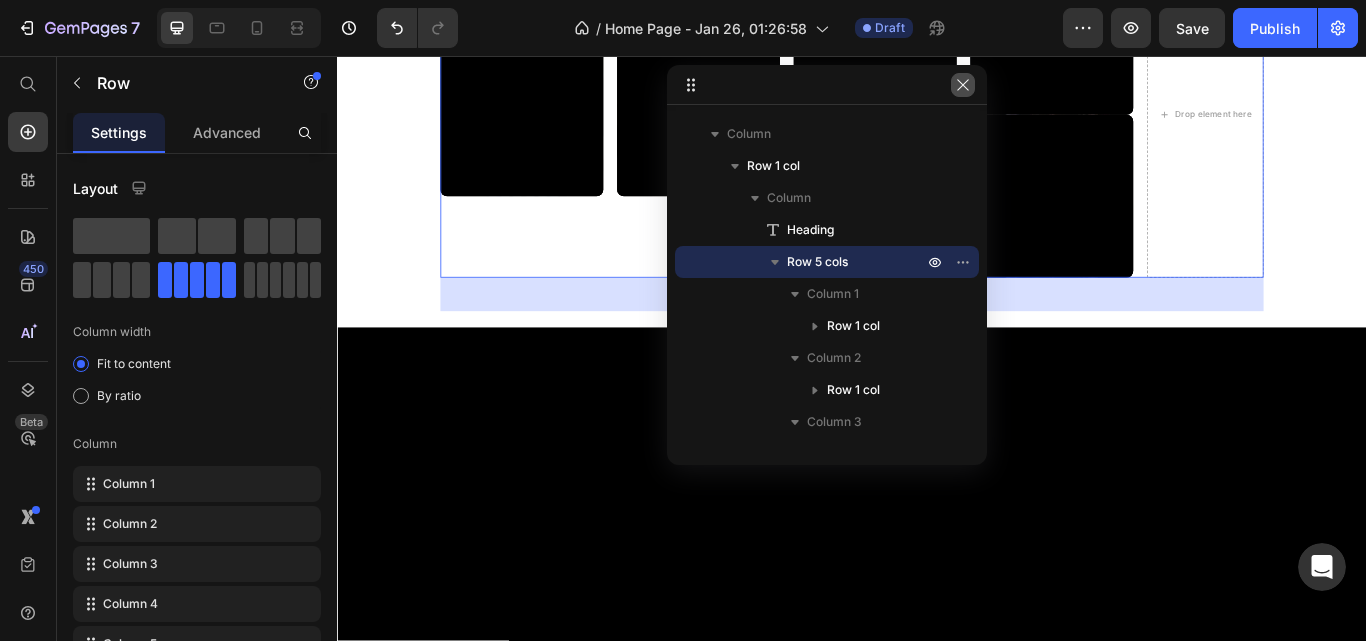 click 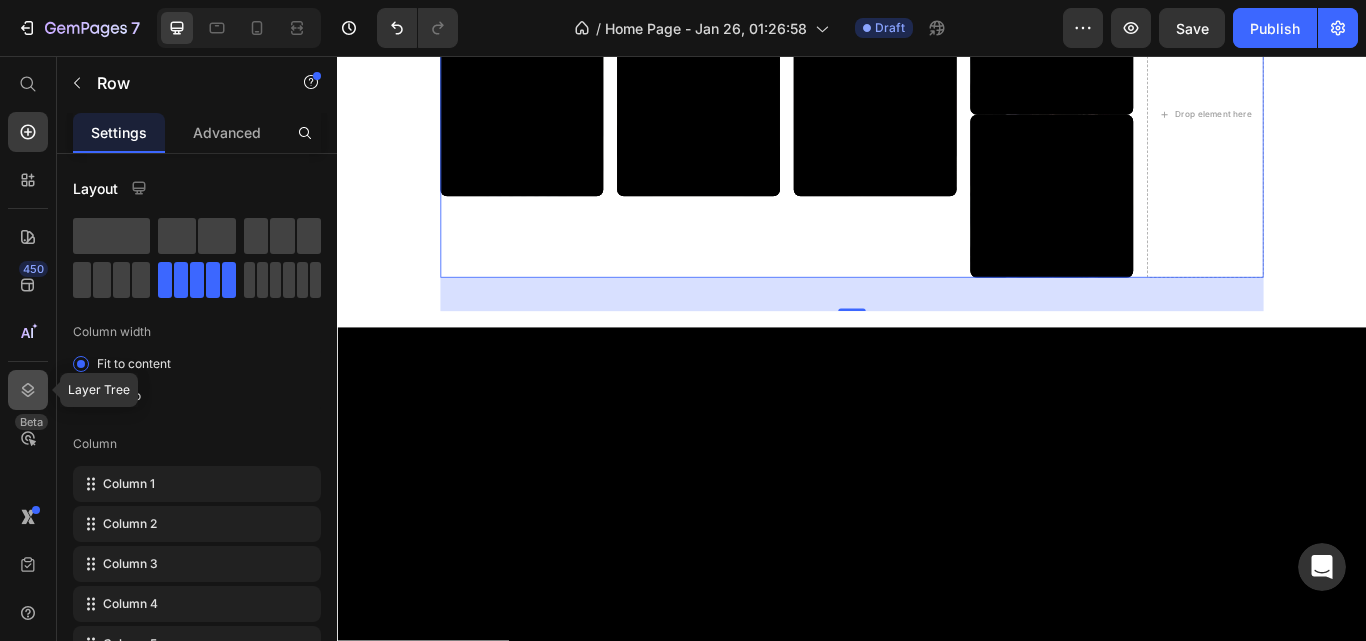 click 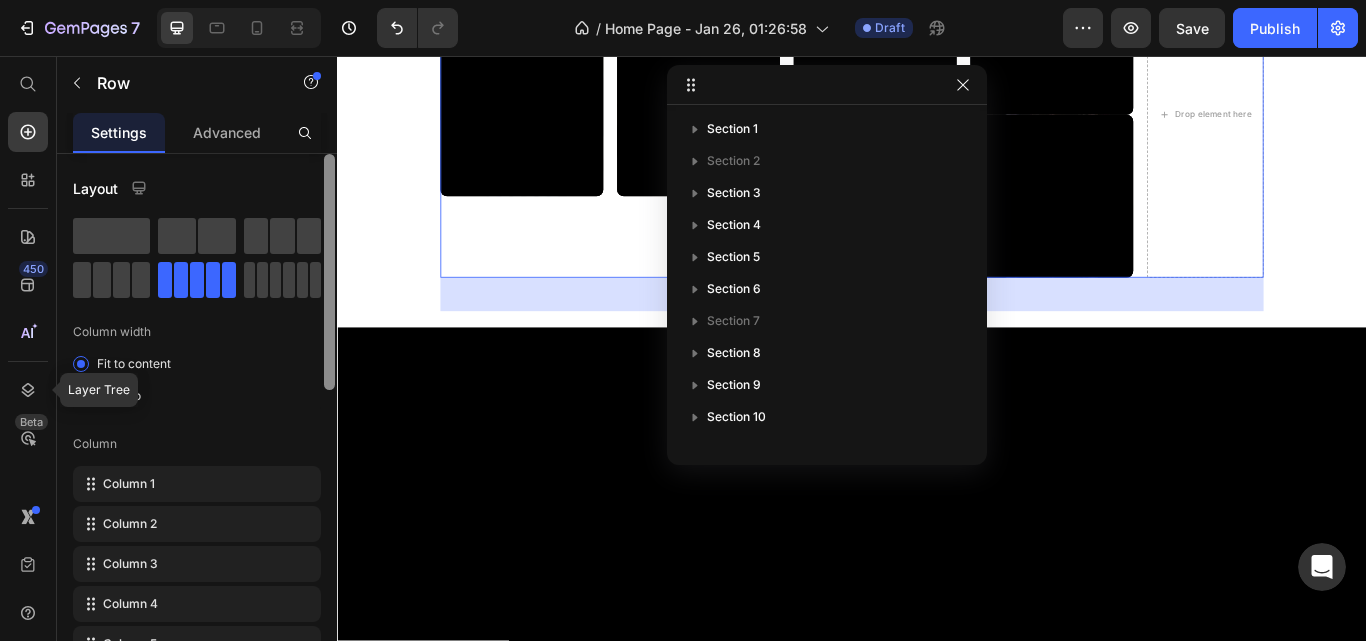 scroll, scrollTop: 278, scrollLeft: 0, axis: vertical 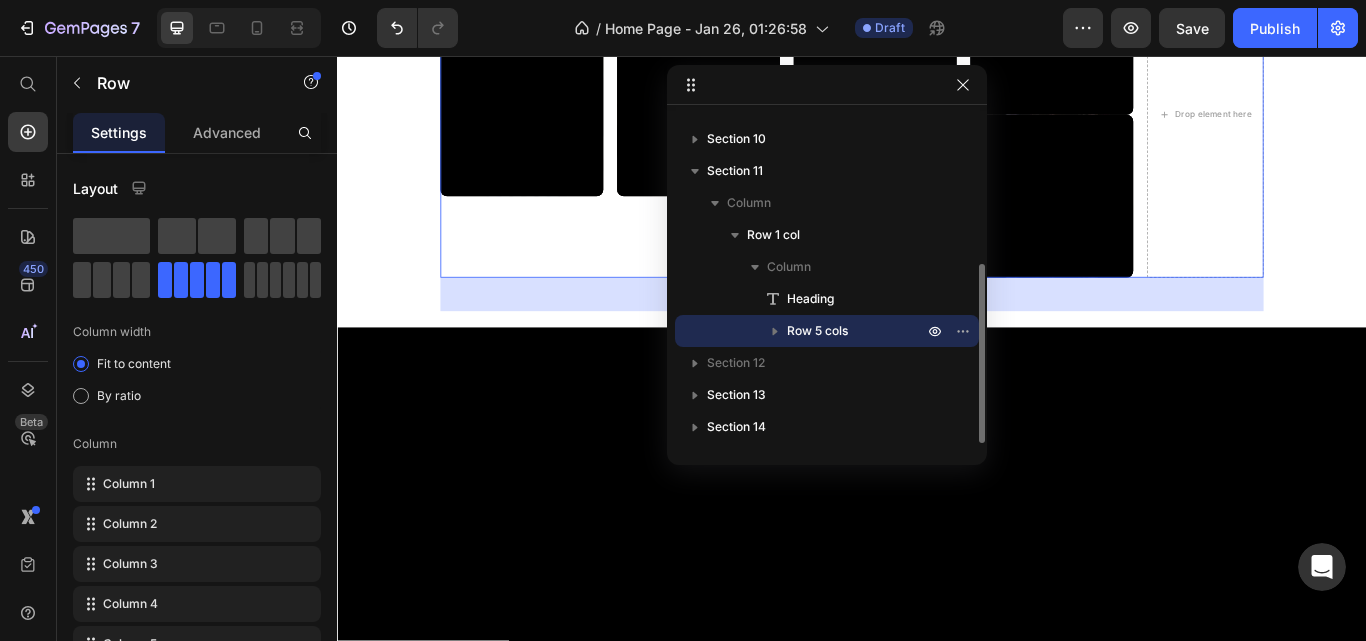 click 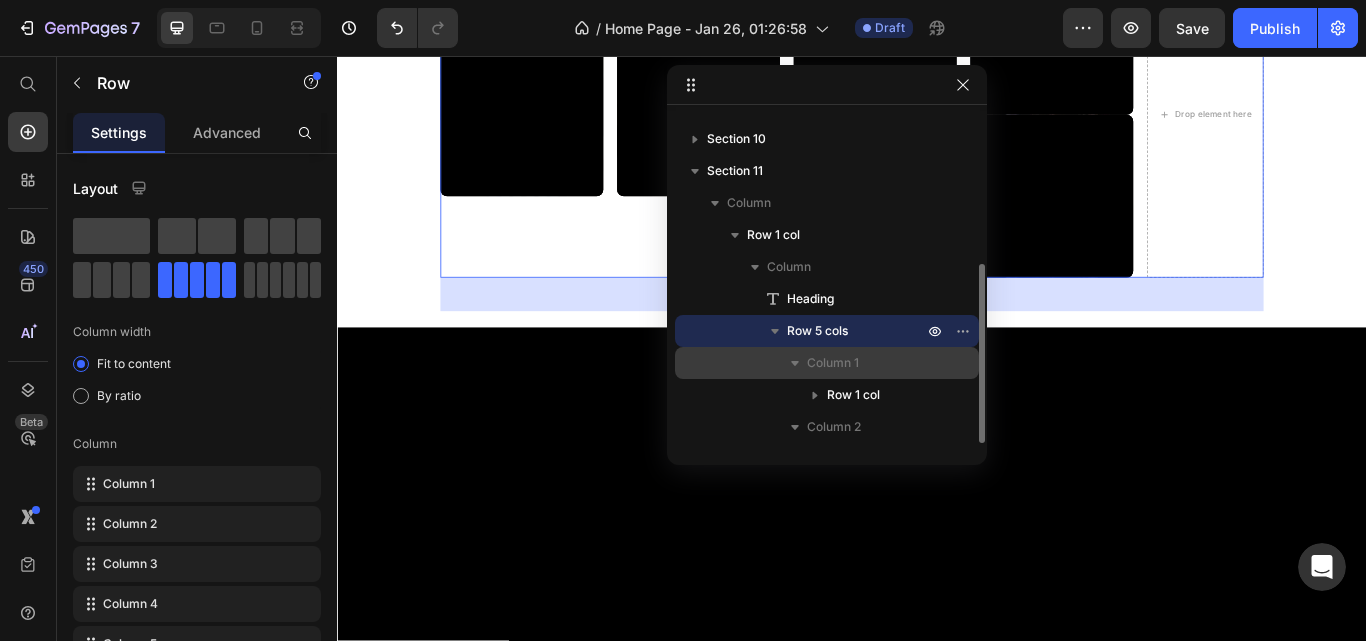scroll, scrollTop: 578, scrollLeft: 0, axis: vertical 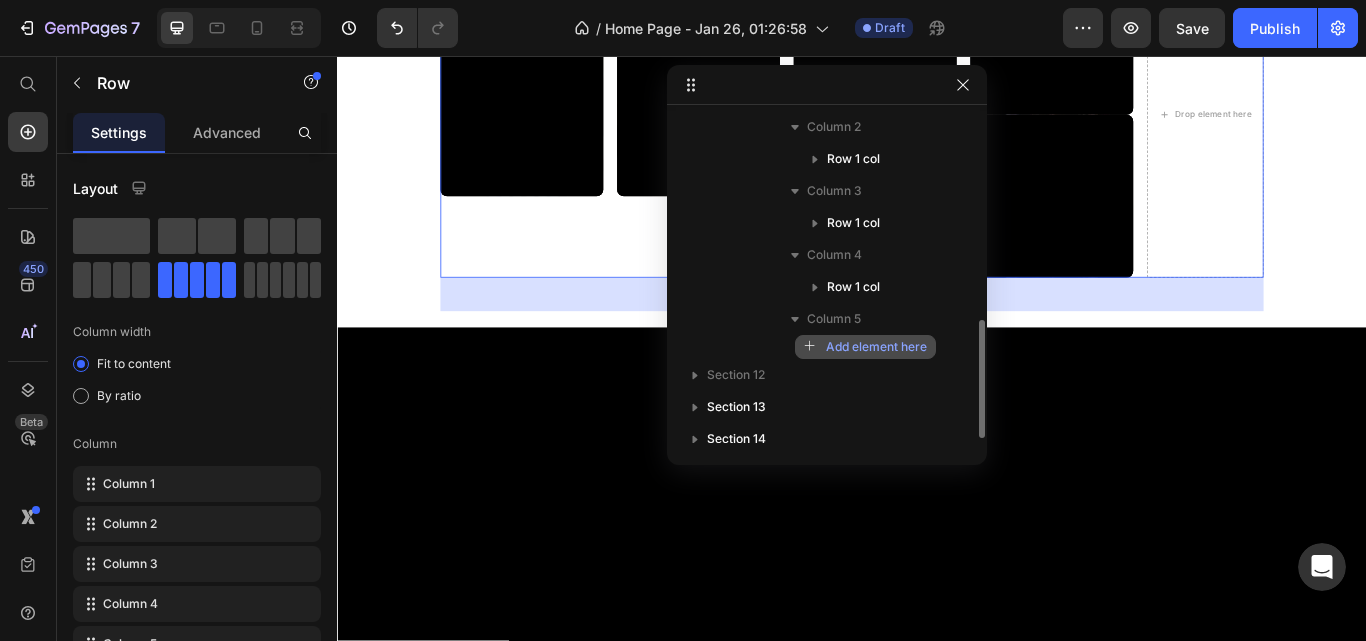 drag, startPoint x: 877, startPoint y: 341, endPoint x: 847, endPoint y: 351, distance: 31.622776 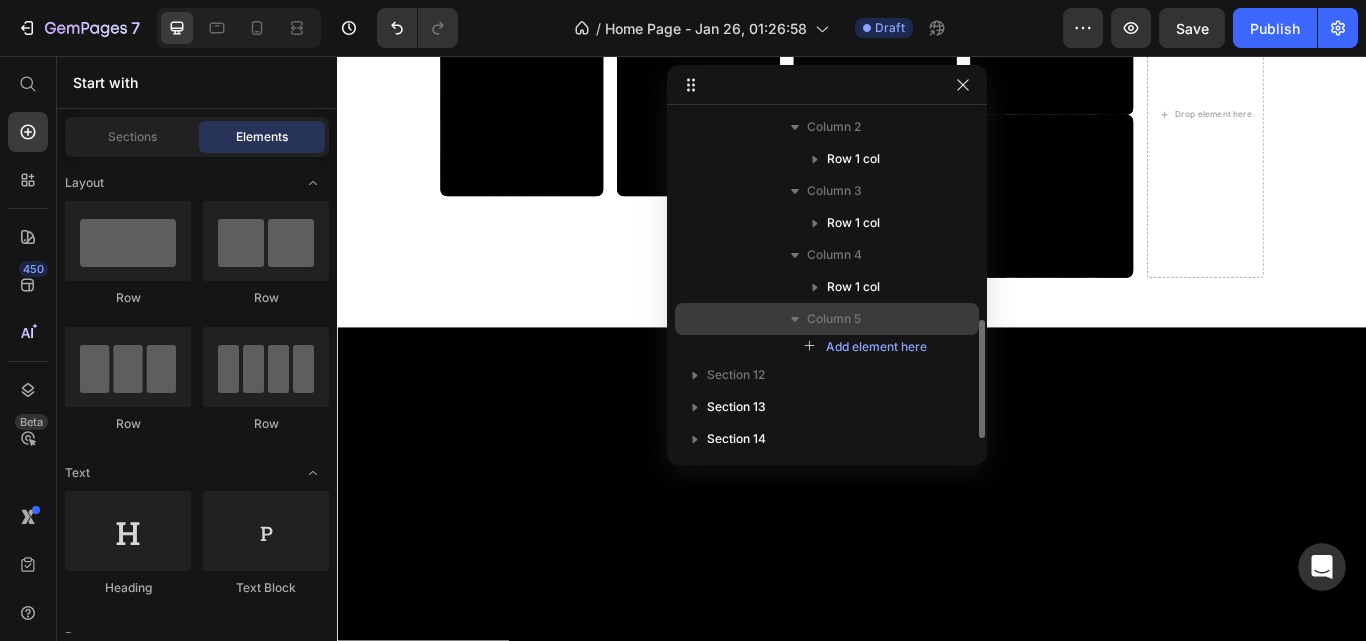 click on "Column 5" at bounding box center [834, 319] 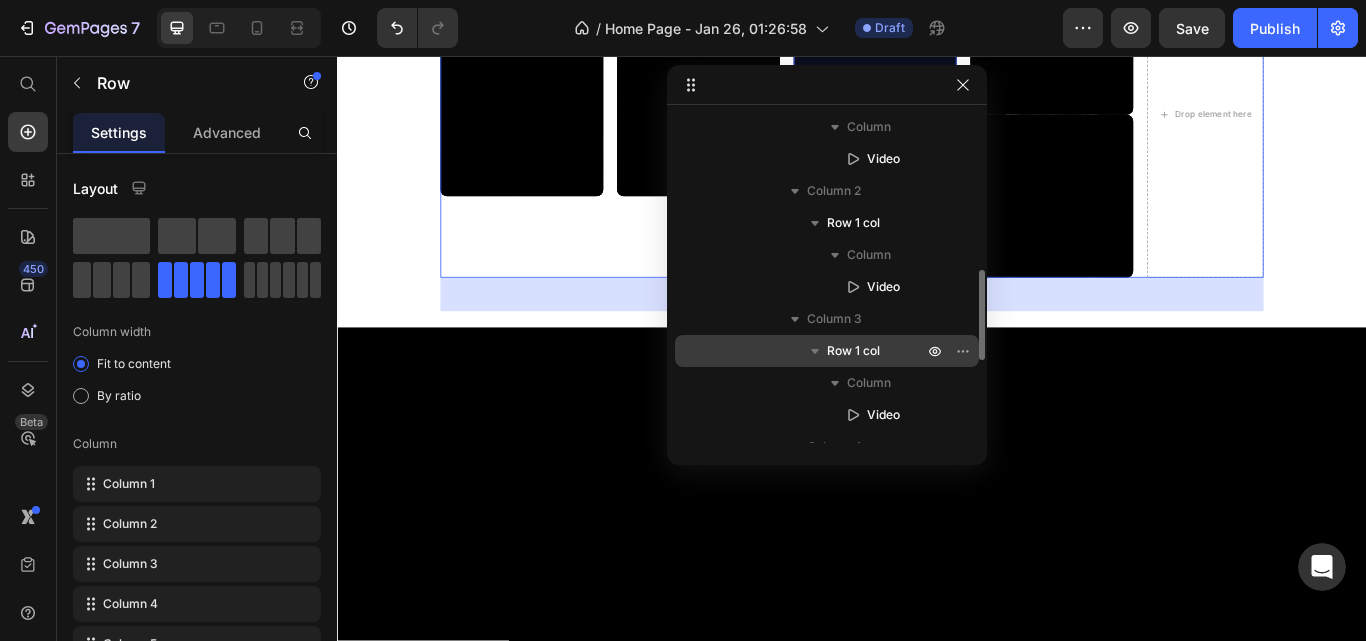 scroll, scrollTop: 778, scrollLeft: 0, axis: vertical 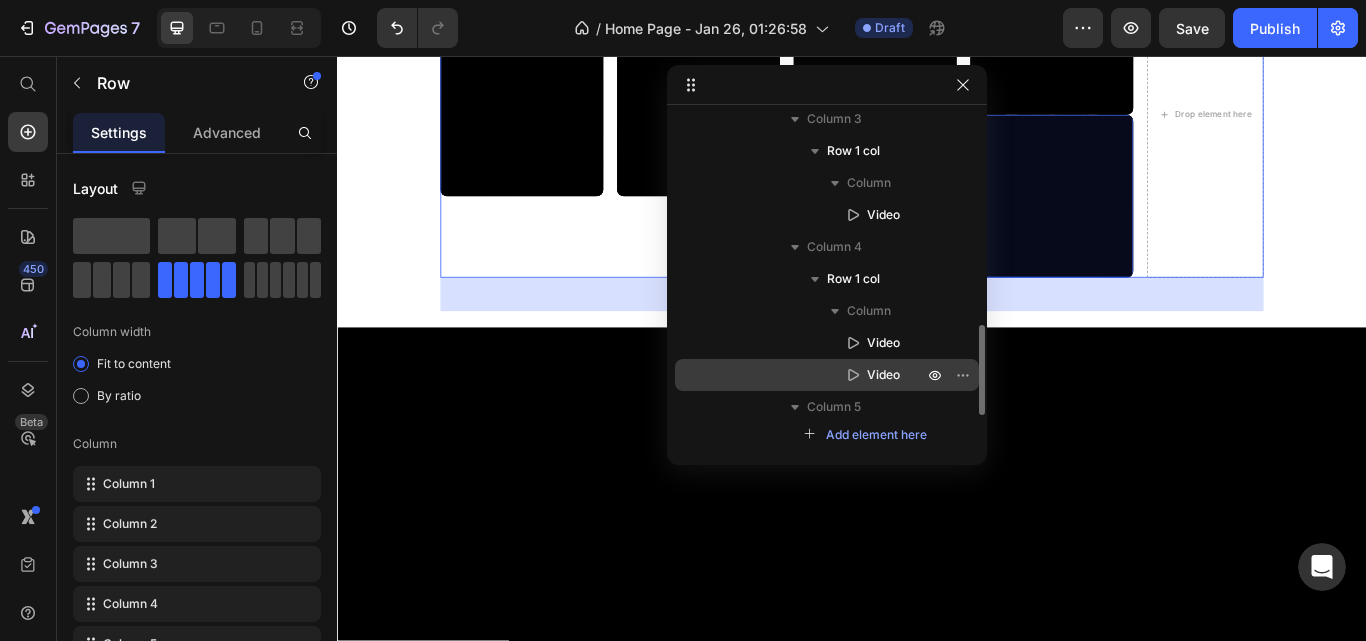 click 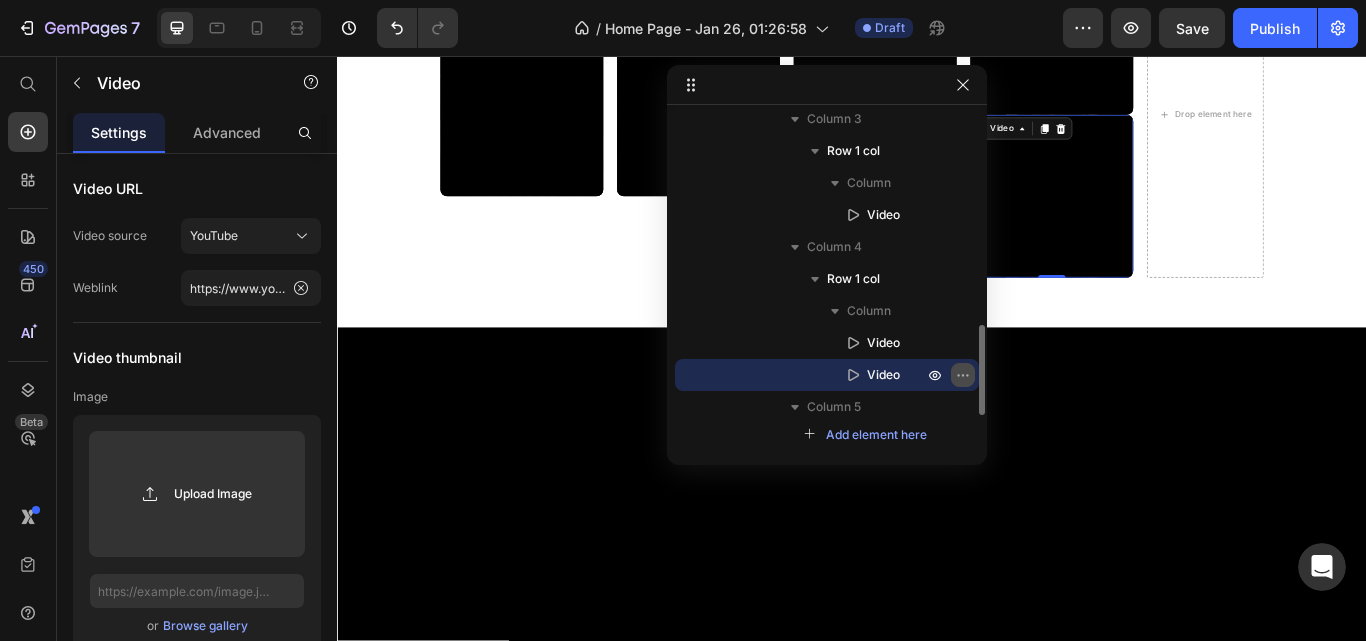 click 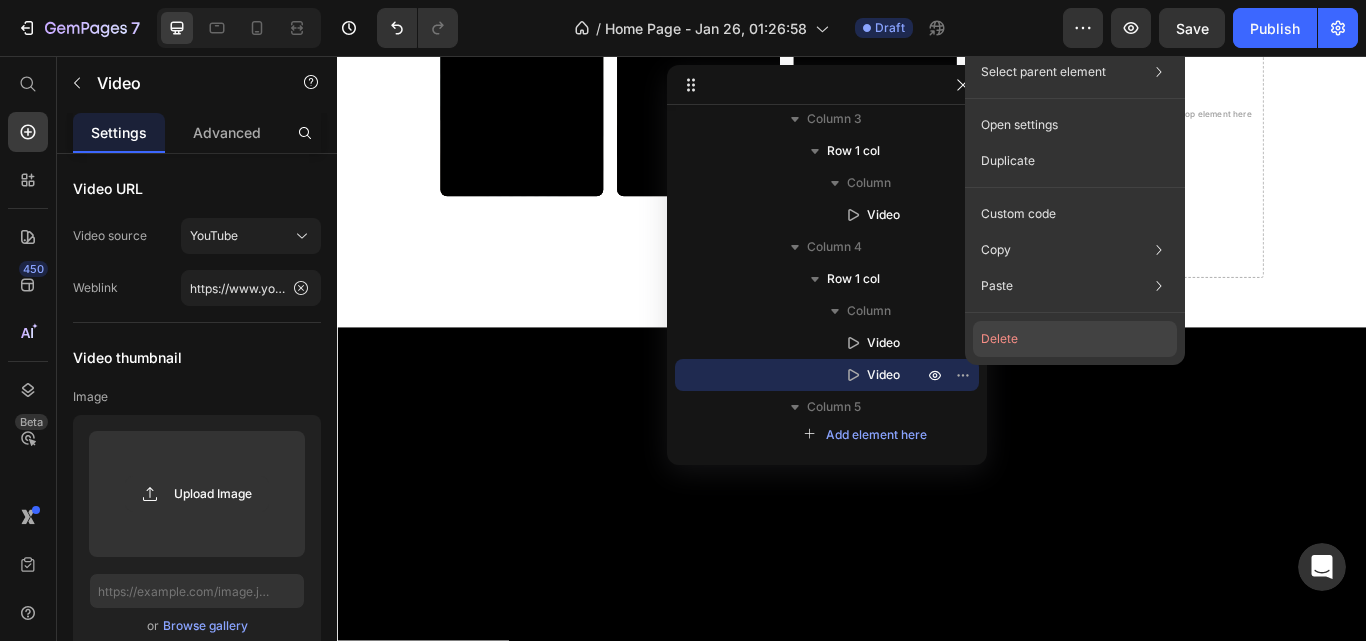 click on "Delete" 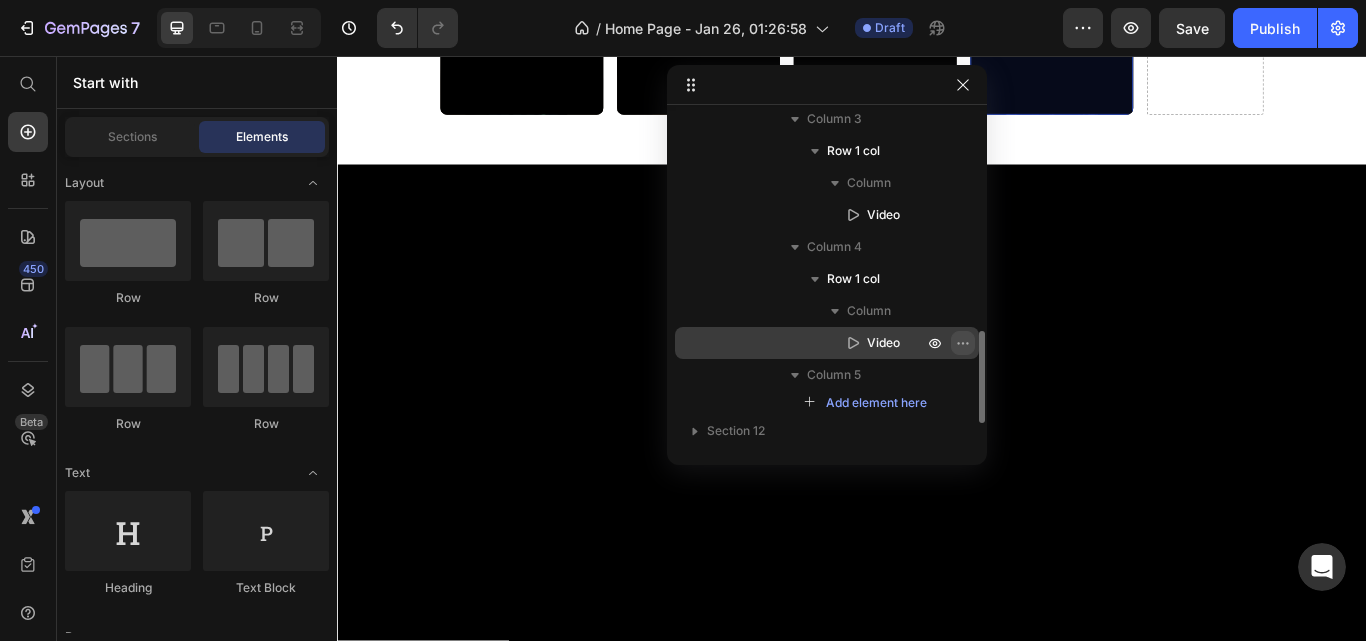 click 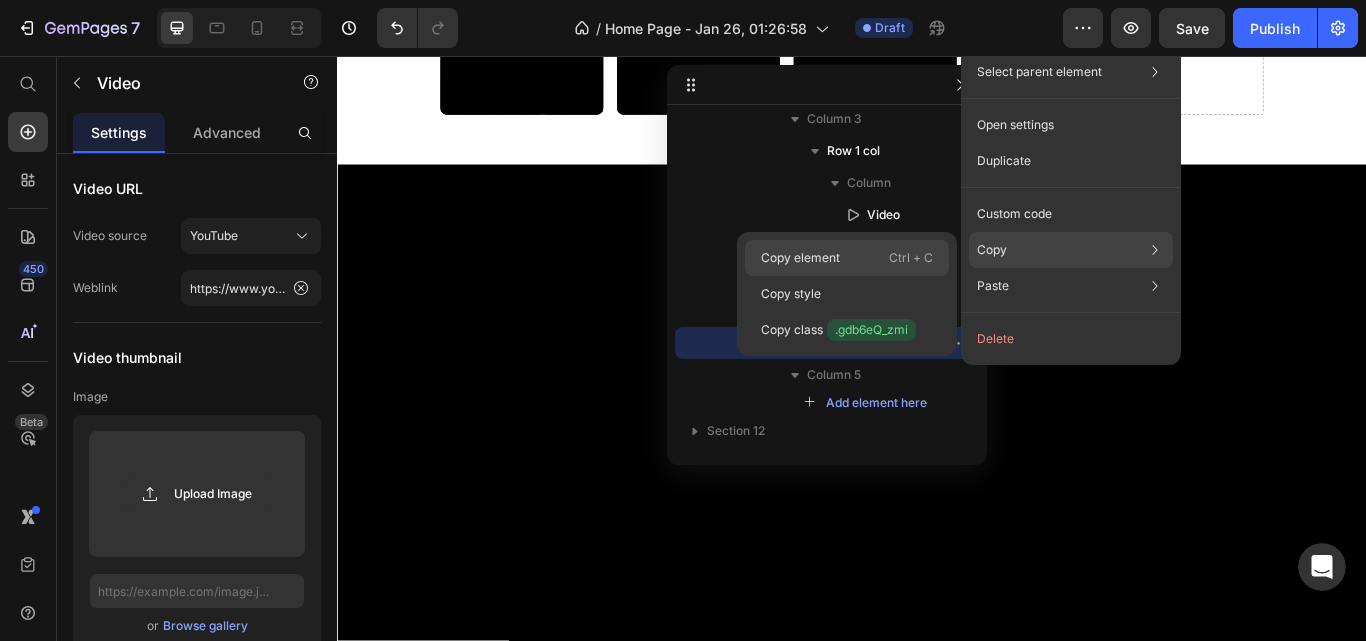 click on "Copy element  Ctrl + C" 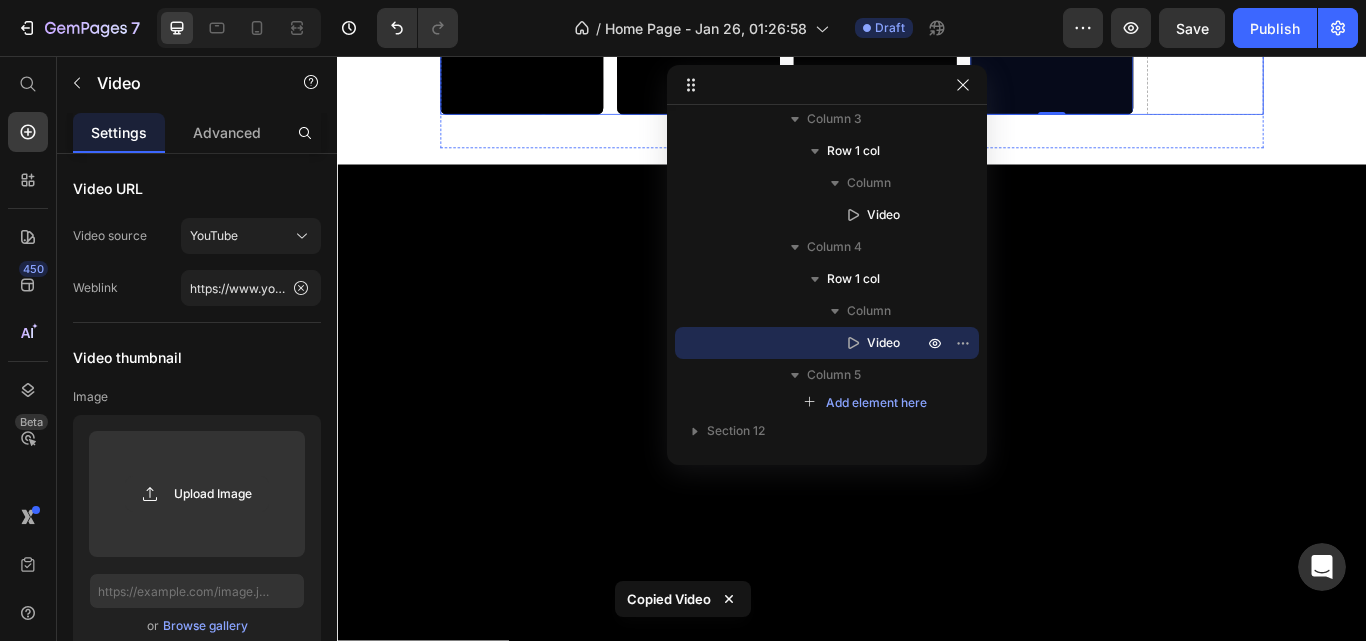 click on "Drop element here" at bounding box center (1349, 30) 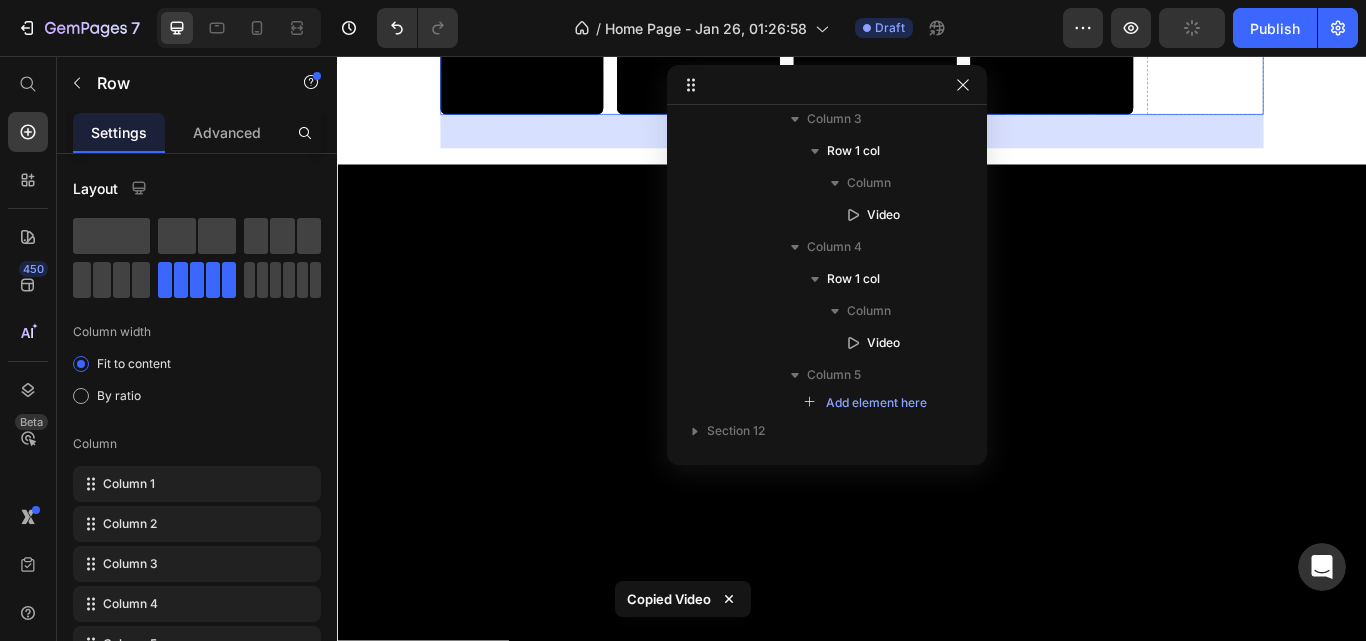 scroll, scrollTop: 347, scrollLeft: 0, axis: vertical 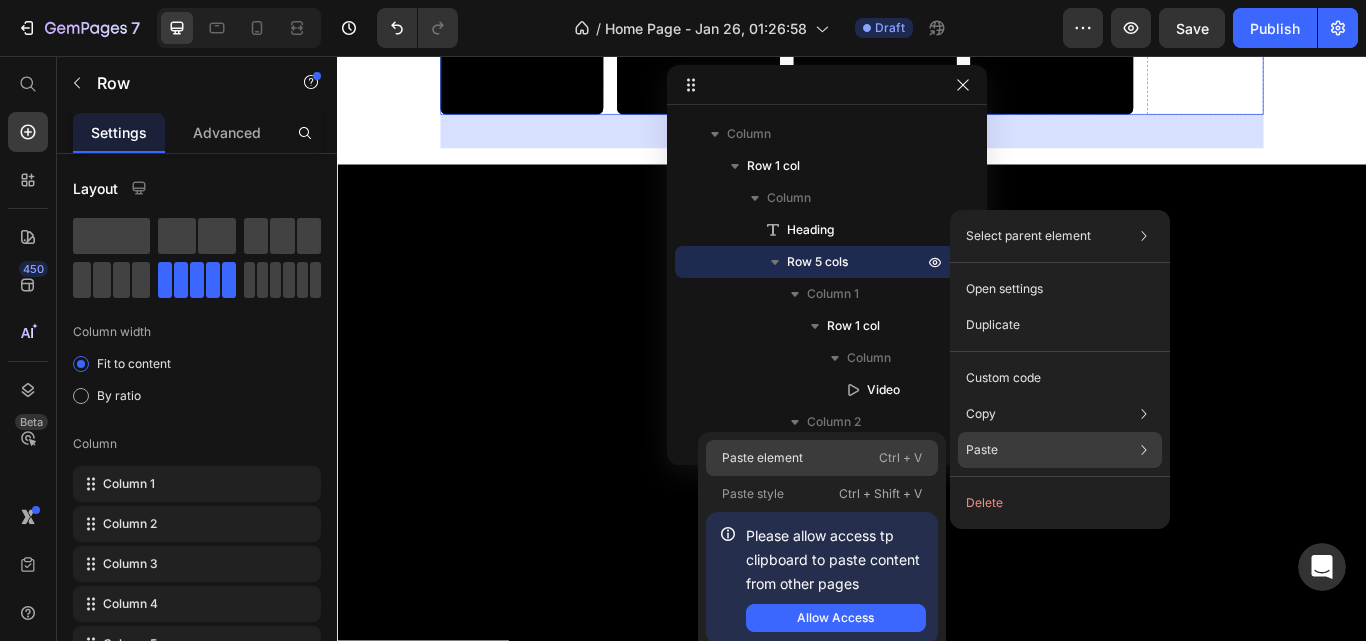 click on "Paste element  Ctrl + V" 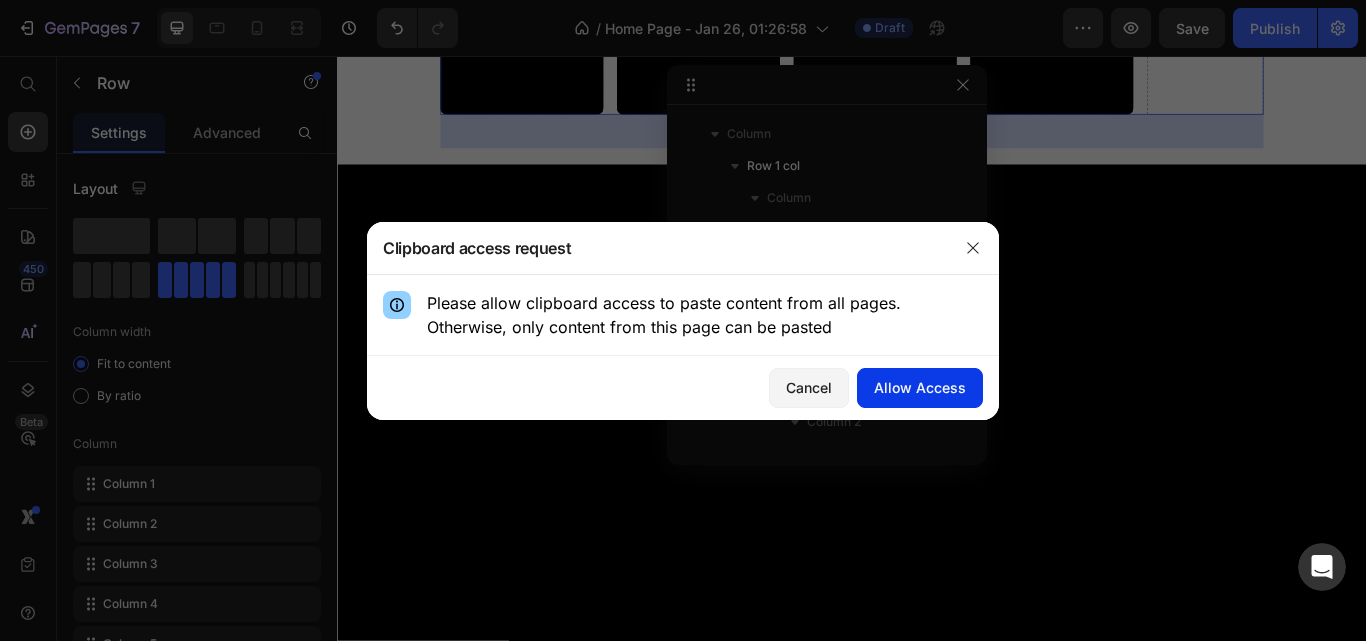 click on "Allow Access" 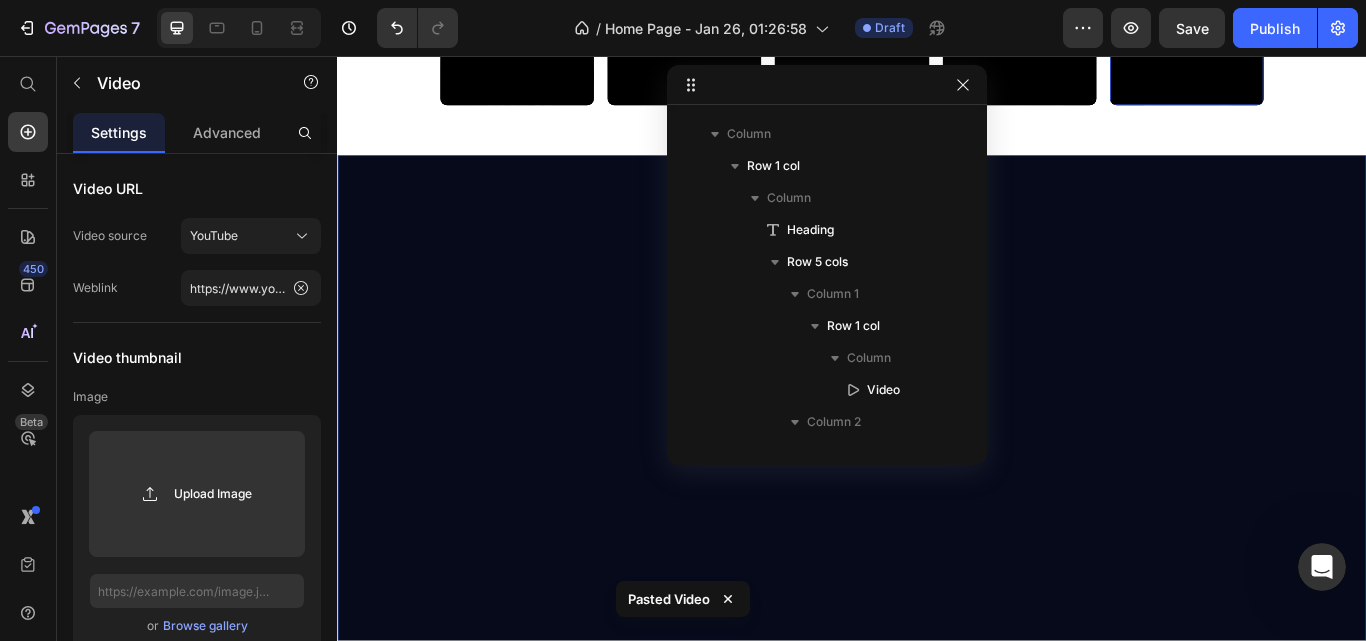 scroll, scrollTop: 854, scrollLeft: 0, axis: vertical 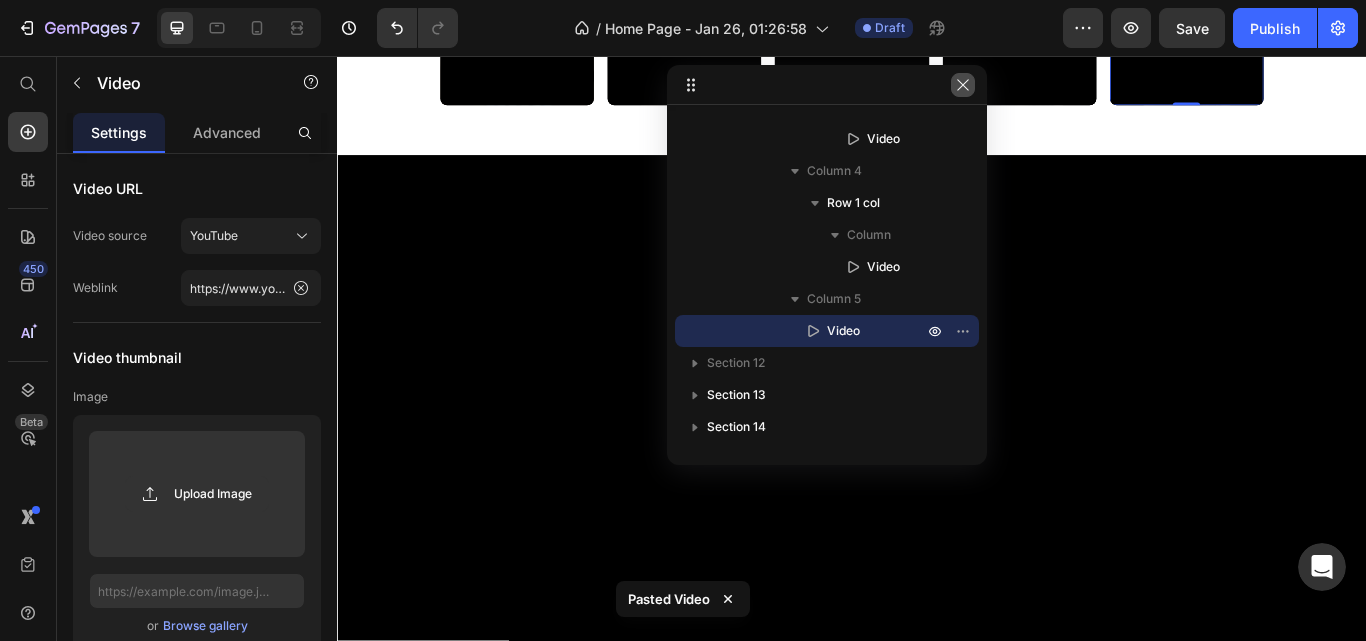 click 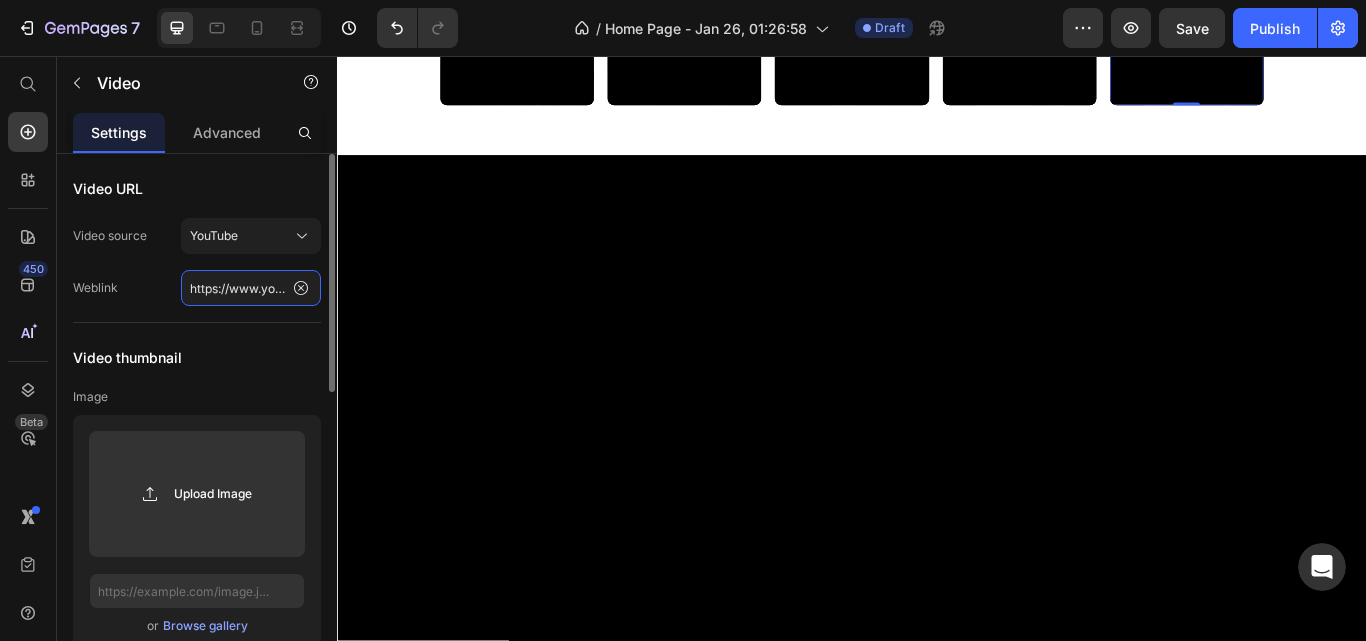 click on "https://www.youtube.com/shorts/4xSE8sjsEBs" 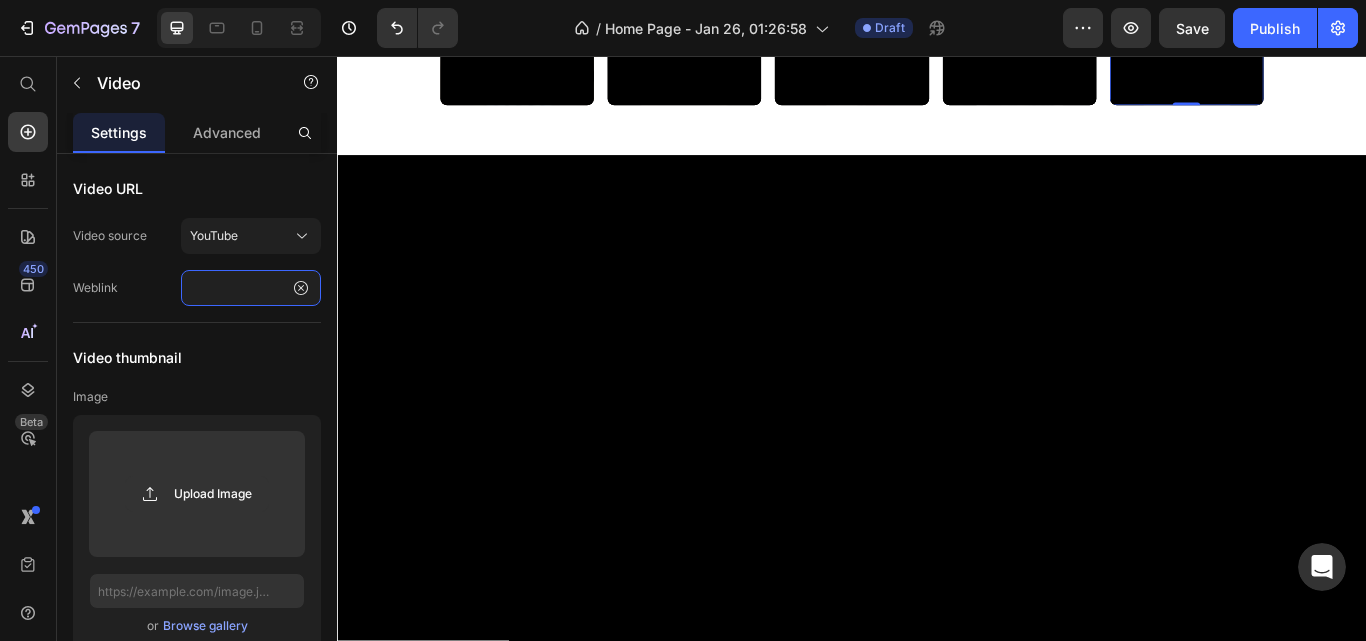 type on "https://www.youtube.com/shorts/ssl49Bbv-q0" 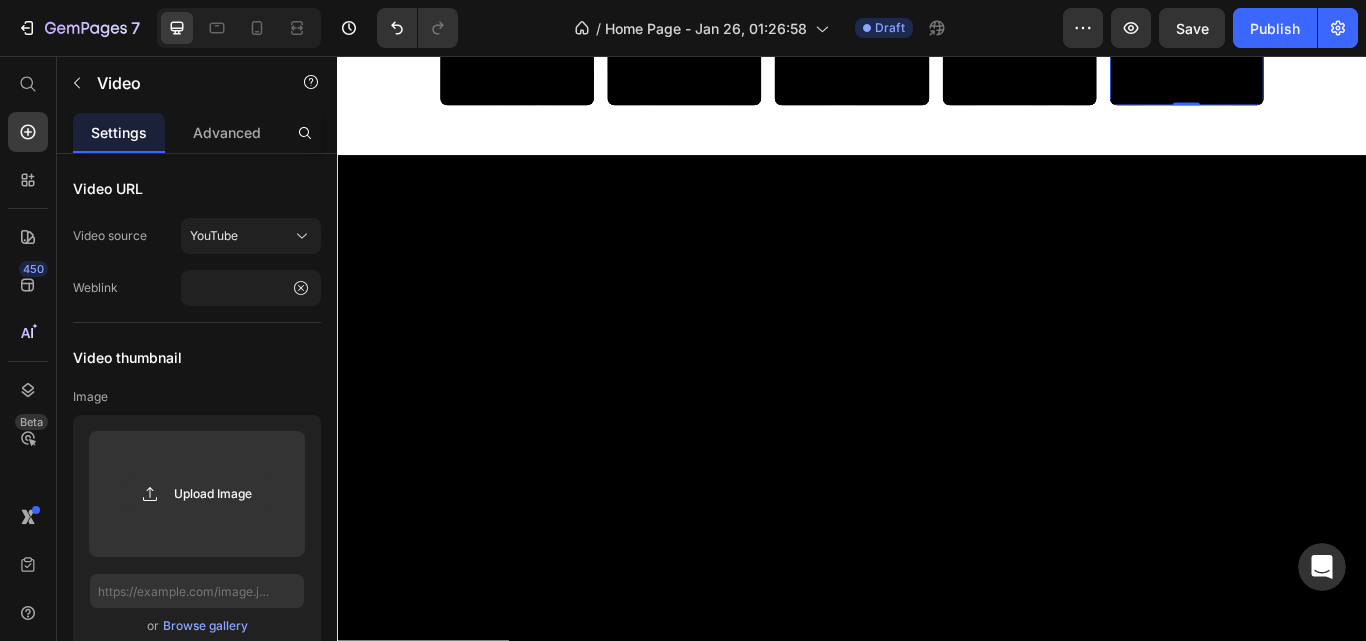 click on "Save" 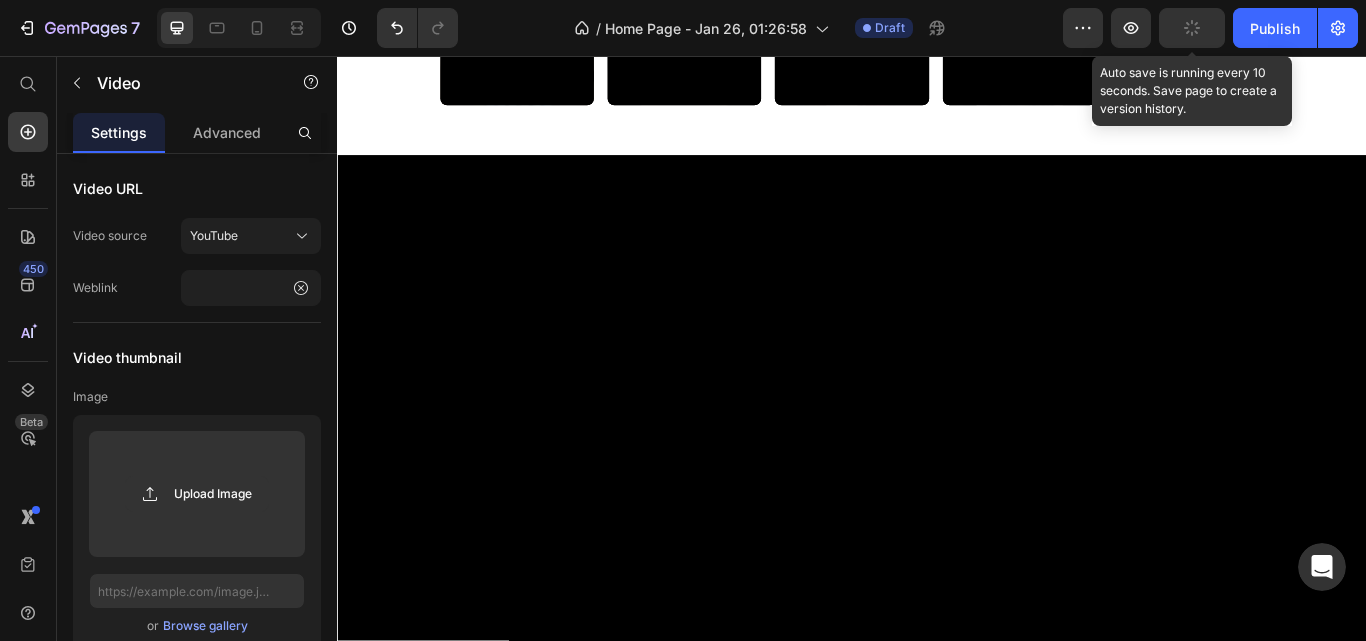 scroll, scrollTop: 0, scrollLeft: 0, axis: both 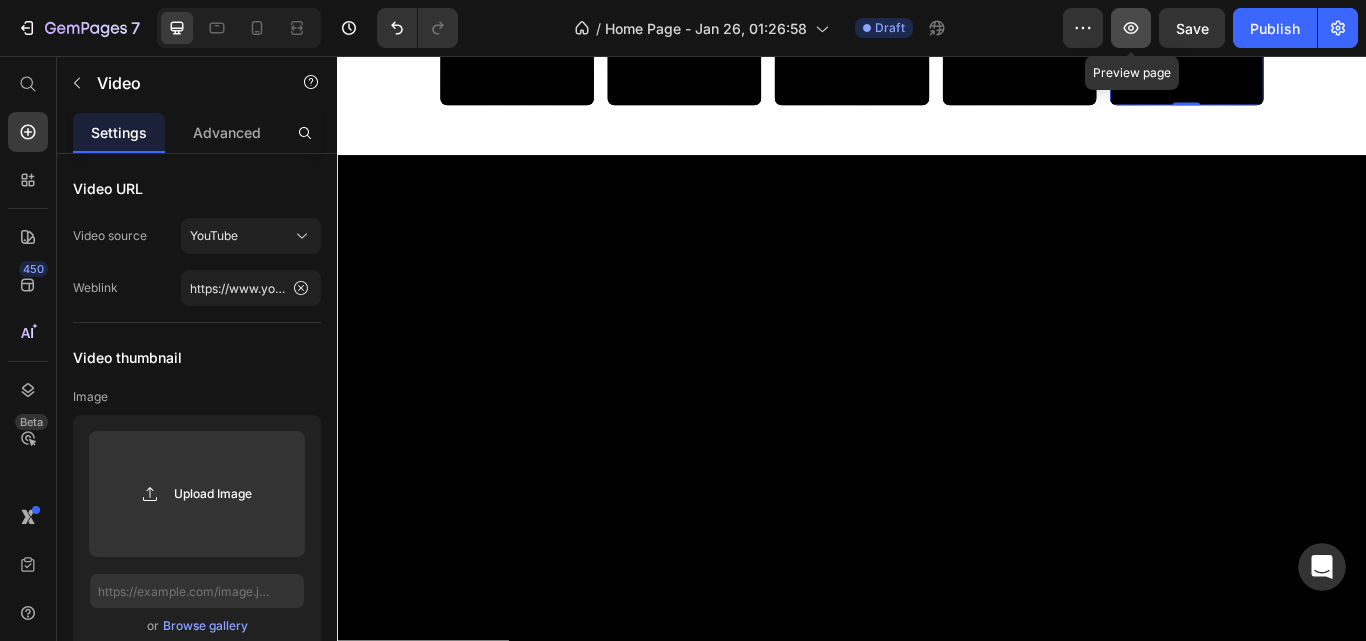 click 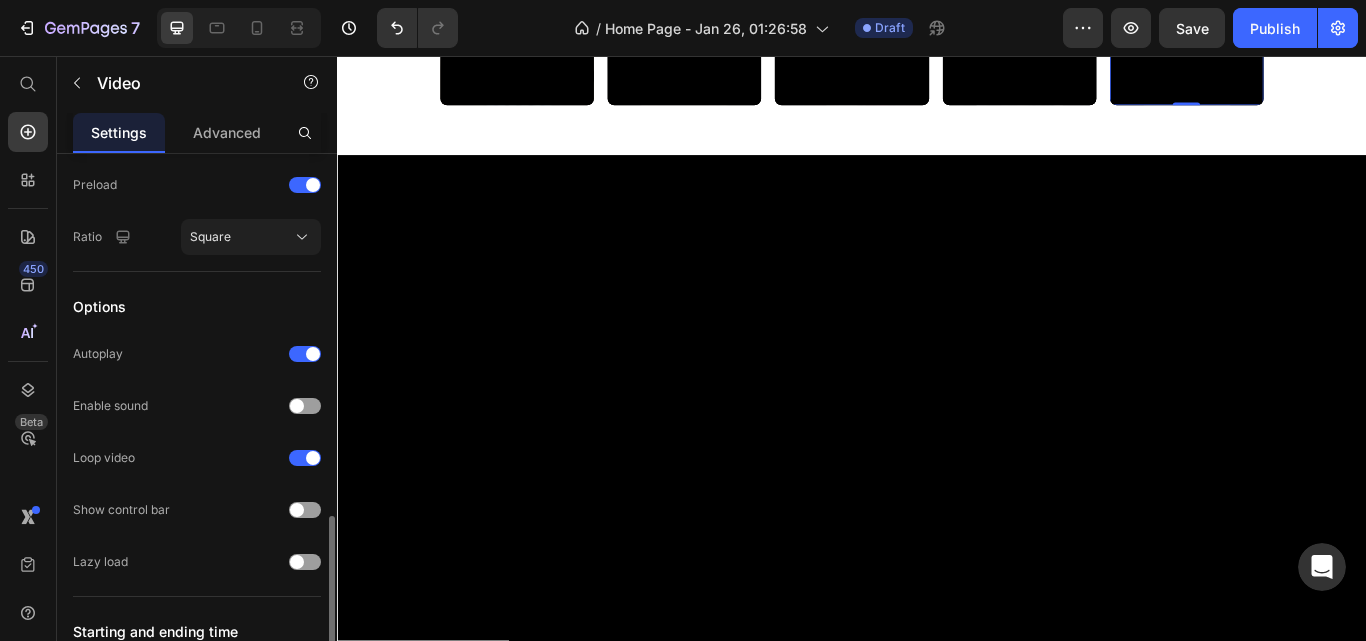 scroll, scrollTop: 600, scrollLeft: 0, axis: vertical 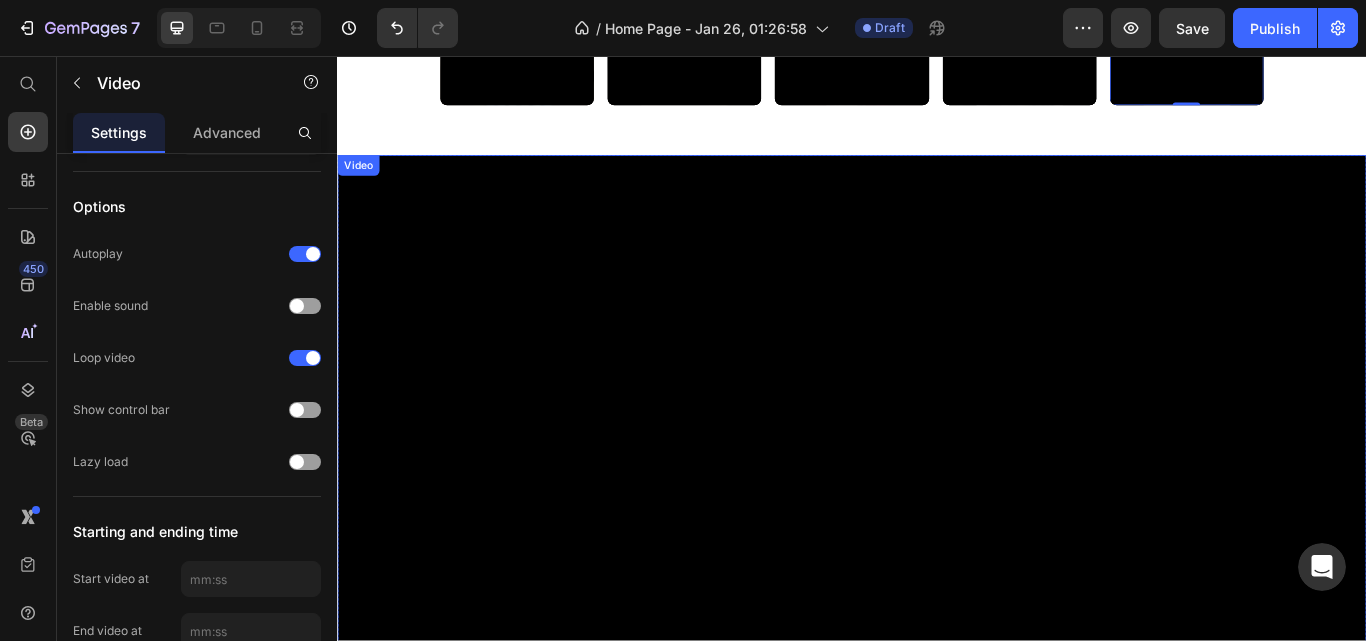 click at bounding box center [937, 472] 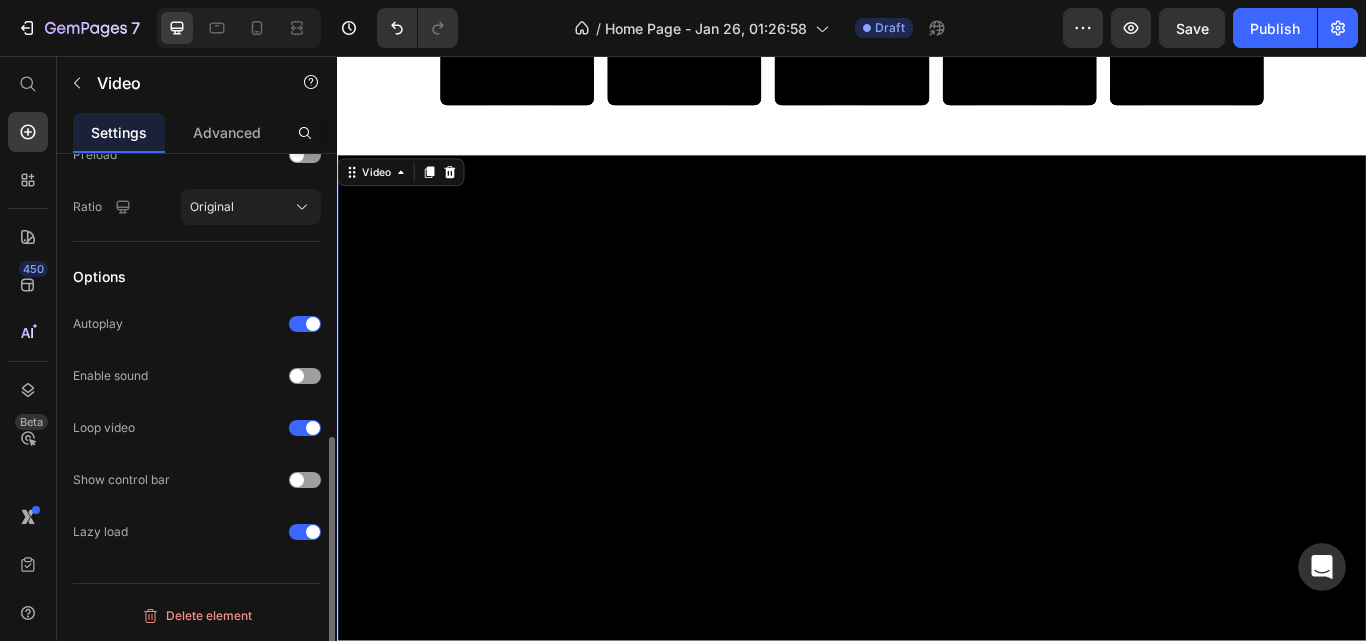 scroll, scrollTop: 586, scrollLeft: 0, axis: vertical 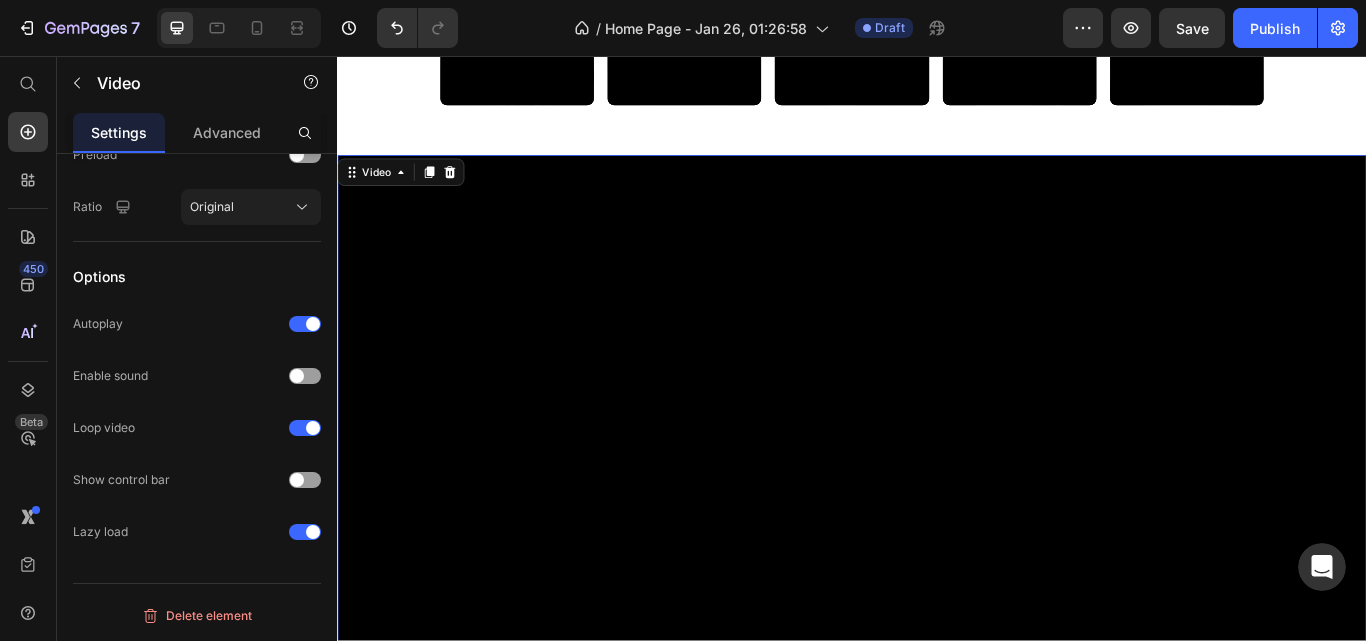 click at bounding box center (937, 472) 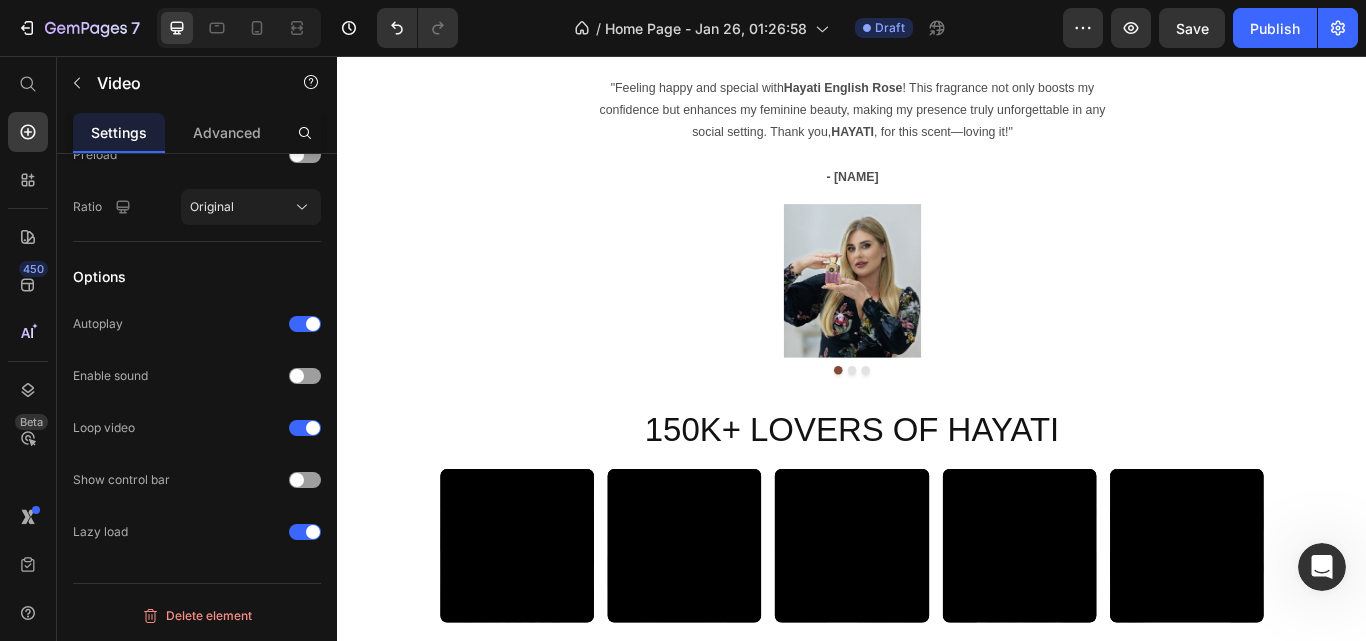 scroll, scrollTop: 2462, scrollLeft: 0, axis: vertical 